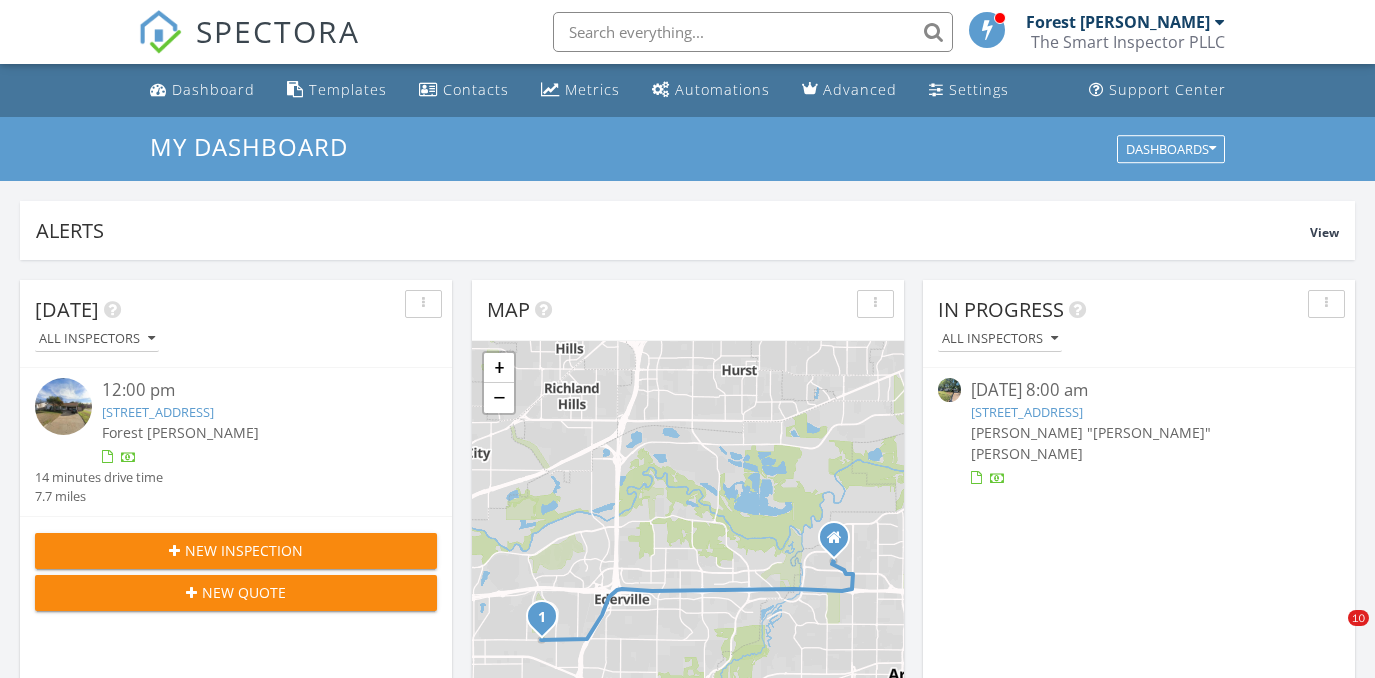 scroll, scrollTop: 1363, scrollLeft: 0, axis: vertical 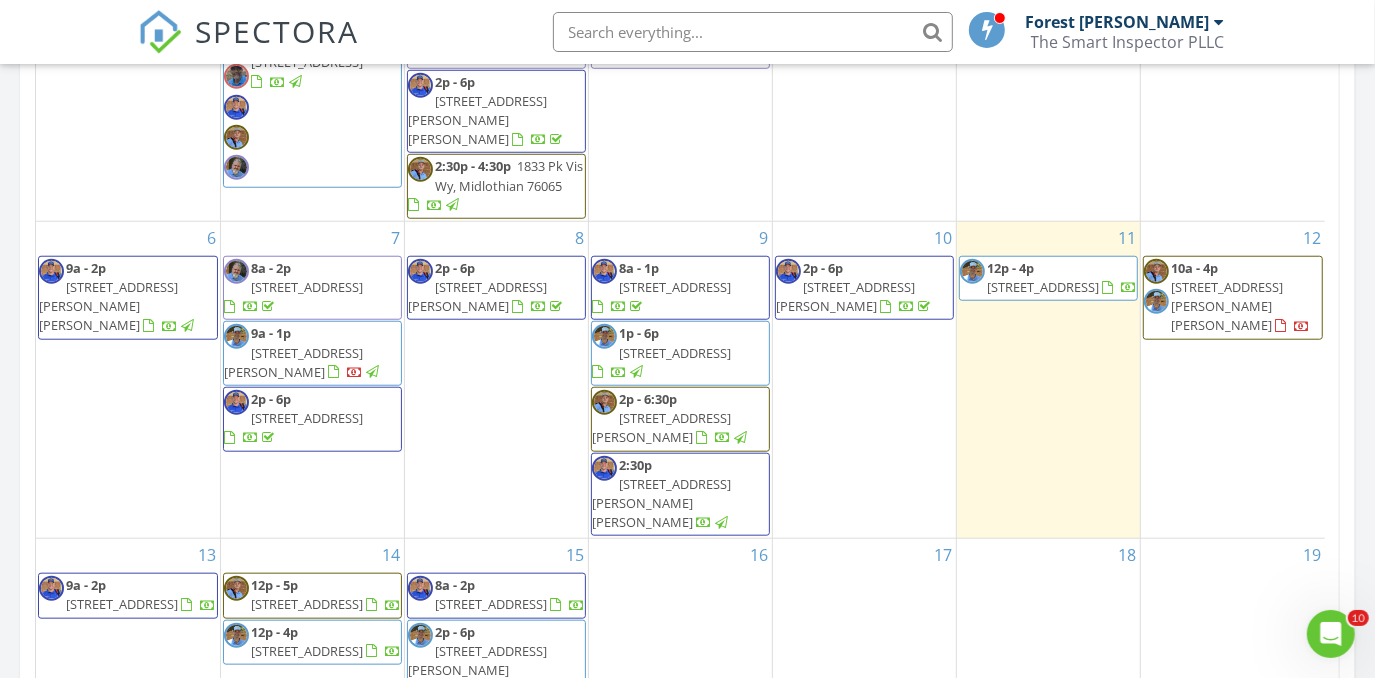 click on "12
10a - 4p
4109 E Bankhead Dr, Weatherford 76087" at bounding box center [1233, 380] 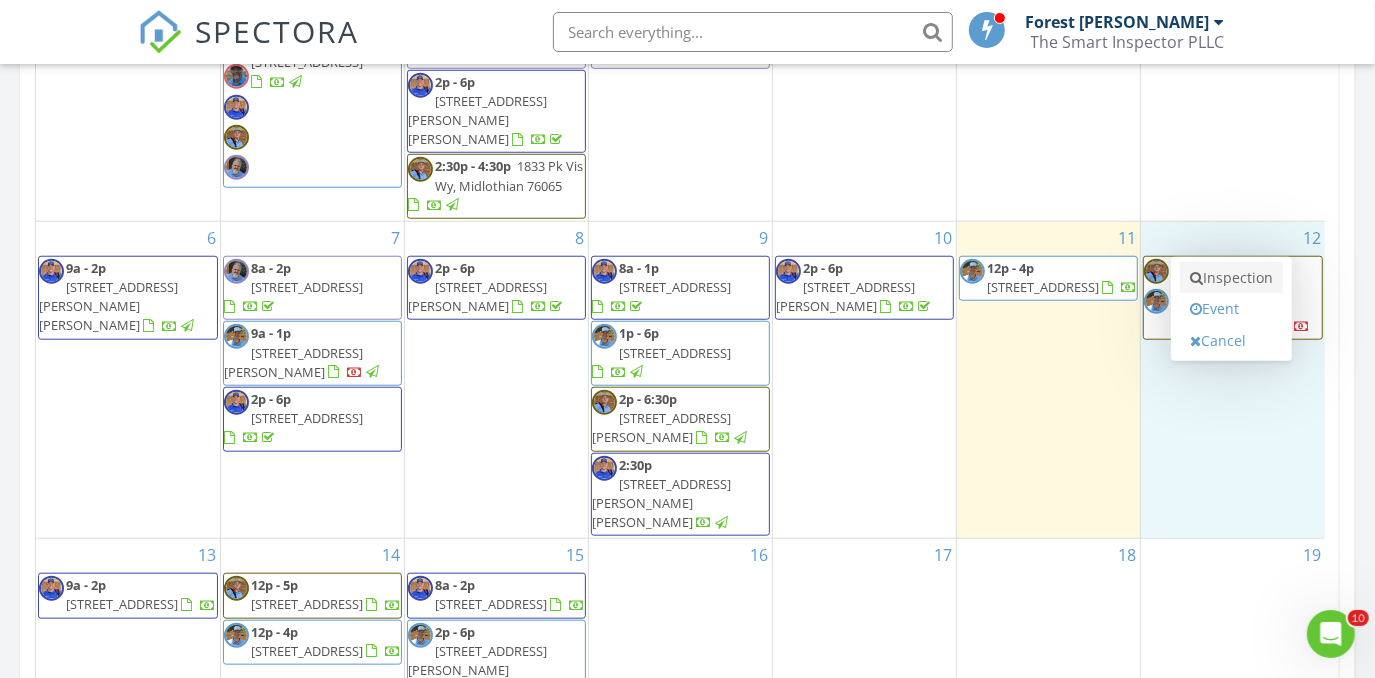 click on "Inspection" at bounding box center (1231, 278) 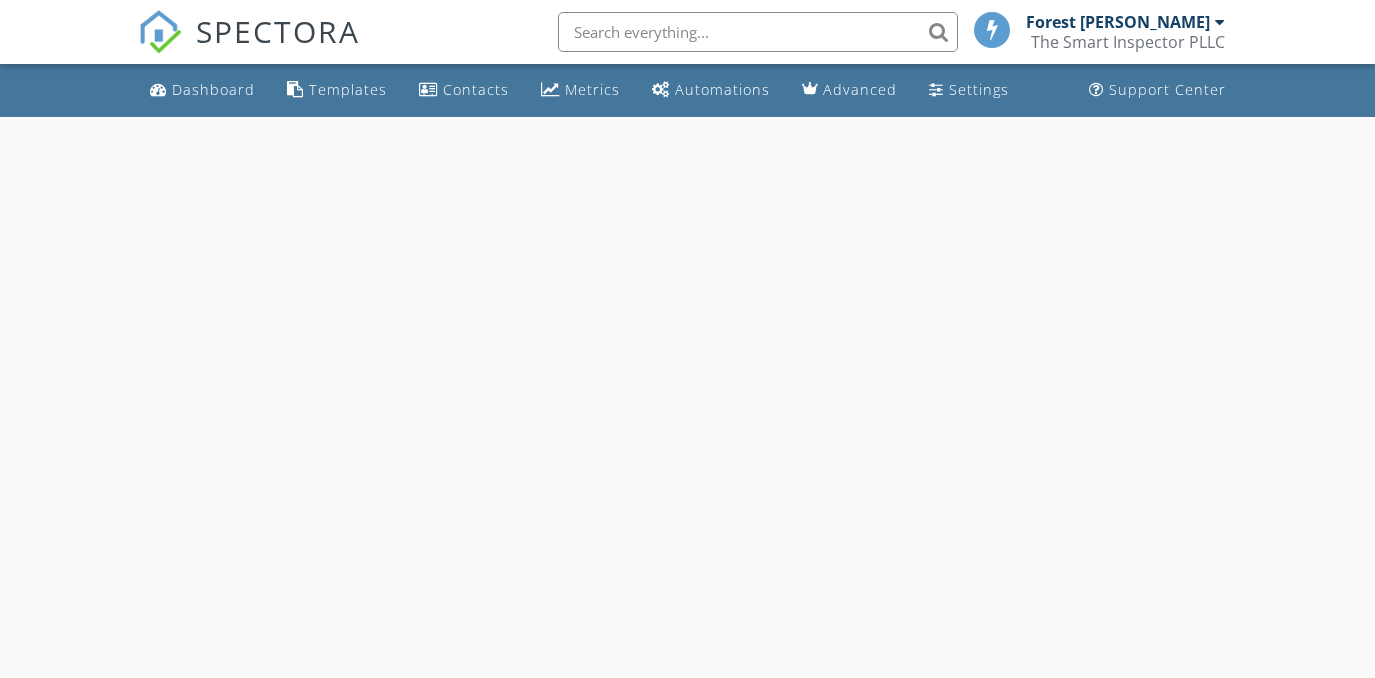 scroll, scrollTop: 0, scrollLeft: 0, axis: both 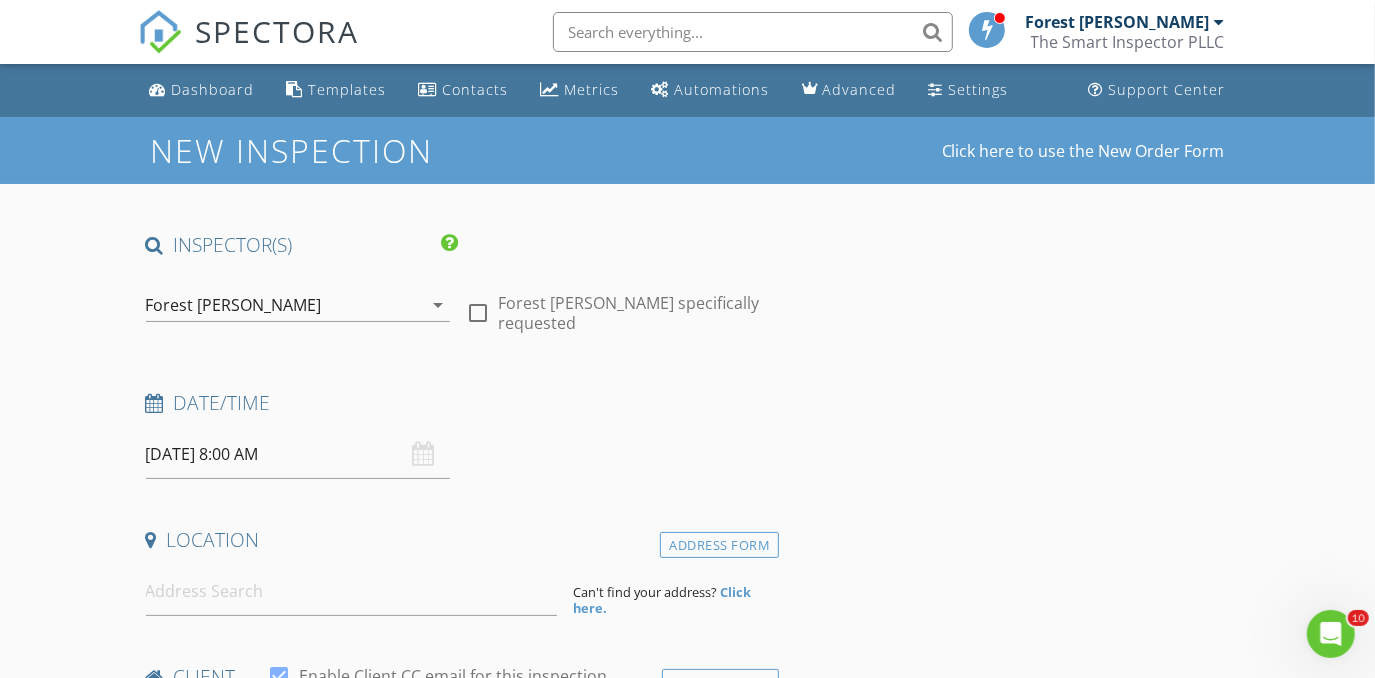 click on "Forest [PERSON_NAME]" at bounding box center [284, 305] 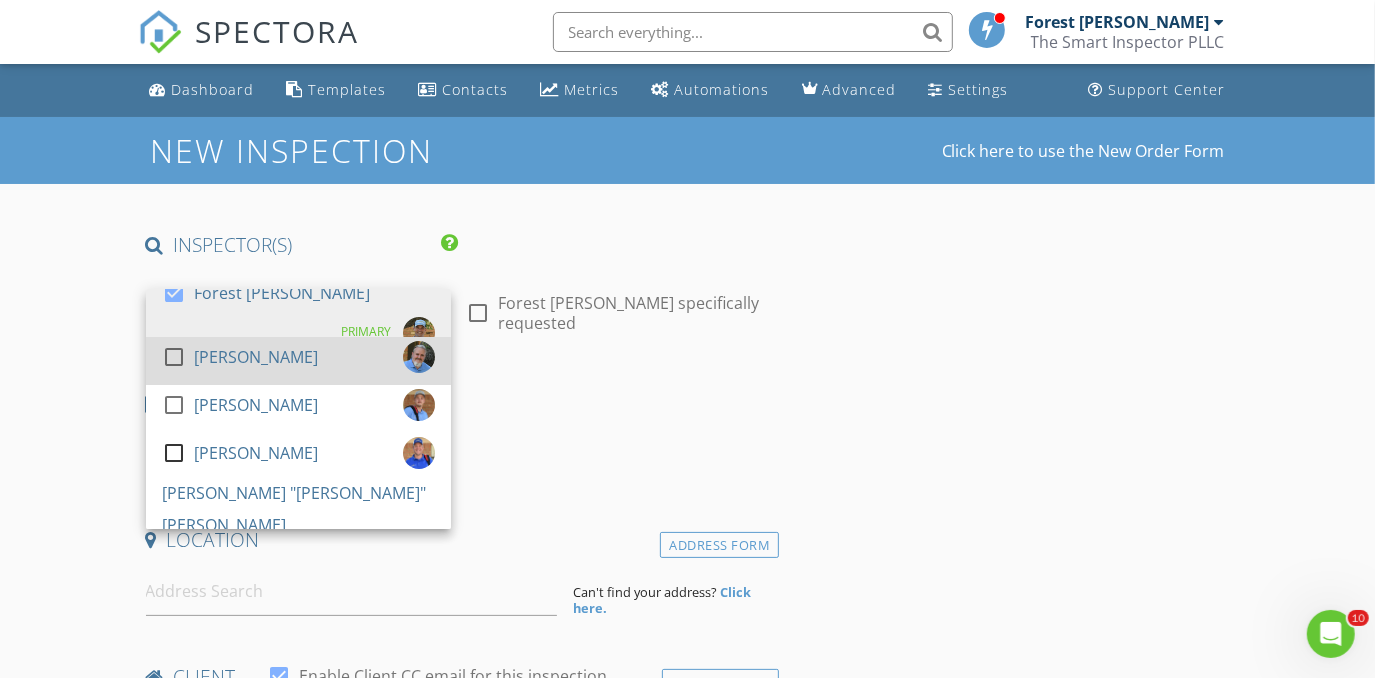 click on "[PERSON_NAME]" at bounding box center [256, 357] 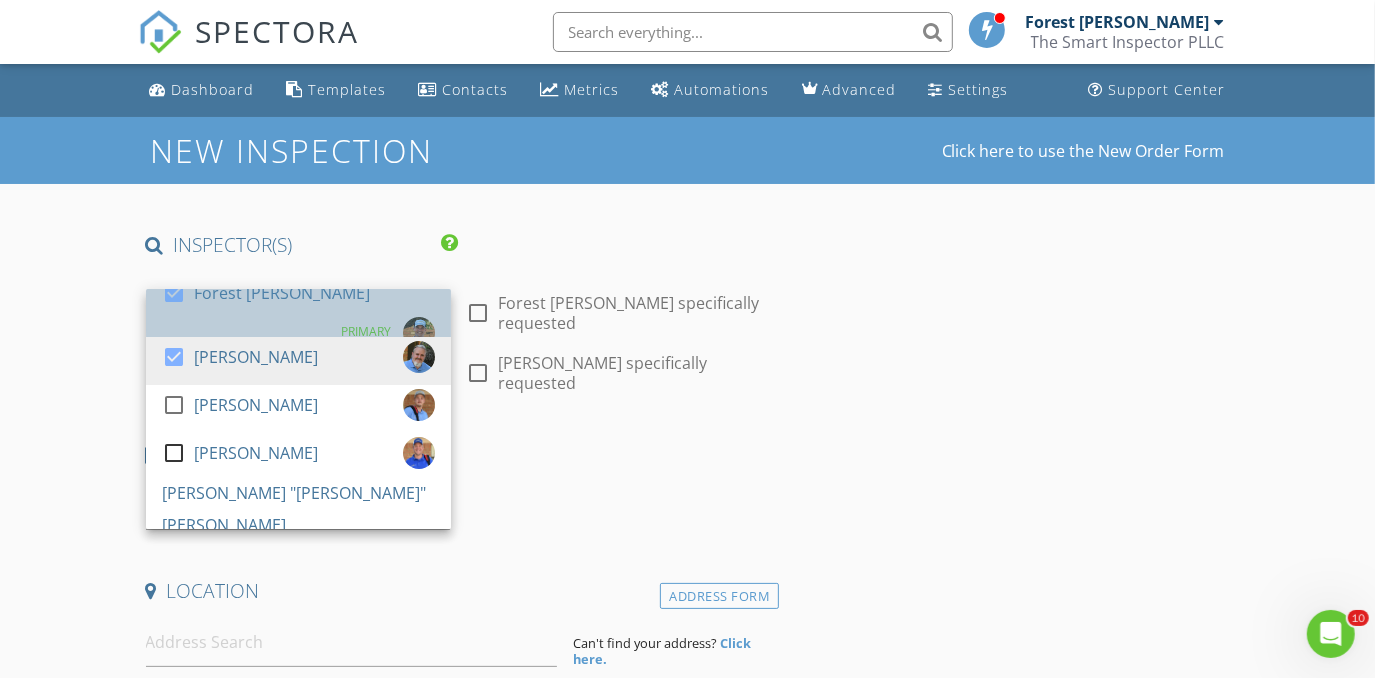 click on "Forest [PERSON_NAME]" at bounding box center (282, 293) 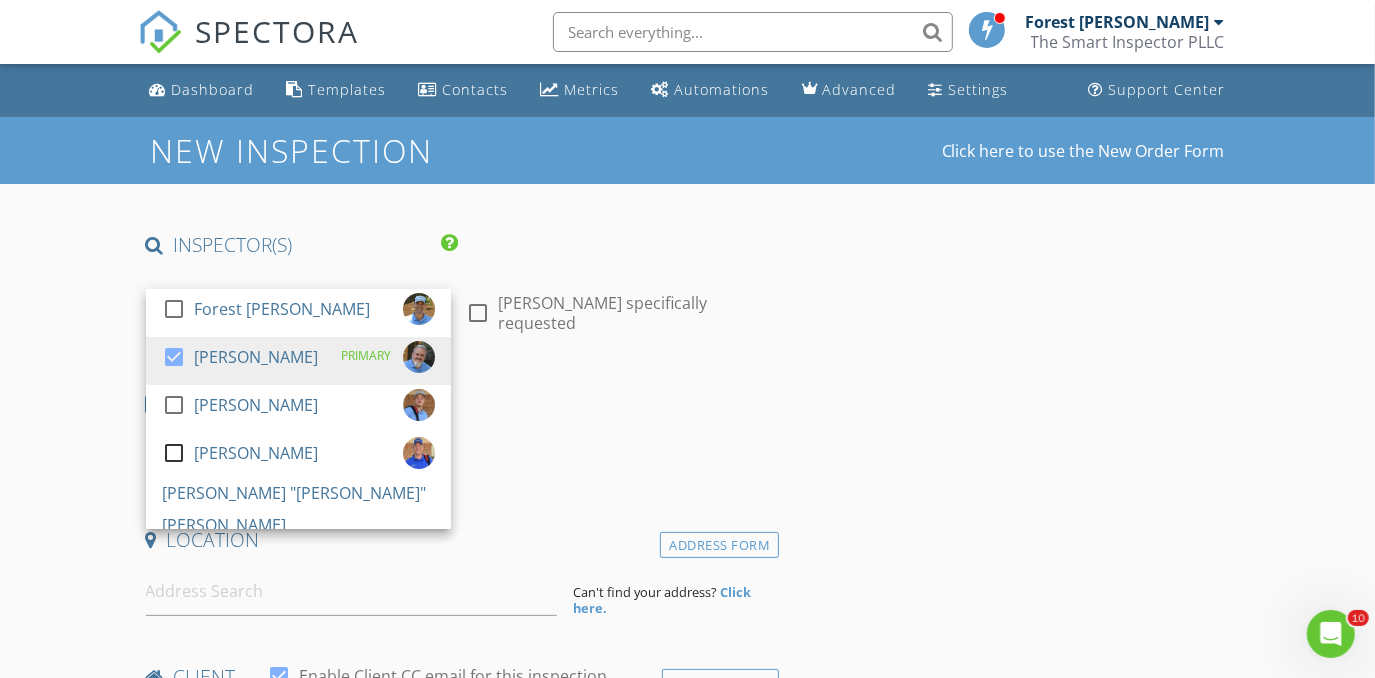 click on "New Inspection
Click here to use the New Order Form
INSPECTOR(S)
check_box_outline_blank   Forest Ivey     check_box   Brian Cain   PRIMARY   check_box_outline_blank   Christopher Hudson     check_box_outline_blank   Christopher Sarris     check_box_outline_blank   Antoine "Tony" Razzouk     Brian Cain arrow_drop_down   check_box_outline_blank Brian Cain specifically requested
Date/Time
07/12/2025 8:00 AM
Location
Address Form       Can't find your address?   Click here.
client
check_box Enable Client CC email for this inspection   Client Search     check_box_outline_blank Client is a Company/Organization     First Name   Last Name   Email   CC Email   Phone           Notes   Private Notes
ADD ADDITIONAL client
SERVICES
arrow_drop_down     Select Discount Code" at bounding box center (687, 1667) 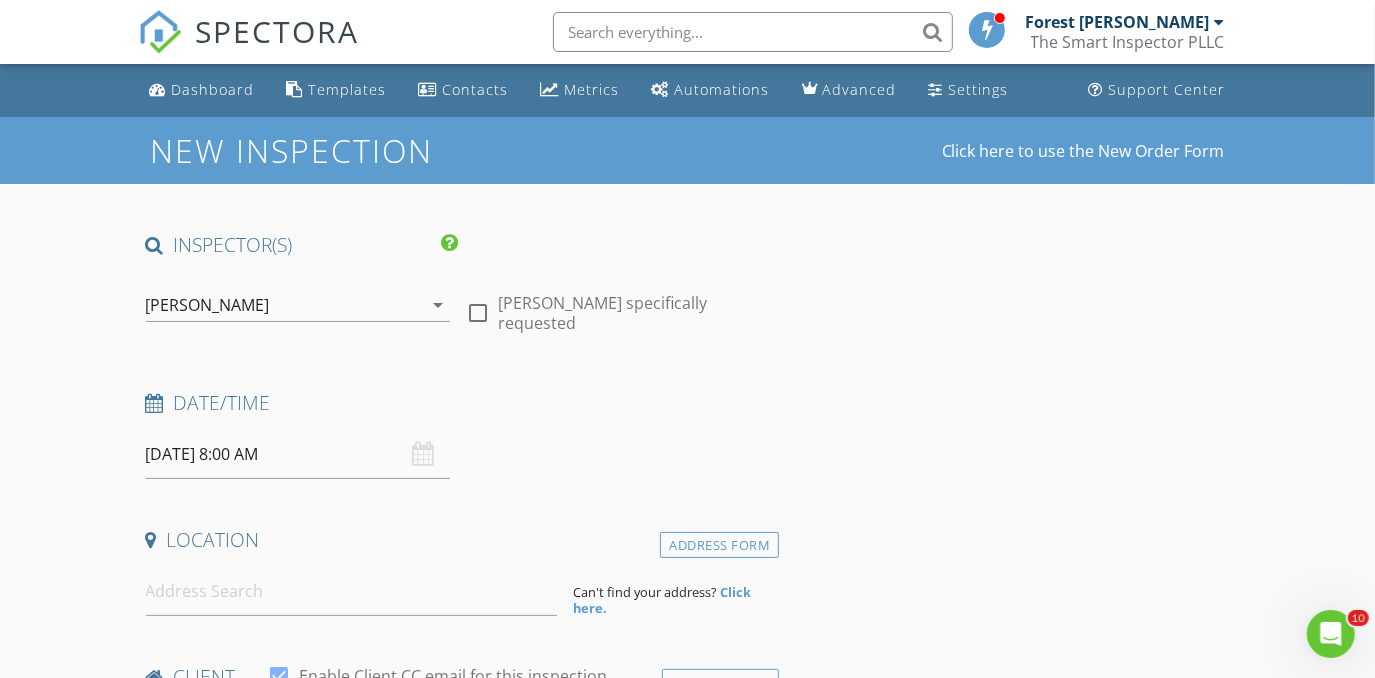 scroll, scrollTop: 90, scrollLeft: 0, axis: vertical 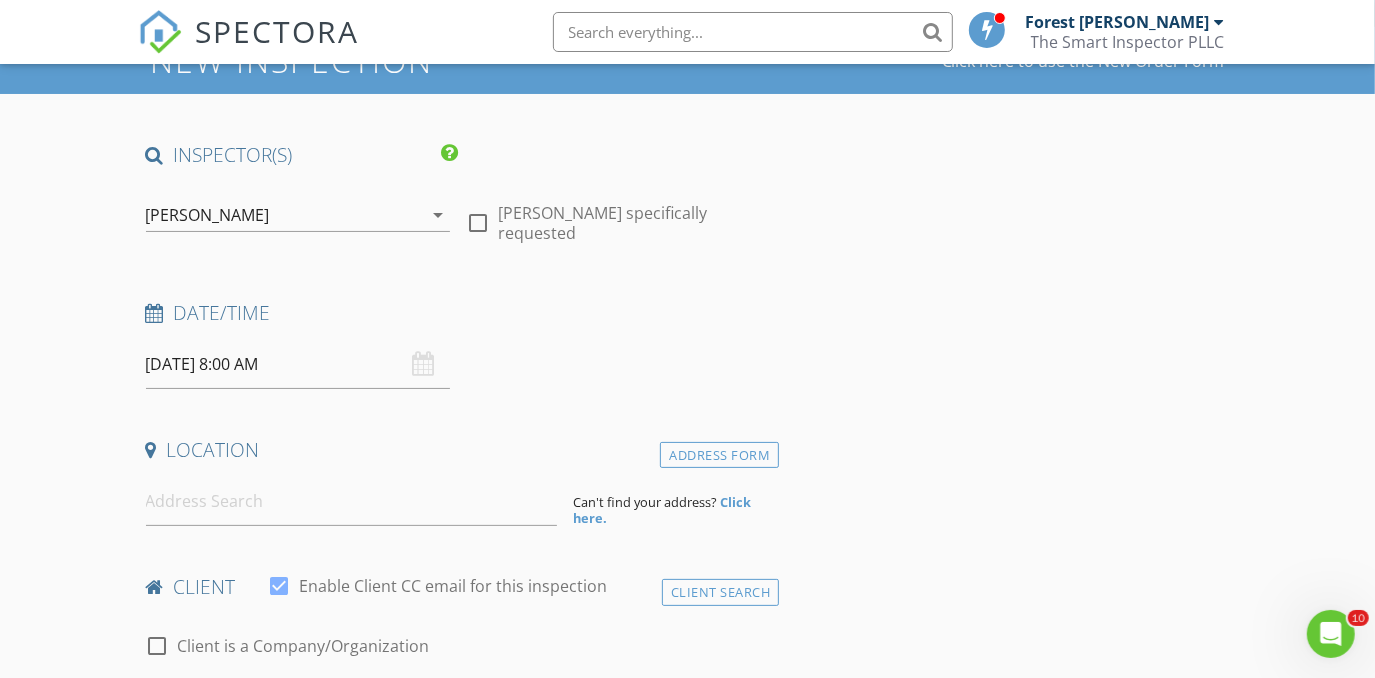click on "07/12/2025 8:00 AM" at bounding box center (298, 364) 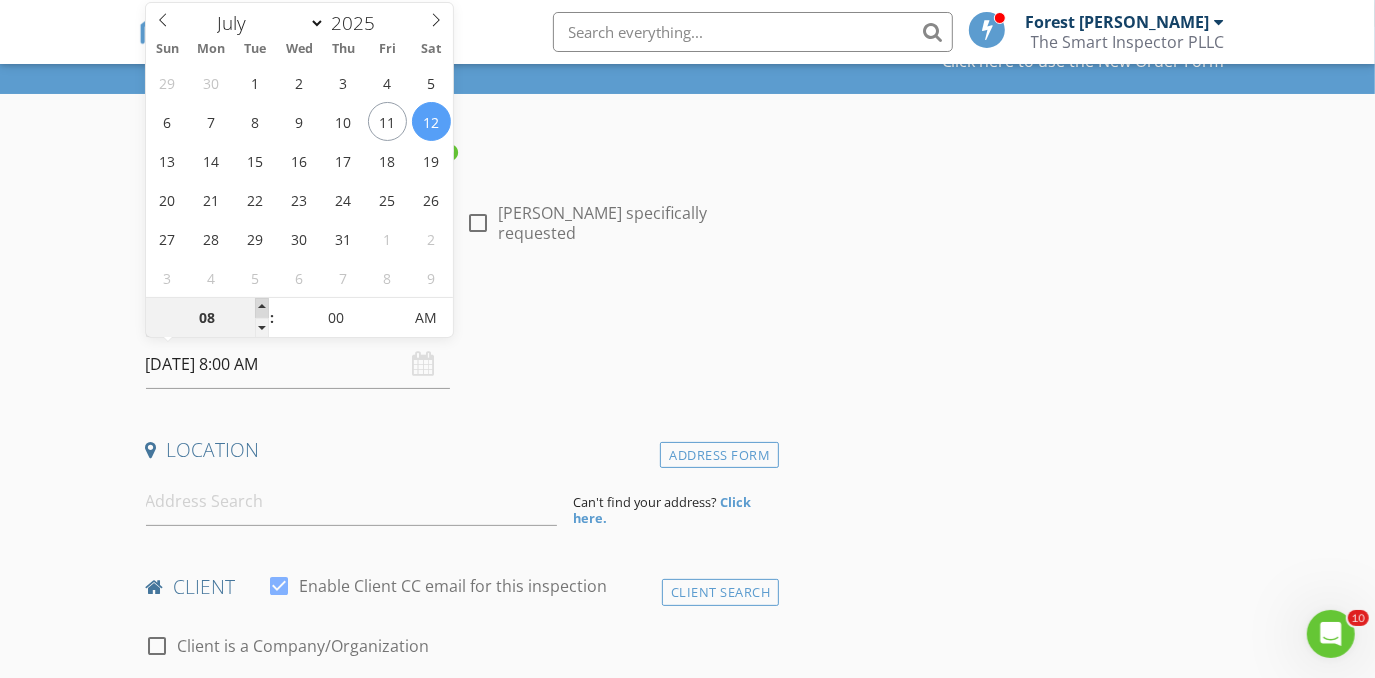 type on "09" 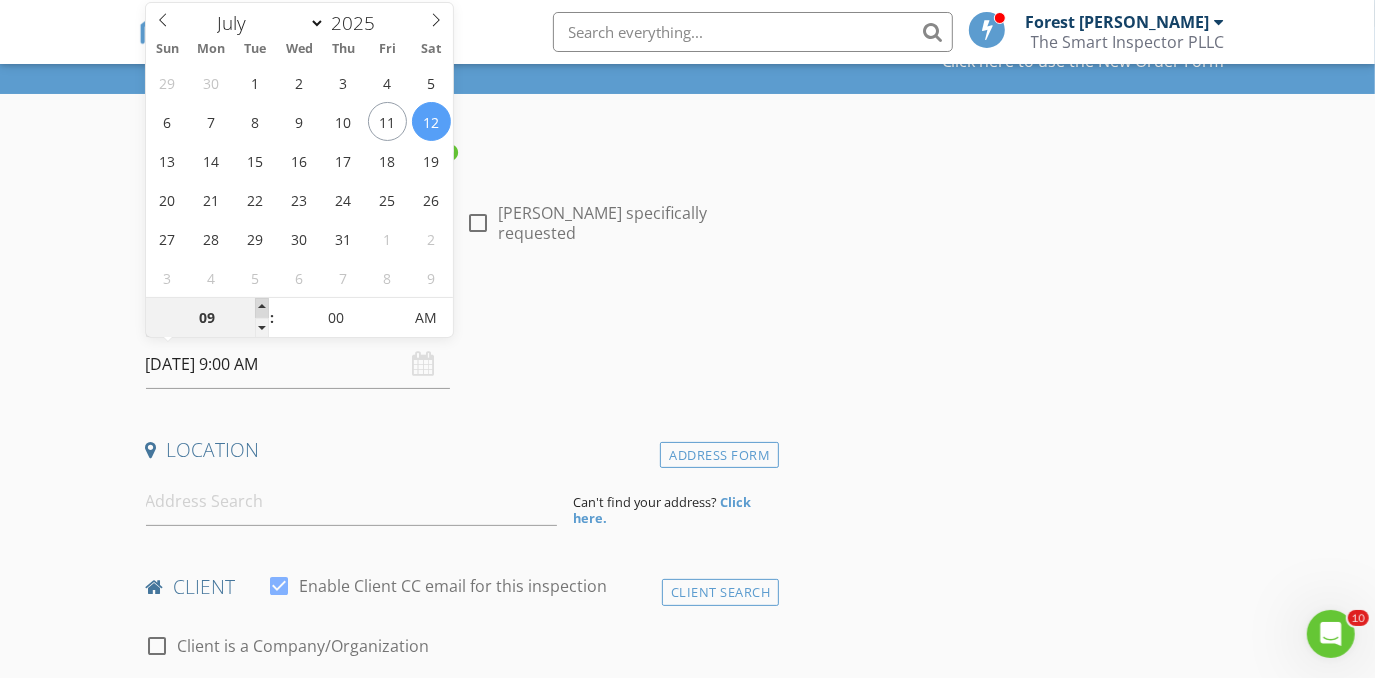 click at bounding box center (262, 308) 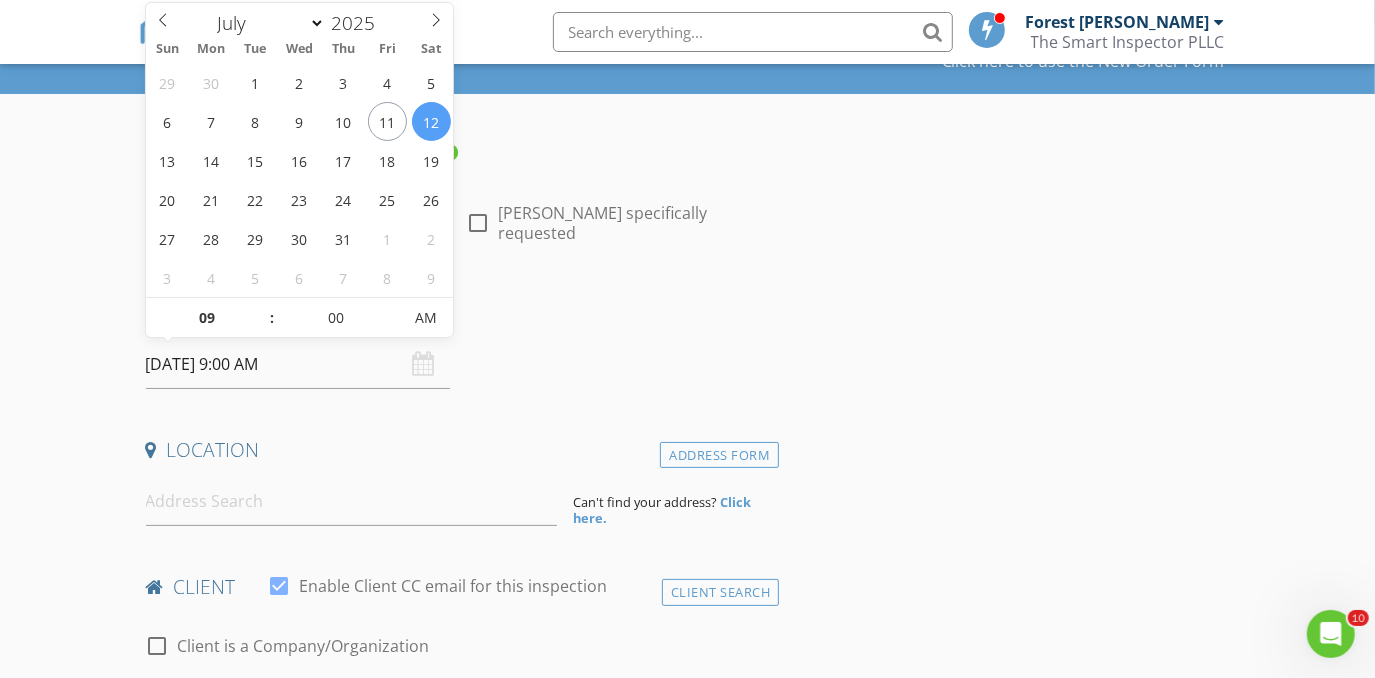 click on "SPECTORA
Forest Ivey
The Smart Inspector PLLC
Role:
Inspector
Change Role
Dashboard
New Inspection
Inspections
Calendar
Template Editor
Contacts
Automations
Team
Metrics
Payments
Data Exports
Billing
Reporting
Advanced
Settings
What's New
Sign Out
Change Active Role
Your account has more than one possible role. Please choose how you'd like to view the site:
Company/Agency
City
Role
Dashboard
Templates
Contacts
Metrics
Automations
Advanced
Settings
Support Center
Add the listing agent to automatically send confirmation emails, reminders and follow-ups.         No data available" at bounding box center [687, 1519] 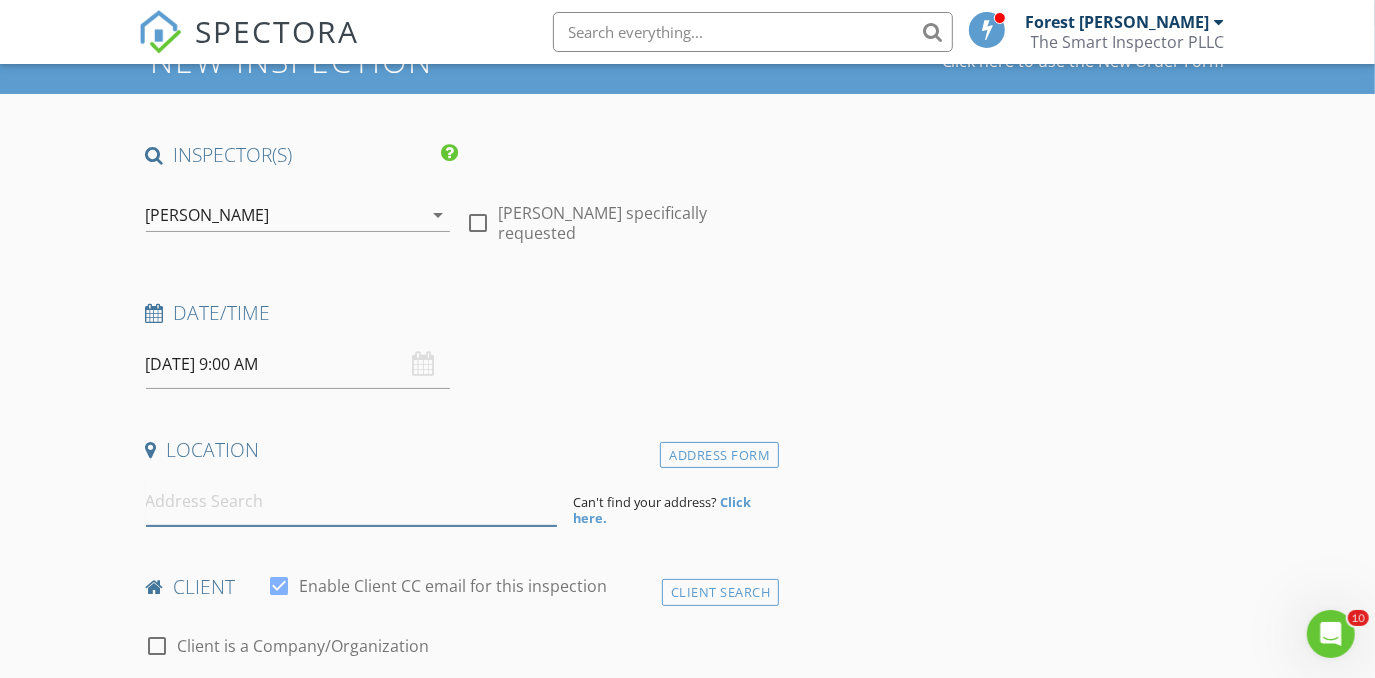 click at bounding box center [352, 501] 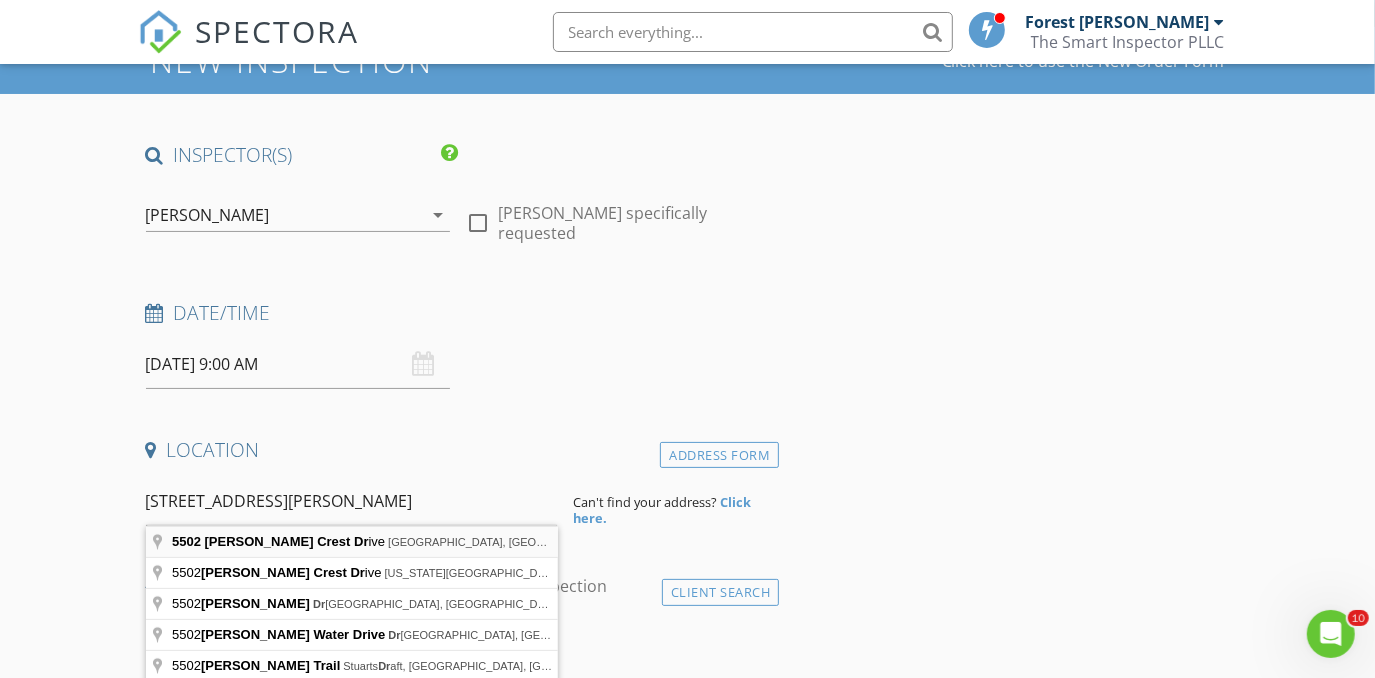 type on "5502 Misty Crest Drive, Arlington, TX, USA" 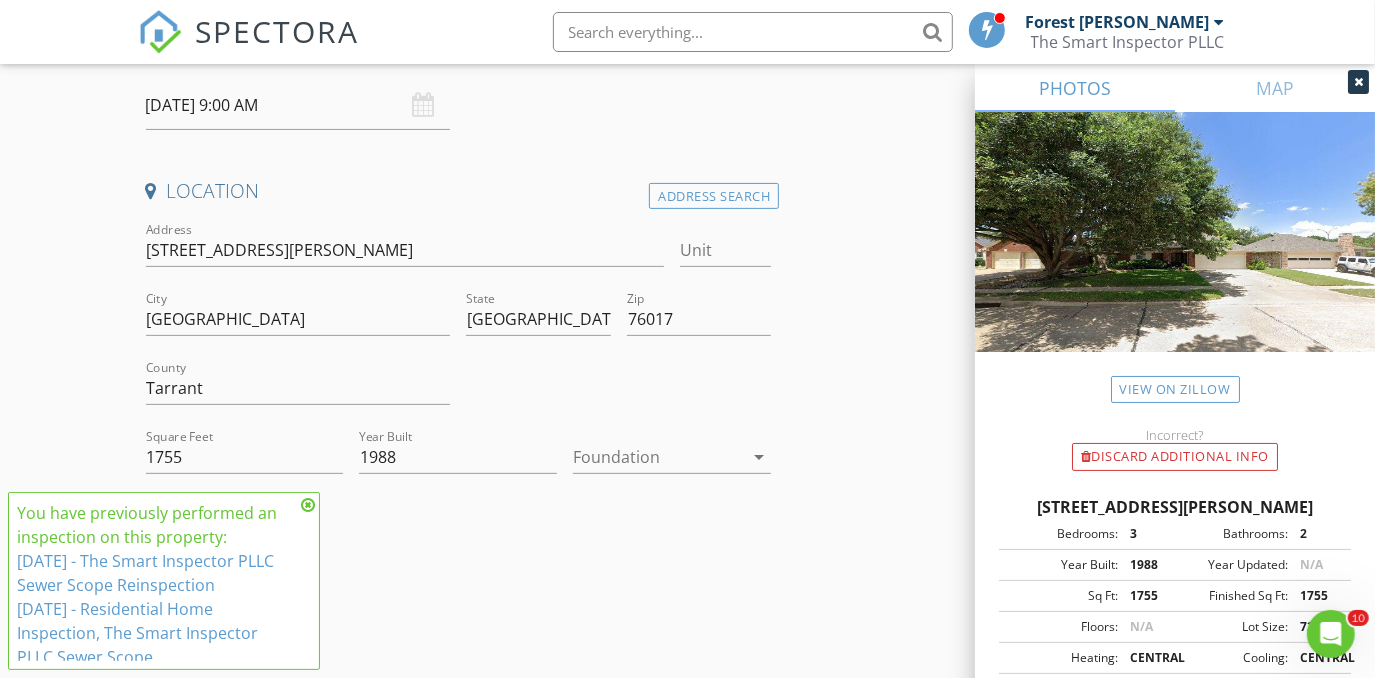 scroll, scrollTop: 363, scrollLeft: 0, axis: vertical 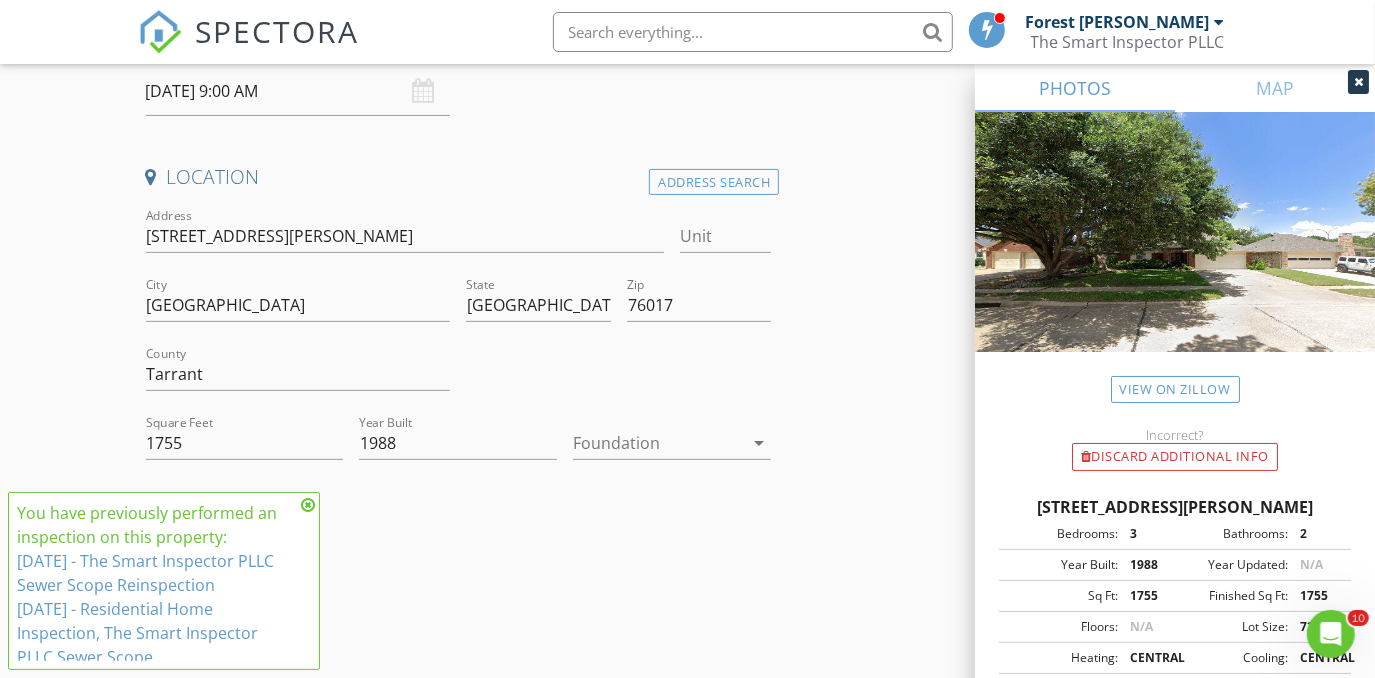 click at bounding box center [658, 443] 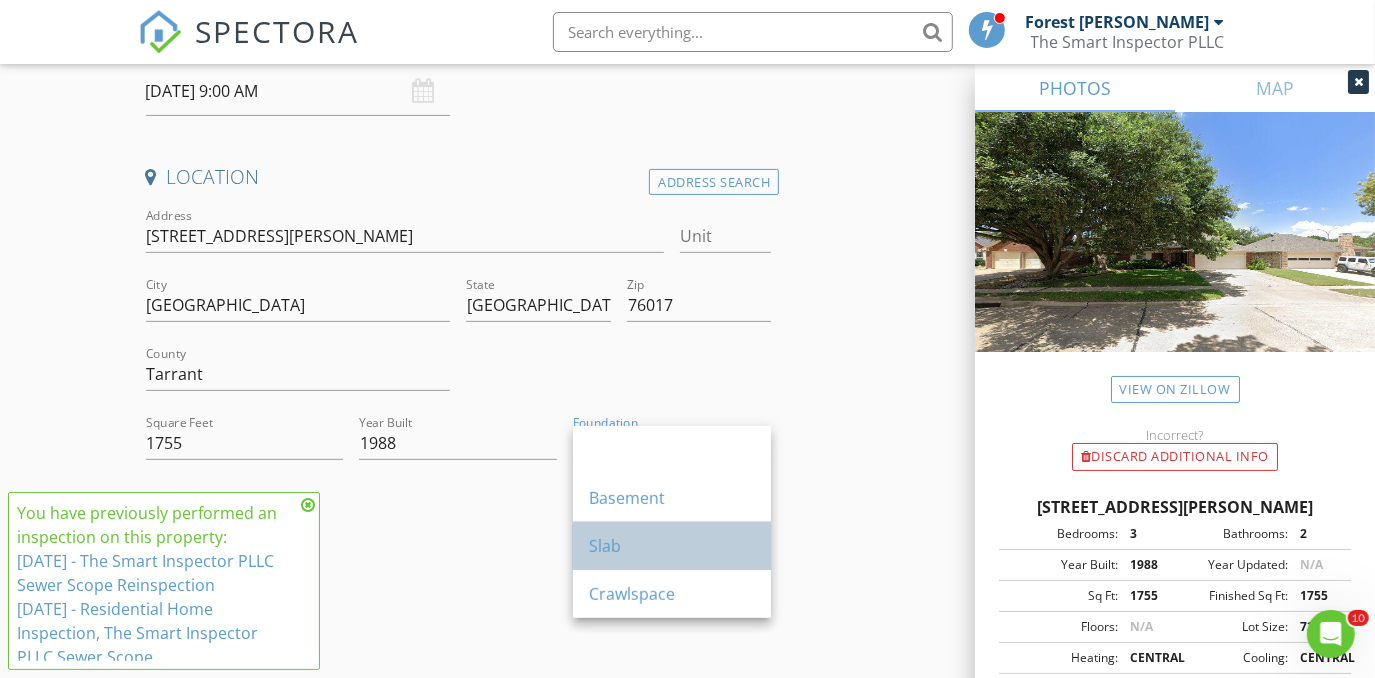 click on "Slab" at bounding box center (672, 546) 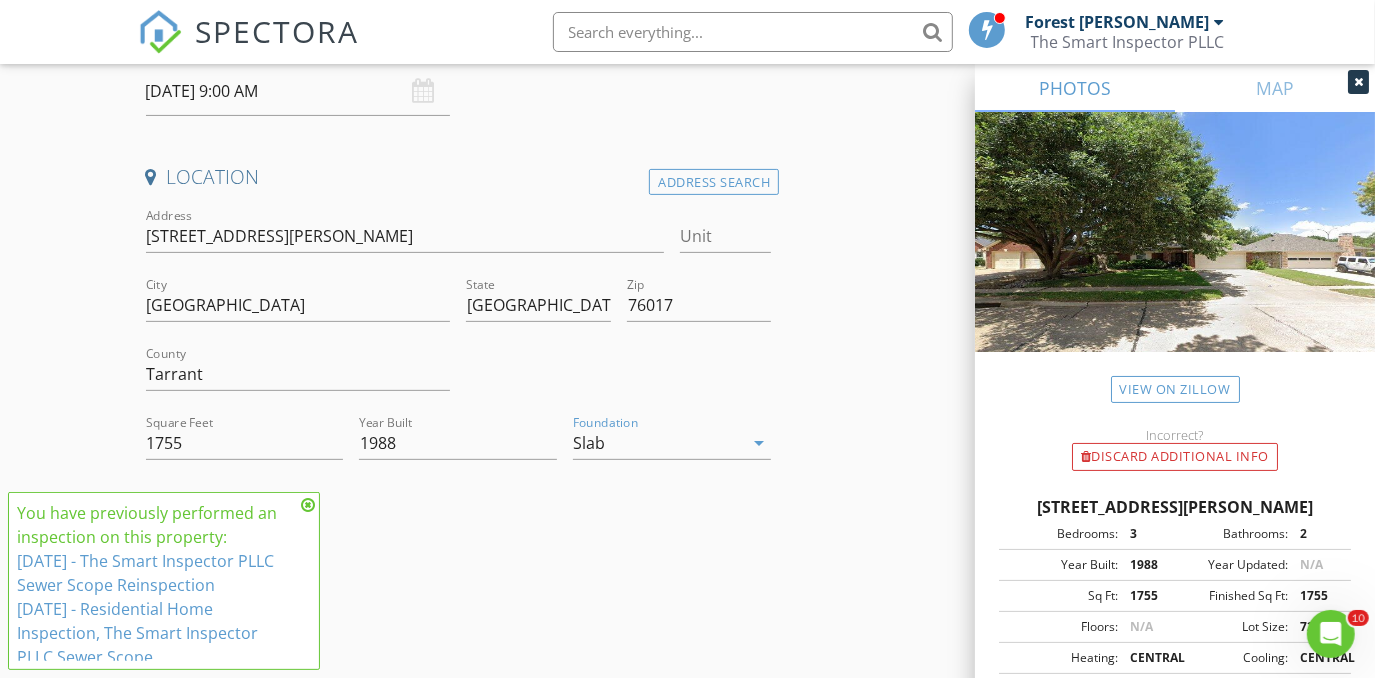 click at bounding box center (308, 505) 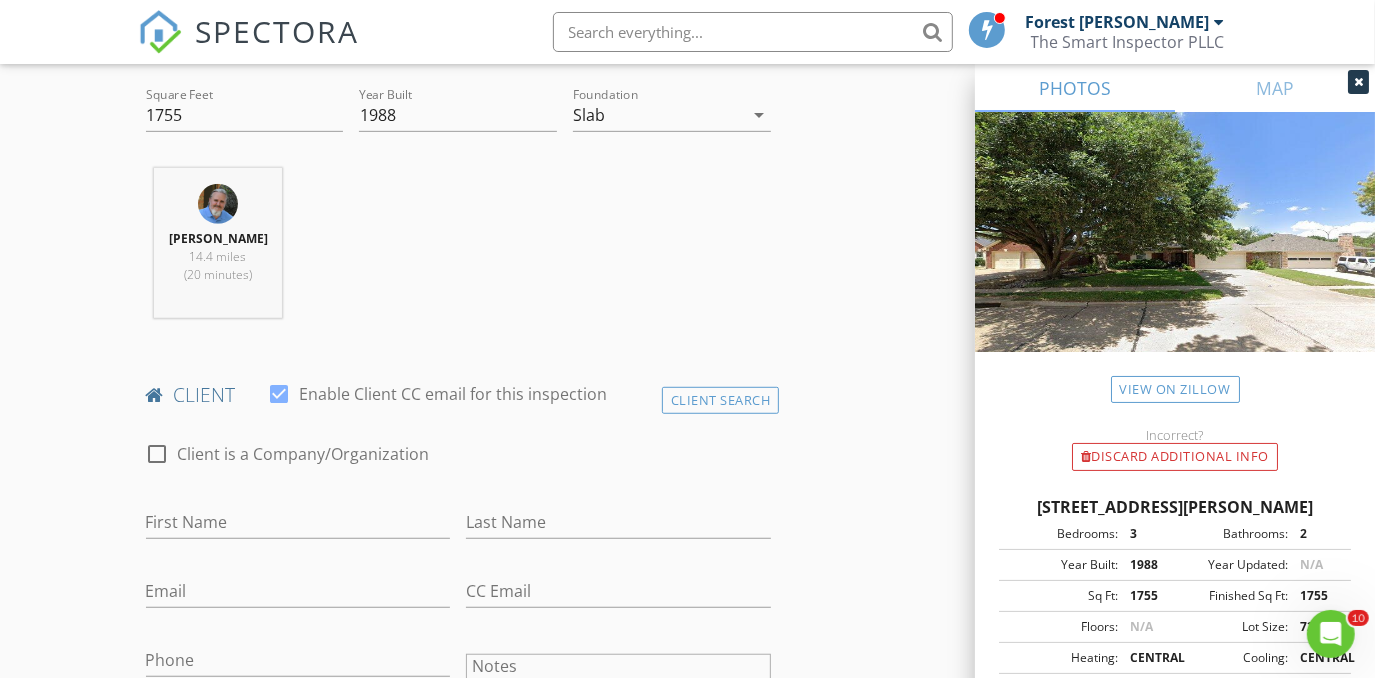 scroll, scrollTop: 727, scrollLeft: 0, axis: vertical 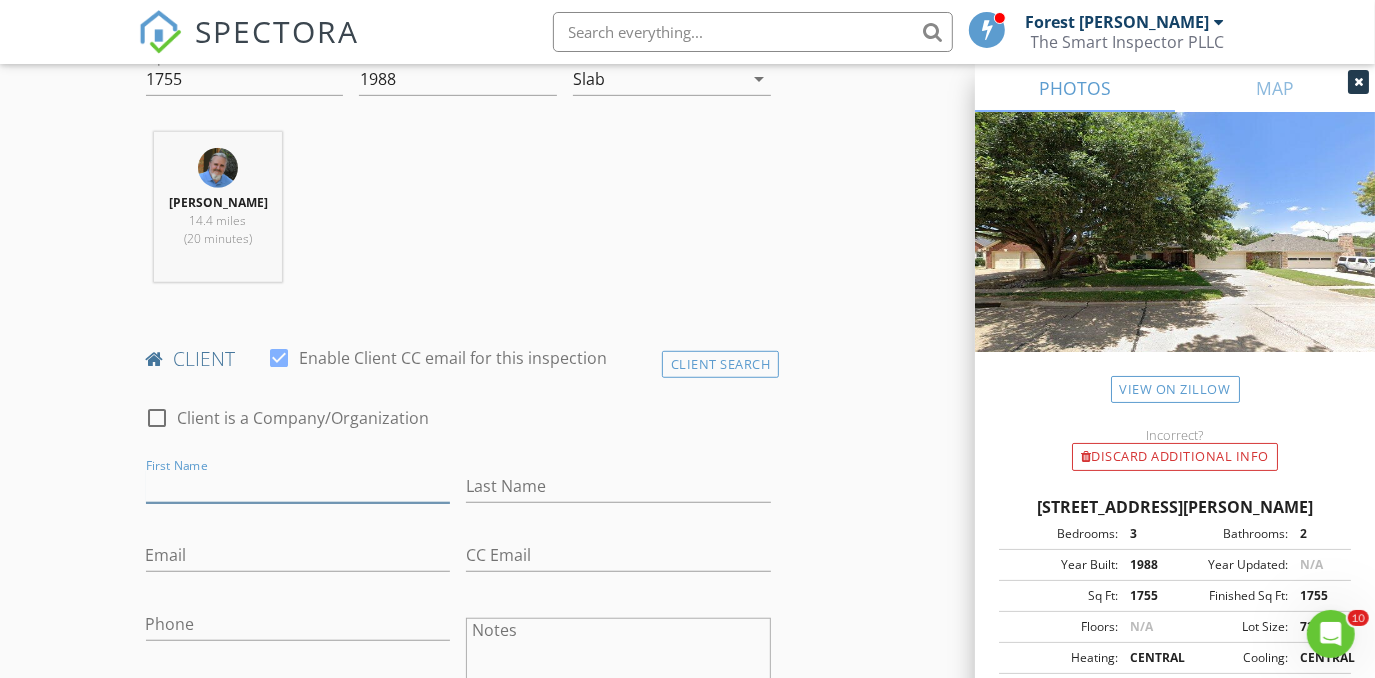 click on "First Name" at bounding box center [298, 486] 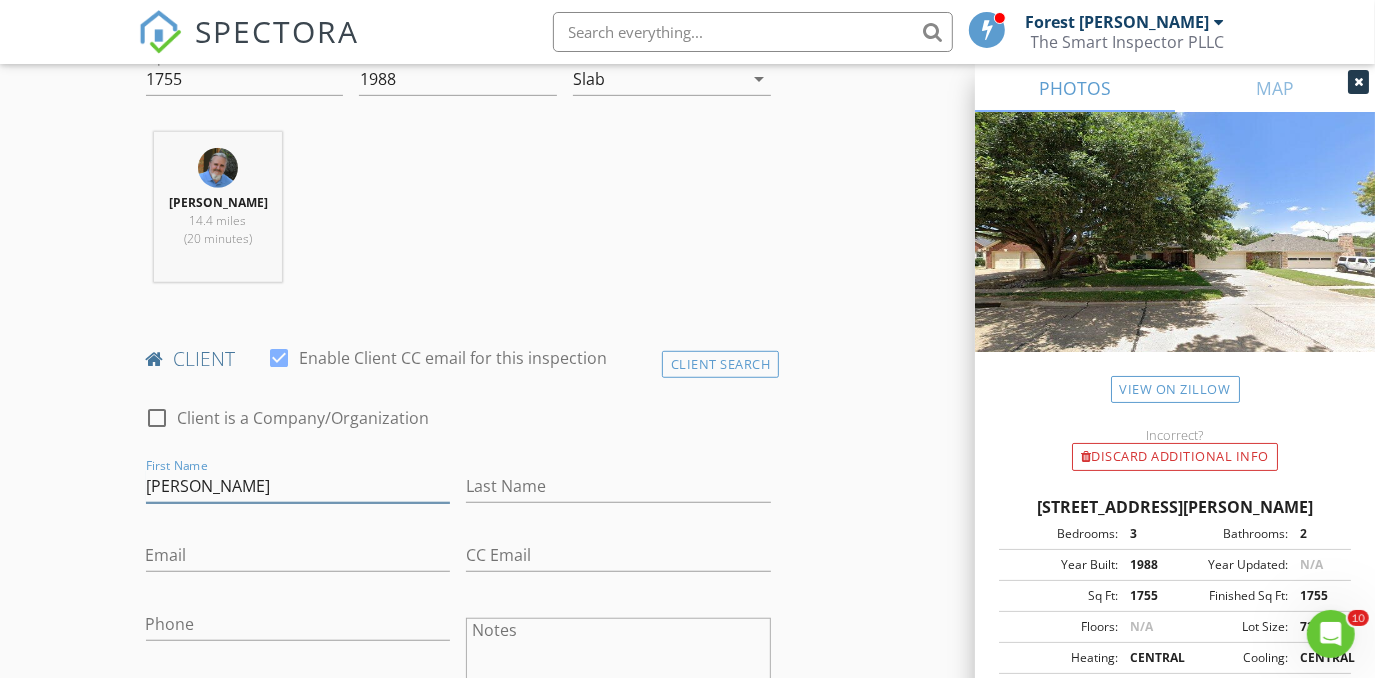 type on "Neal" 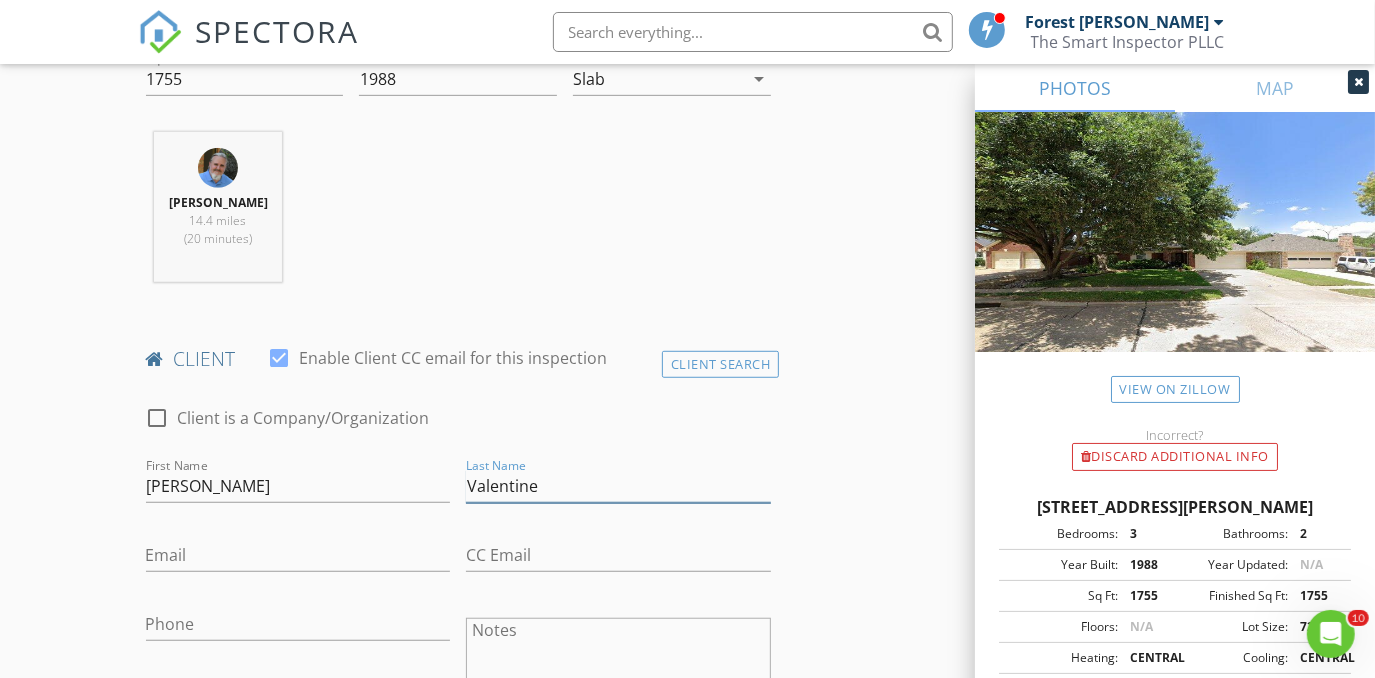 type on "Valentine" 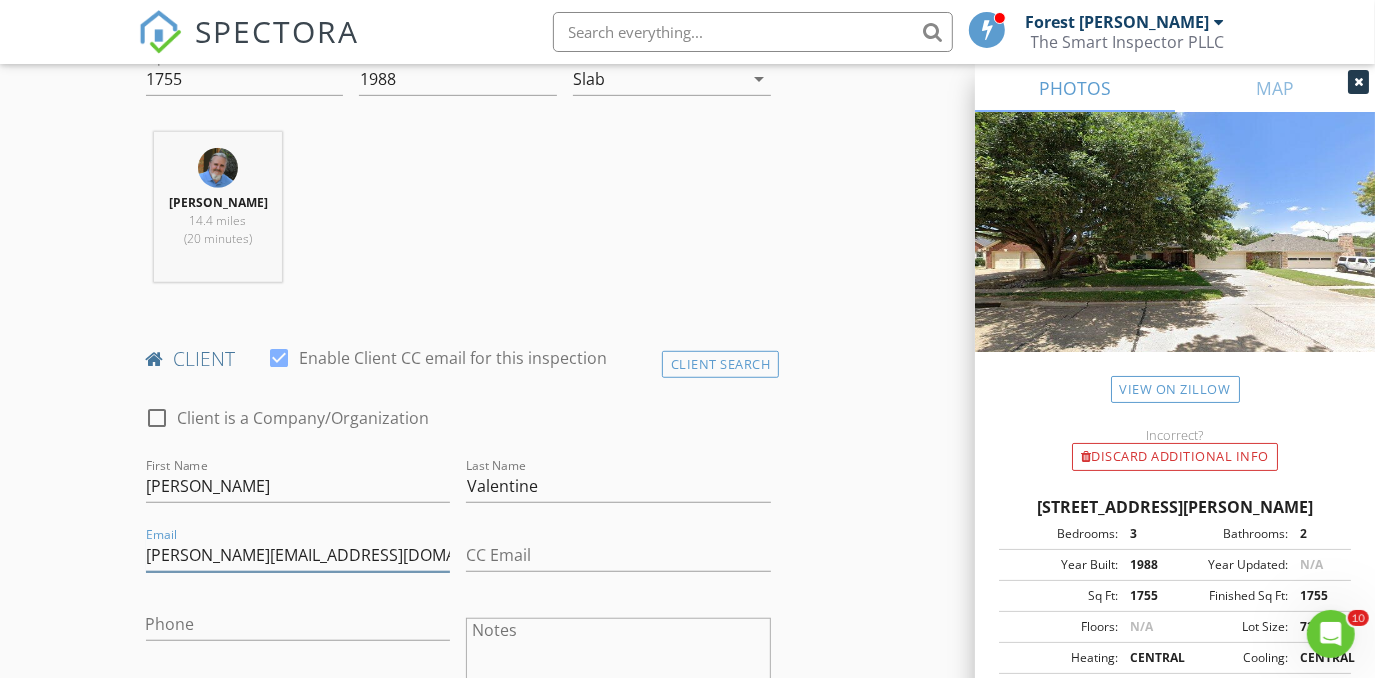 type on "neal.valentine@gmail.com" 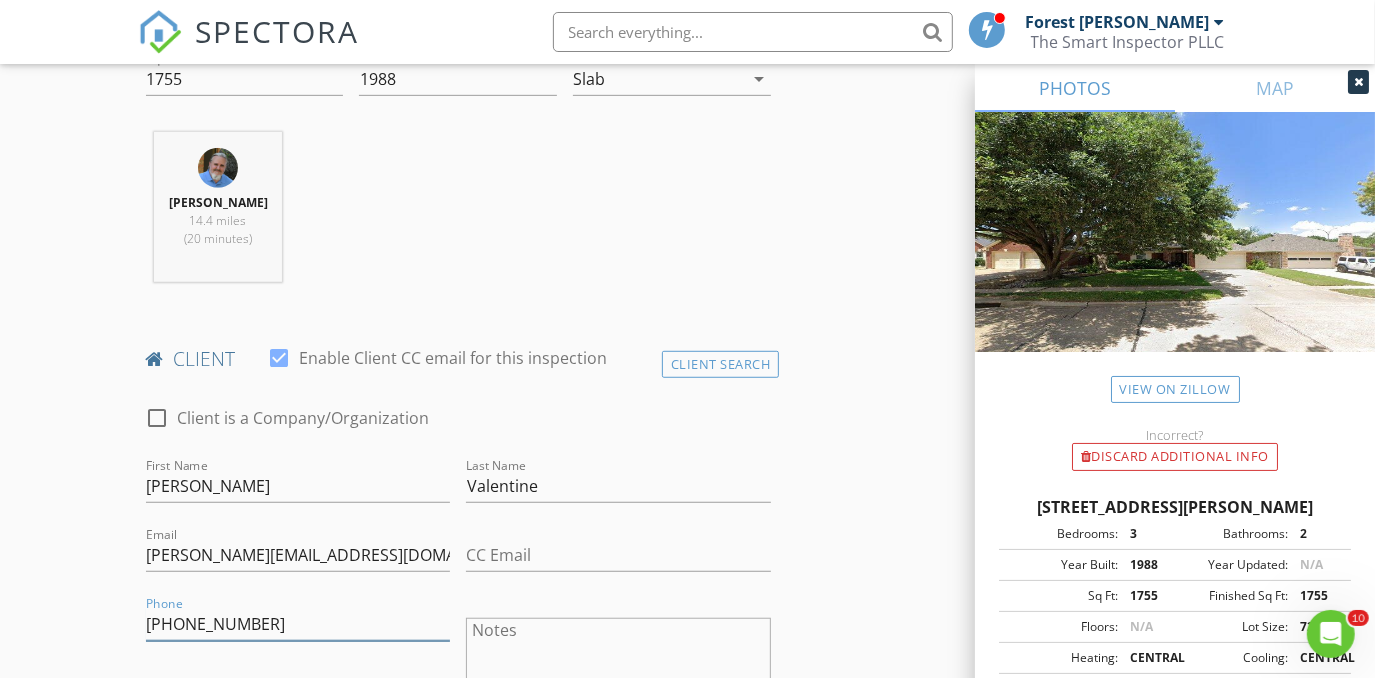type on "817-915-1743" 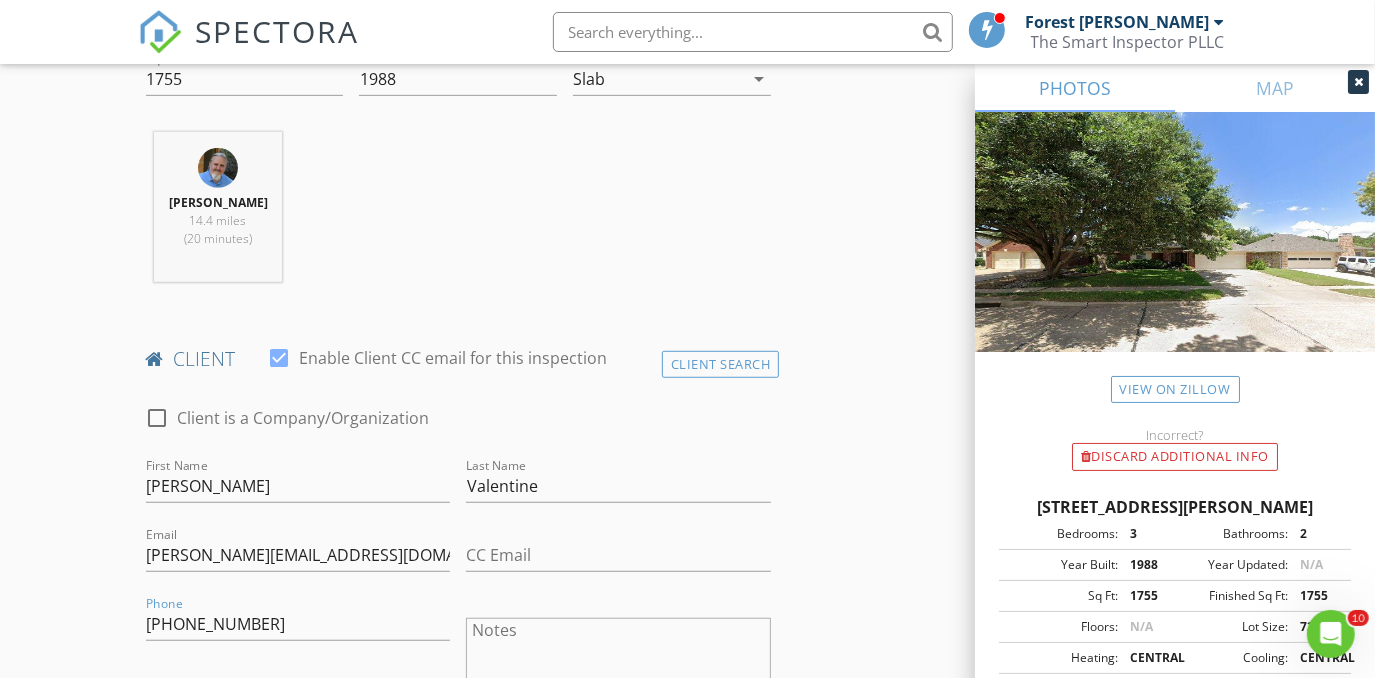click on "New Inspection
Click here to use the New Order Form
INSPECTOR(S)
check_box_outline_blank   Forest Ivey     check_box   Brian Cain   PRIMARY   check_box_outline_blank   Christopher Hudson     check_box_outline_blank   Christopher Sarris     check_box_outline_blank   Antoine "Tony" Razzouk     Brian Cain arrow_drop_down   check_box_outline_blank Brian Cain specifically requested
Date/Time
07/12/2025 9:00 AM
Location
Address Search       Address 5502 Misty Crest Dr   Unit   City Arlington   State TX   Zip 76017   County Tarrant     Square Feet 1755   Year Built 1988   Foundation Slab arrow_drop_down     Brian Cain     14.4 miles     (20 minutes)
client
check_box Enable Client CC email for this inspection   Client Search     check_box_outline_blank Client is a Company/Organization     First Name Neal   Last Name Valentine   Email   CC Email" at bounding box center [687, 1145] 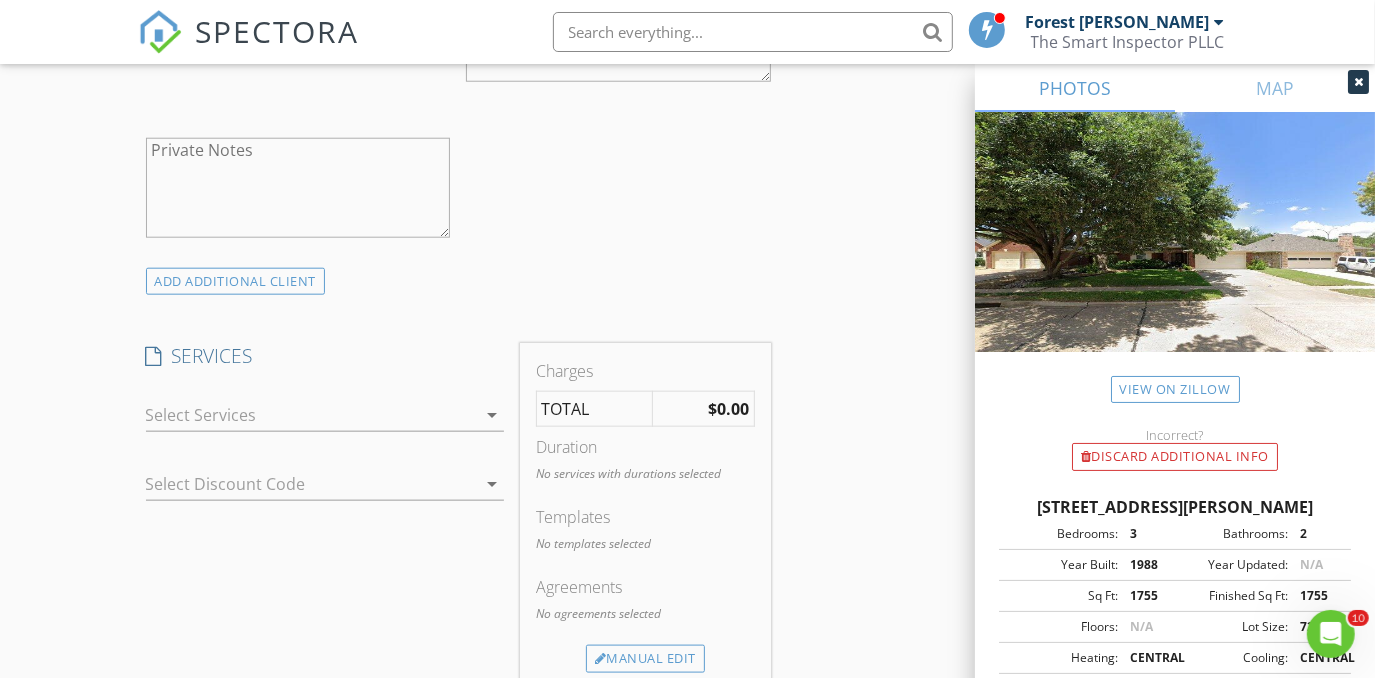 scroll, scrollTop: 1454, scrollLeft: 0, axis: vertical 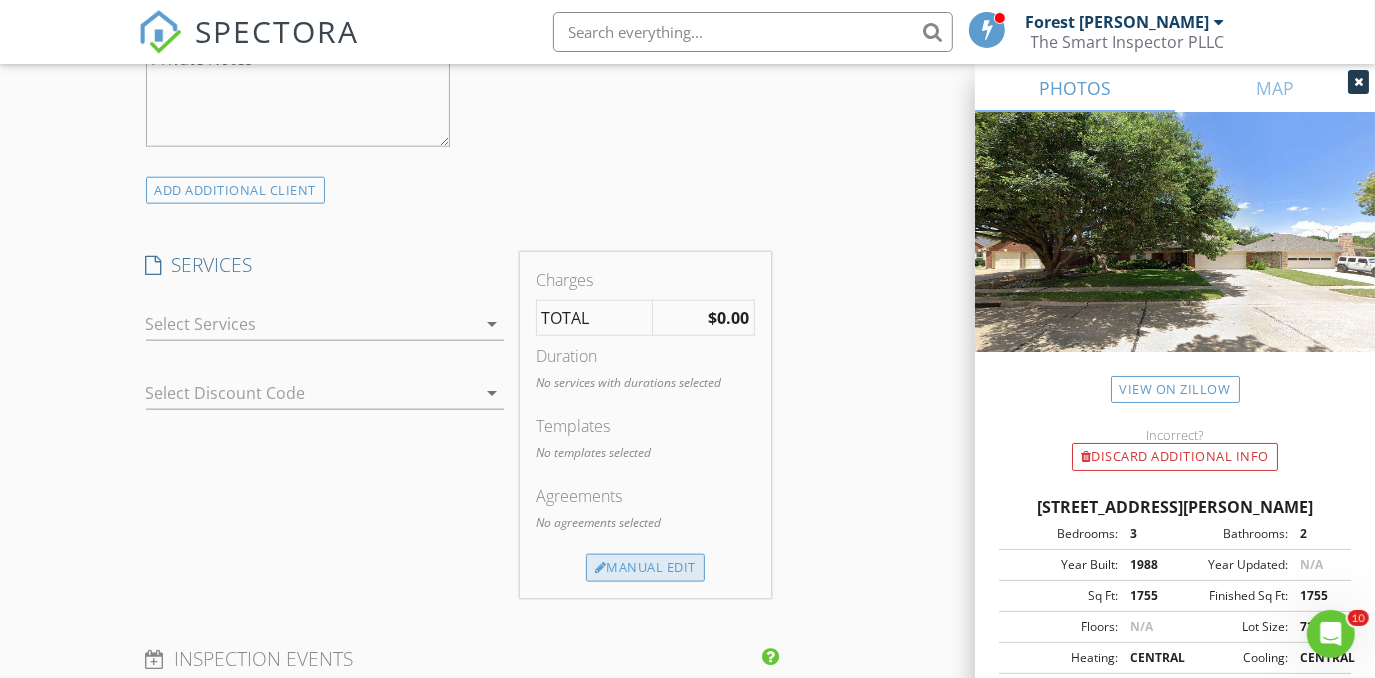 click on "Manual Edit" at bounding box center [645, 568] 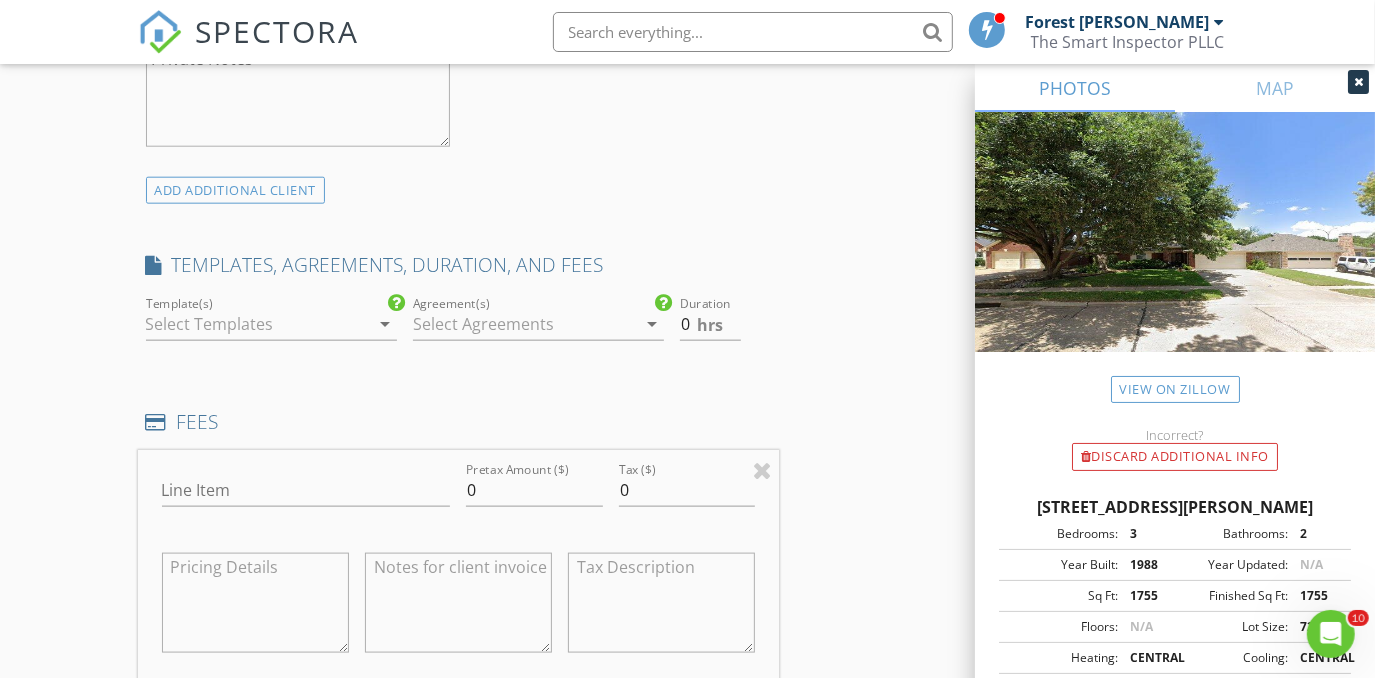 click at bounding box center [257, 324] 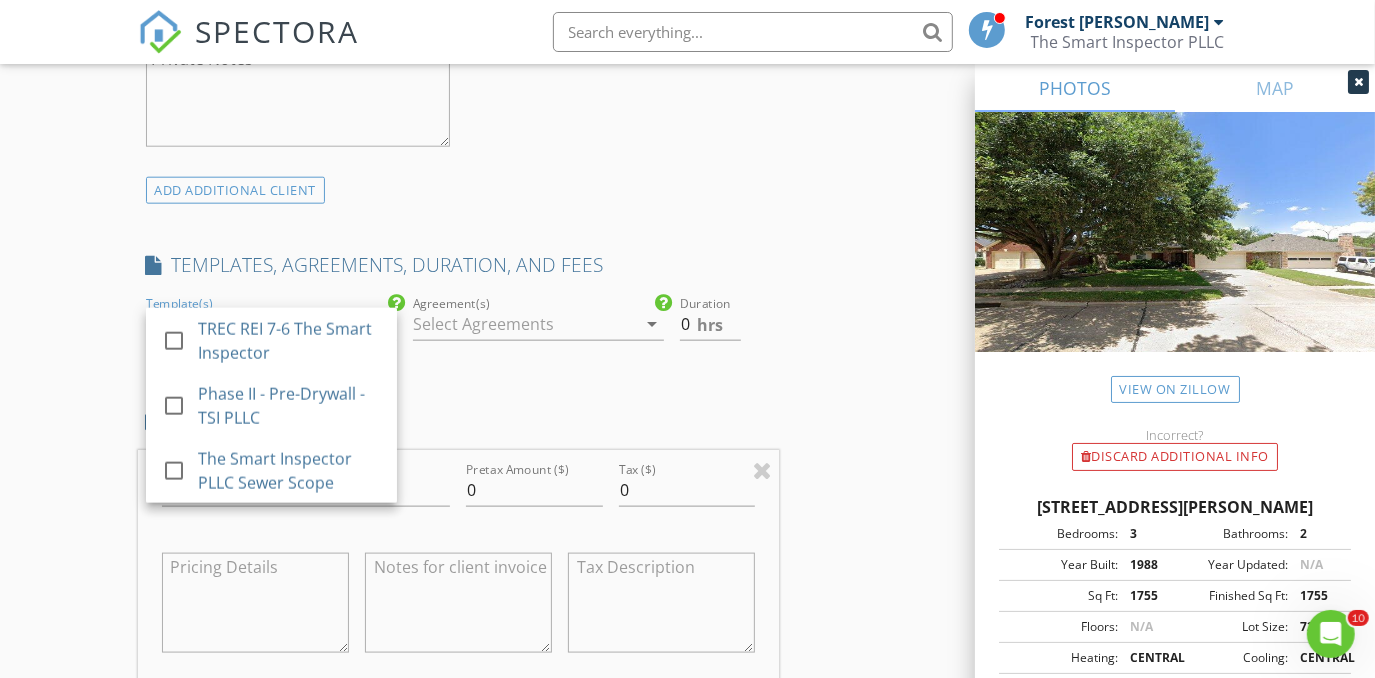 click on "TREC REI 7-6 The Smart Inspector" at bounding box center (289, 341) 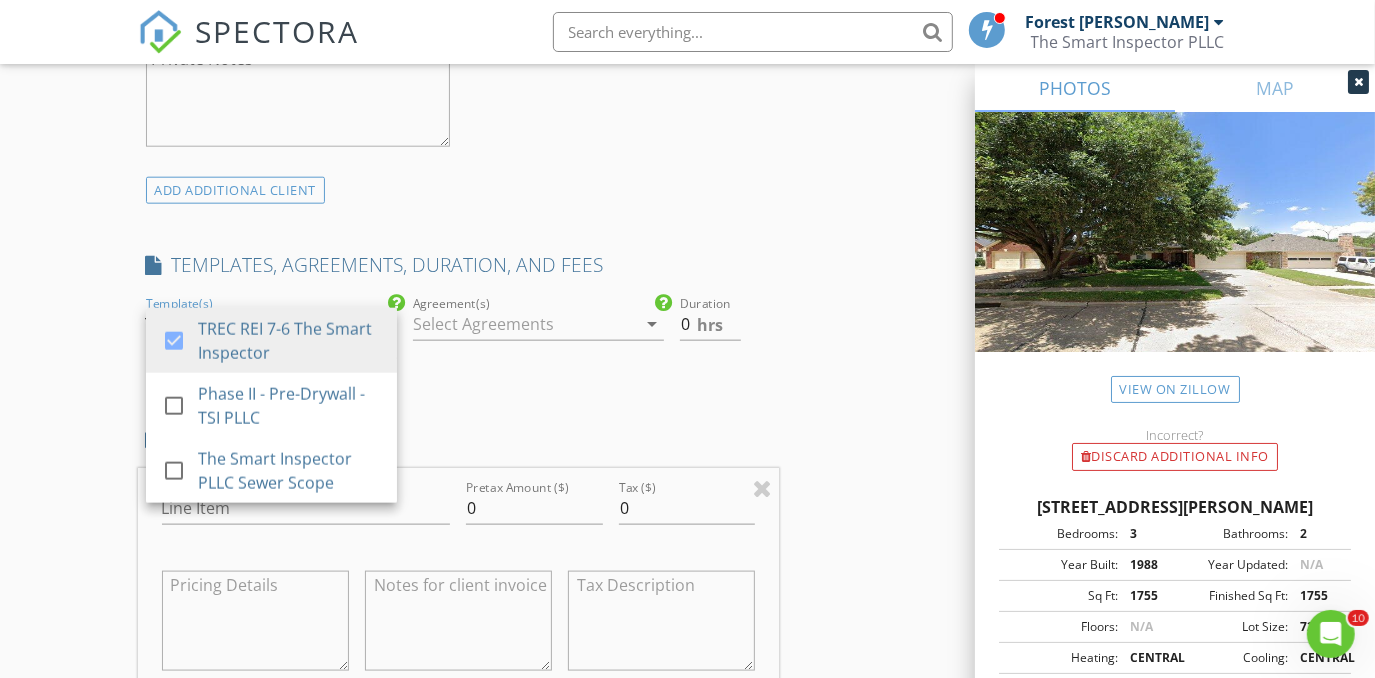 click at bounding box center (524, 324) 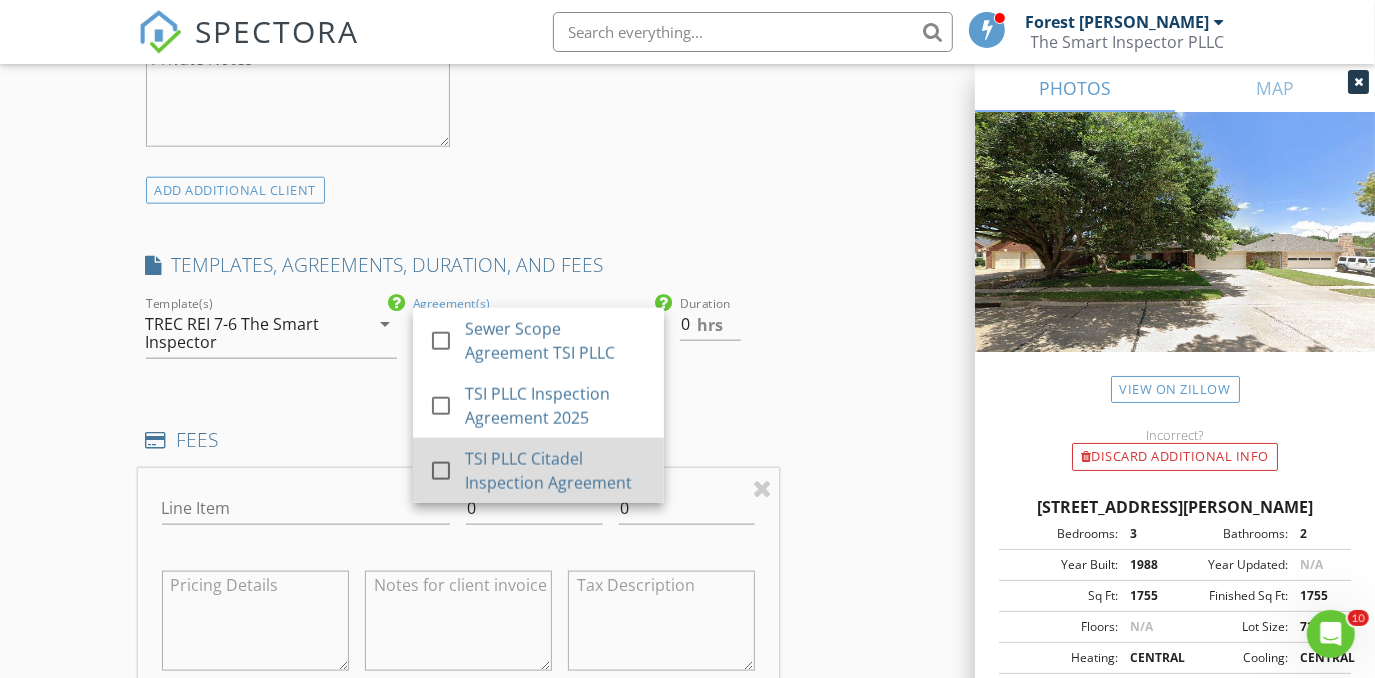 click on "TSI PLLC Citadel Inspection Agreement" at bounding box center (556, 471) 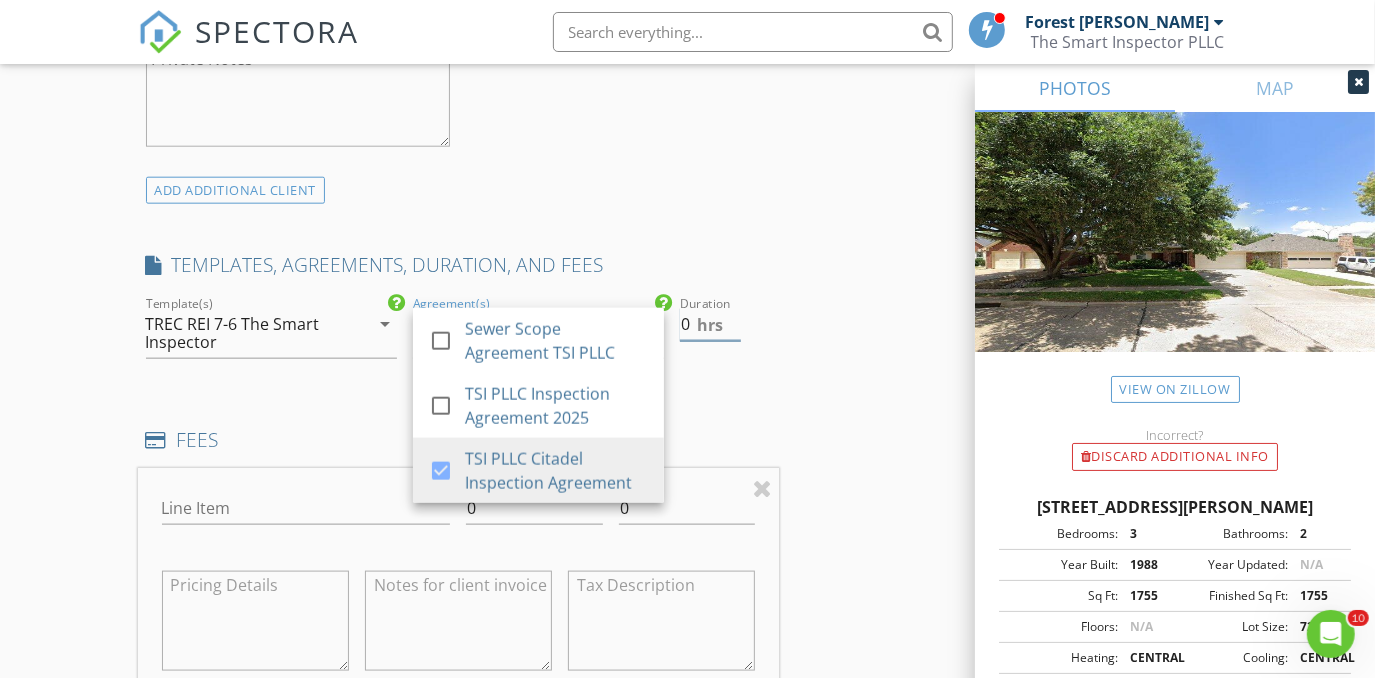 click on "0" at bounding box center (710, 324) 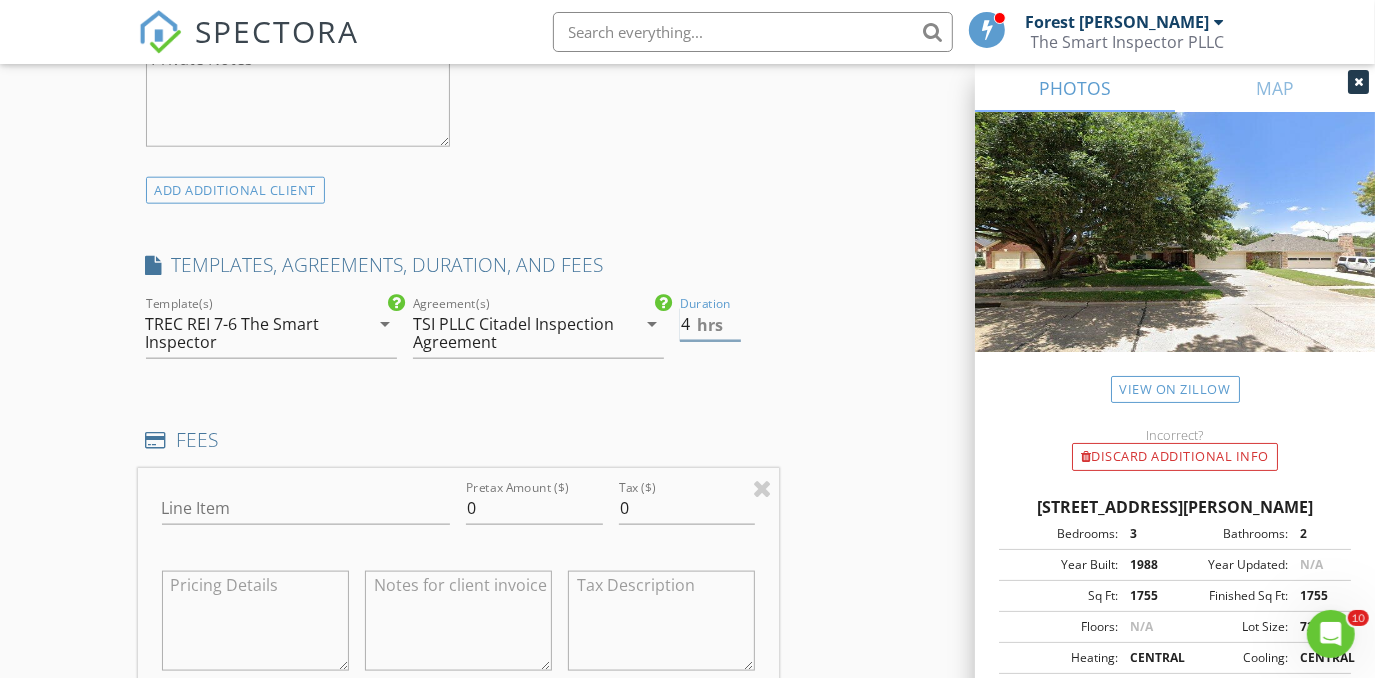 type on "4" 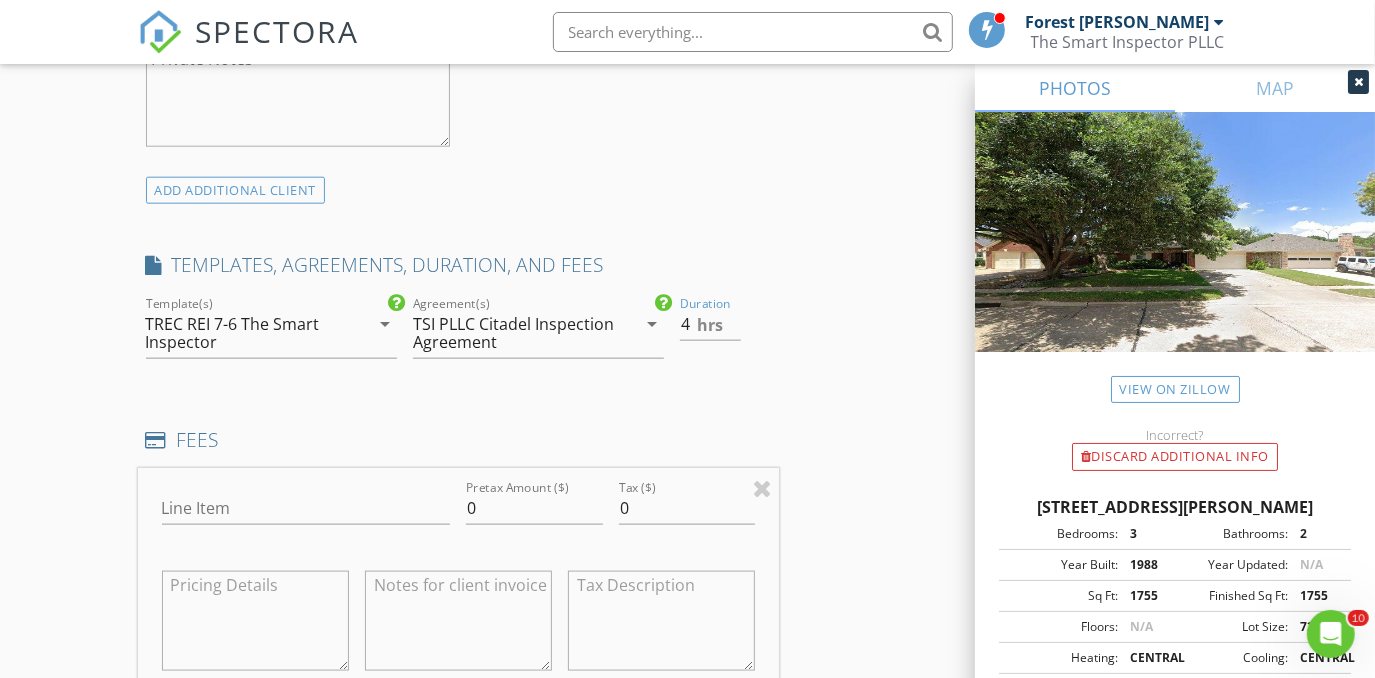click on "Line Item" at bounding box center [306, 518] 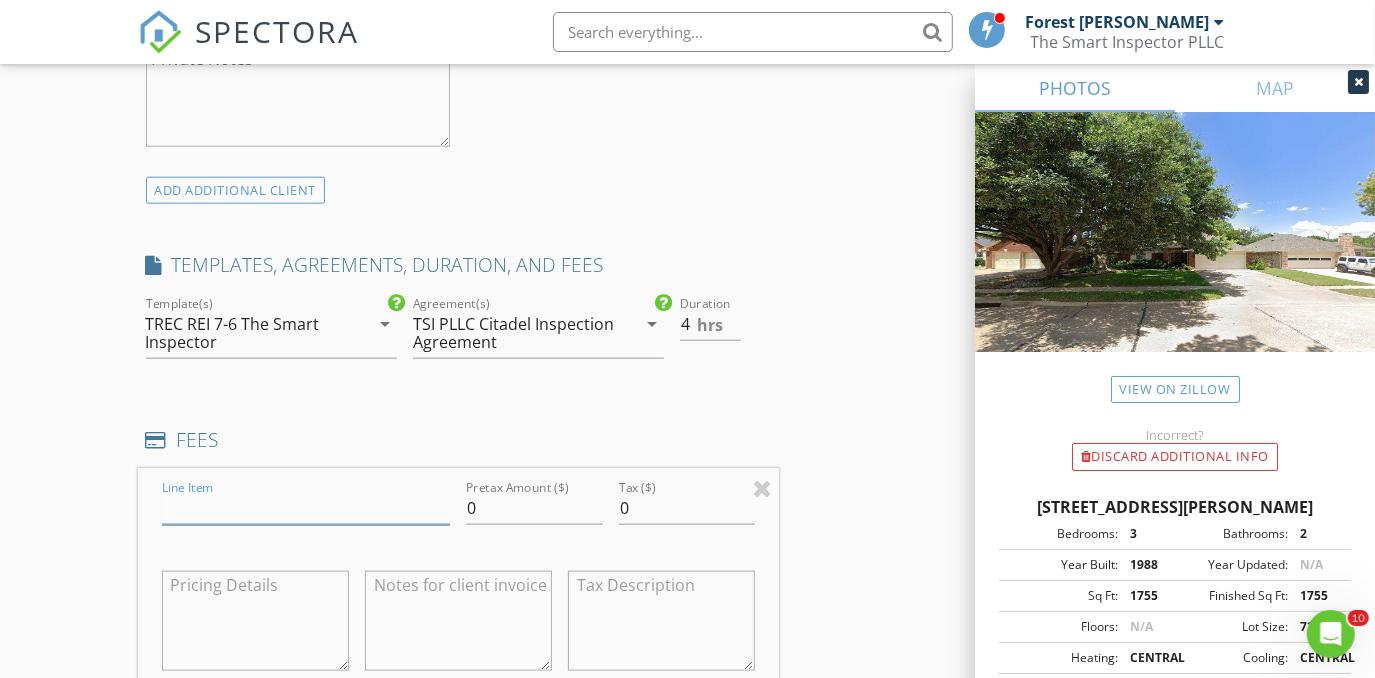click on "Line Item" at bounding box center (306, 508) 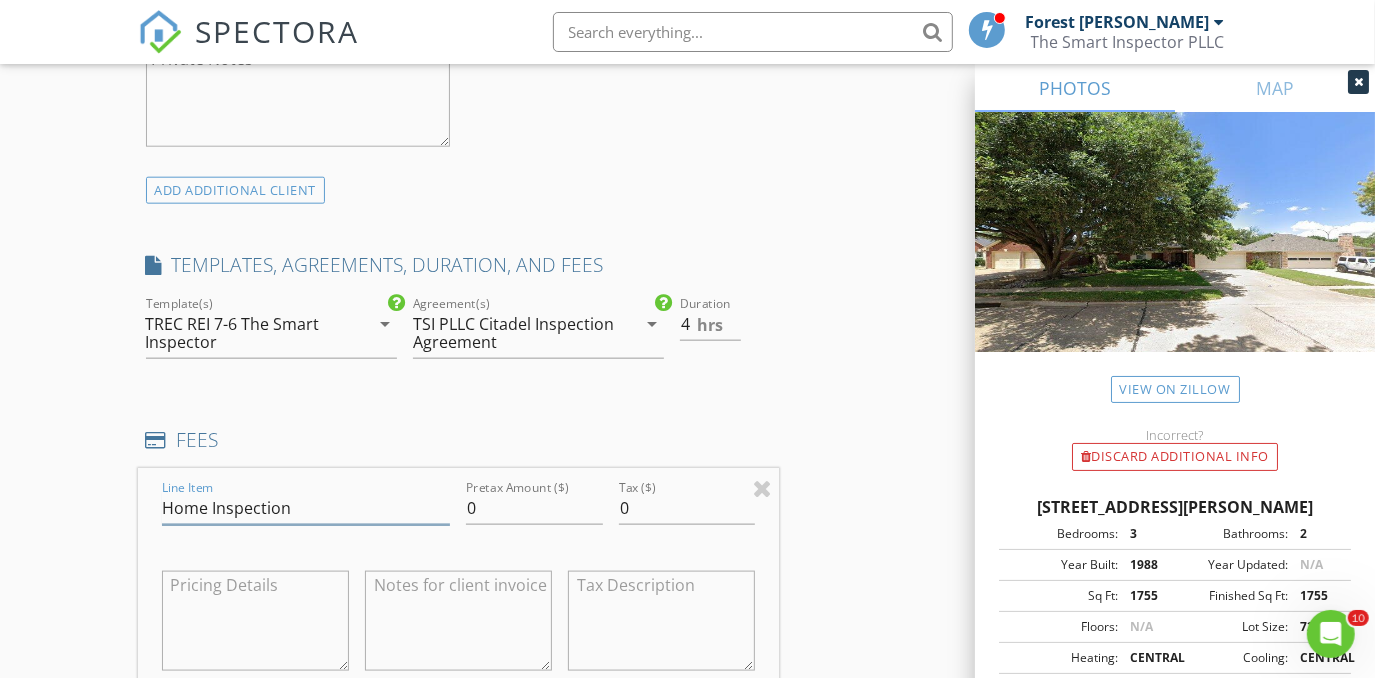 type on "Home Inspection" 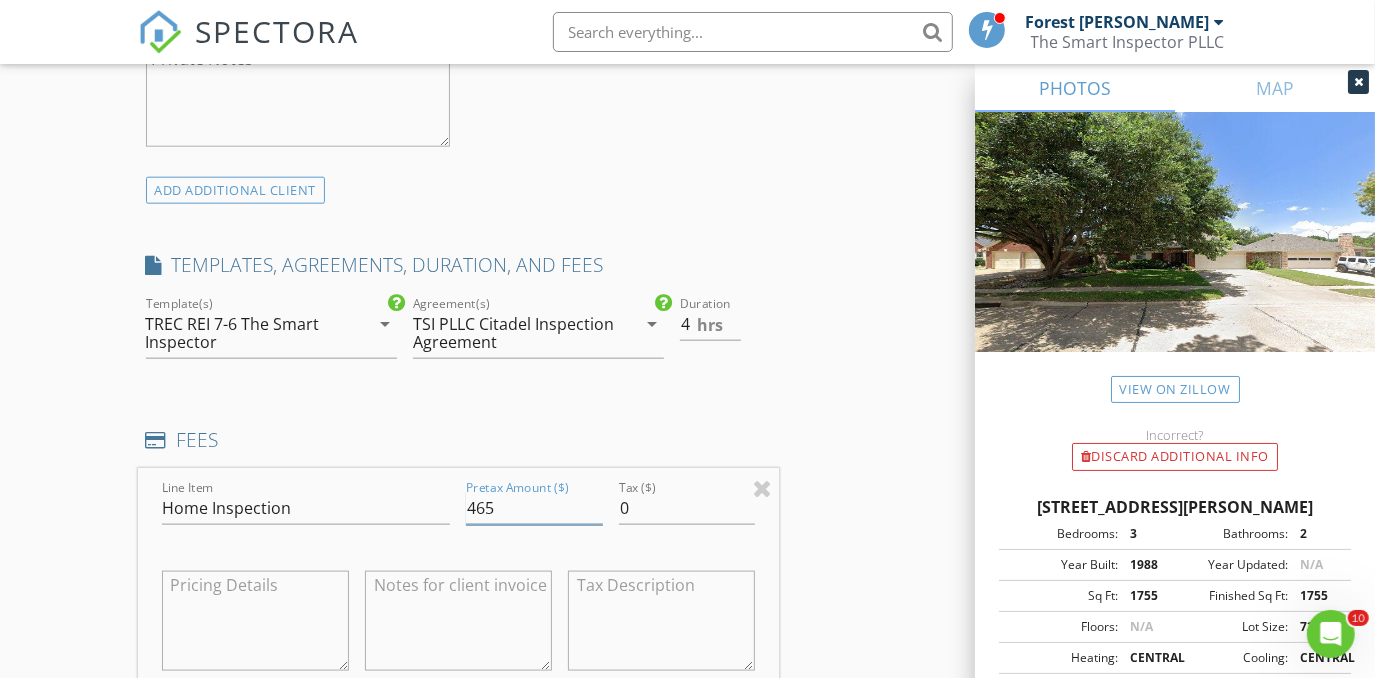 type on "465" 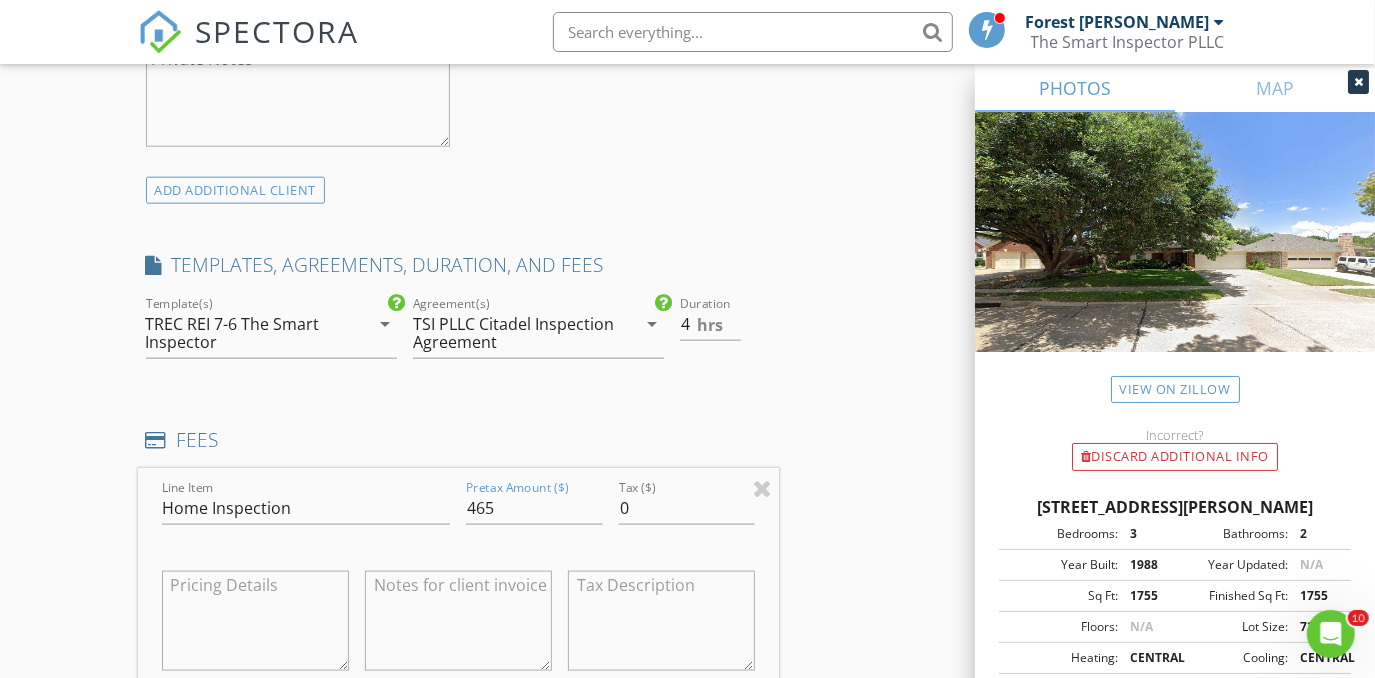 click on "New Inspection
Click here to use the New Order Form
INSPECTOR(S)
check_box_outline_blank   Forest Ivey     check_box   Brian Cain   PRIMARY   check_box_outline_blank   Christopher Hudson     check_box_outline_blank   Christopher Sarris     check_box_outline_blank   Antoine "Tony" Razzouk     Brian Cain arrow_drop_down   check_box_outline_blank Brian Cain specifically requested
Date/Time
07/12/2025 9:00 AM
Location
Address Search       Address 5502 Misty Crest Dr   Unit   City Arlington   State TX   Zip 76017   County Tarrant     Square Feet 1755   Year Built 1988   Foundation Slab arrow_drop_down     Brian Cain     14.4 miles     (20 minutes)
client
check_box Enable Client CC email for this inspection   Client Search     check_box_outline_blank Client is a Company/Organization     First Name Neal   Last Name Valentine   Email   CC Email" at bounding box center [687, 536] 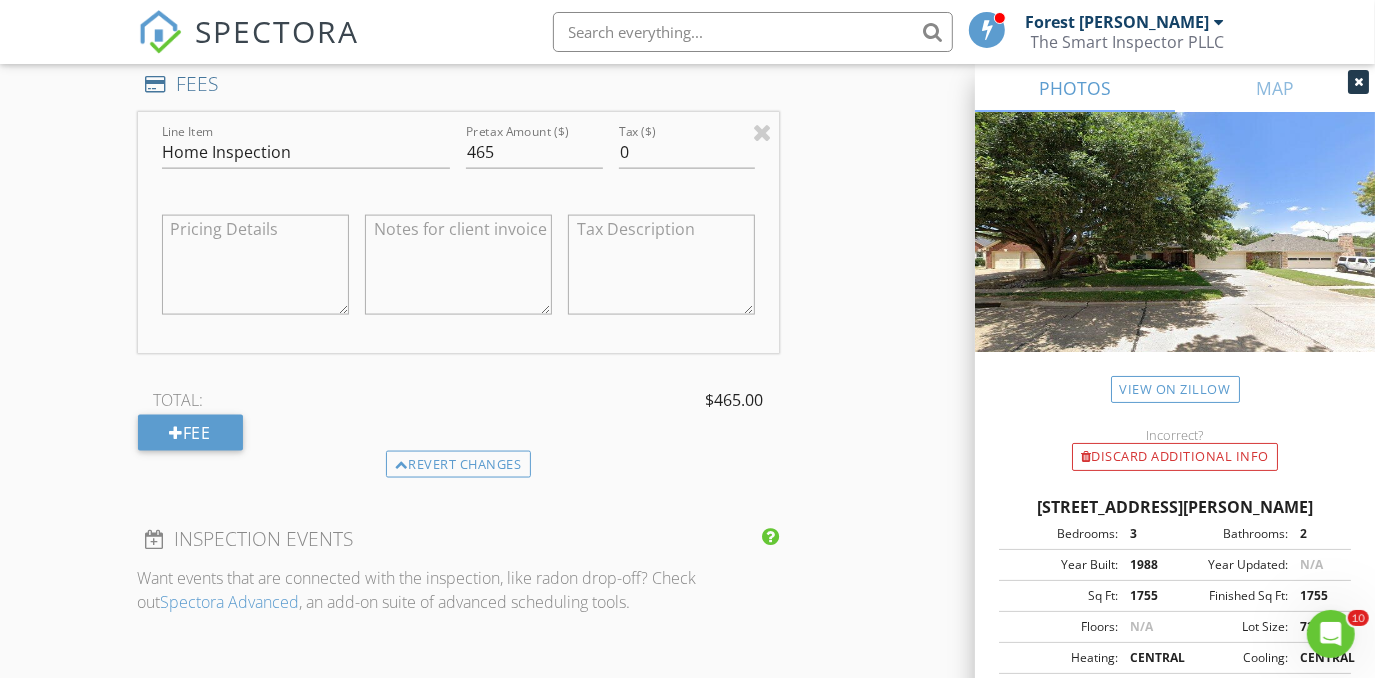 scroll, scrollTop: 1818, scrollLeft: 0, axis: vertical 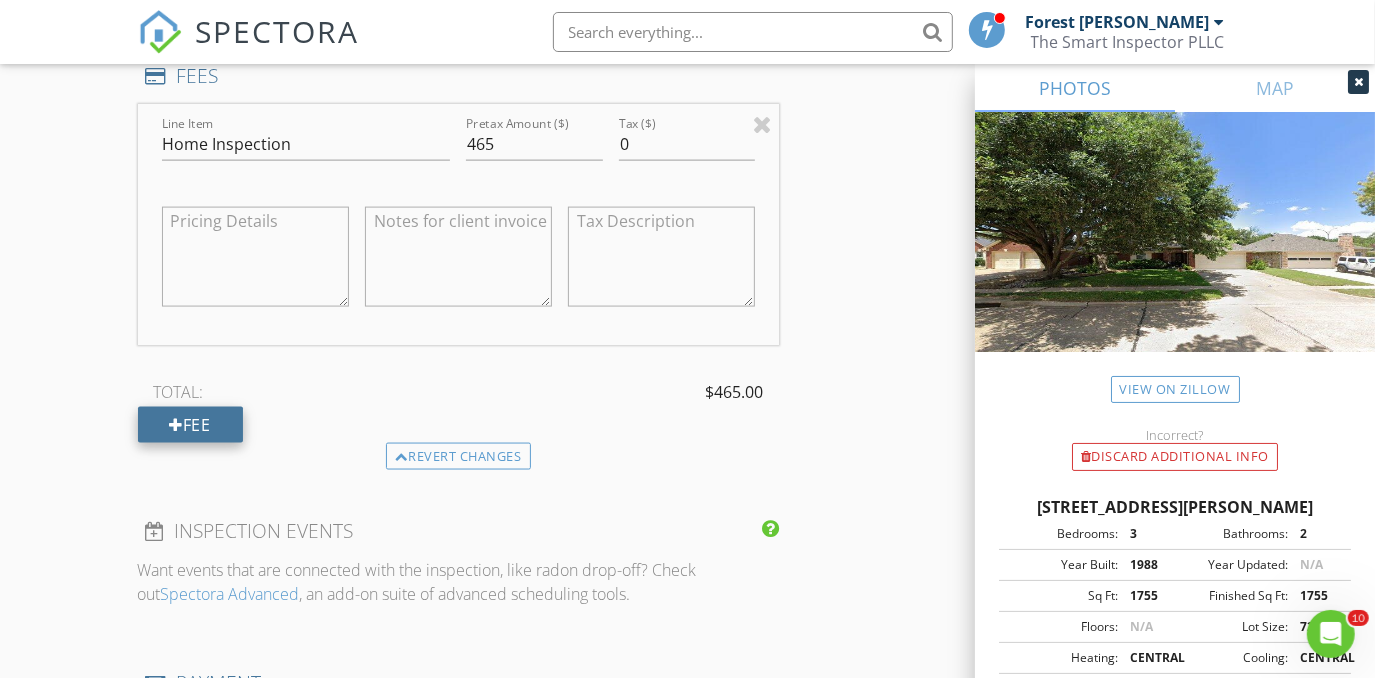 click on "Fee" at bounding box center [190, 425] 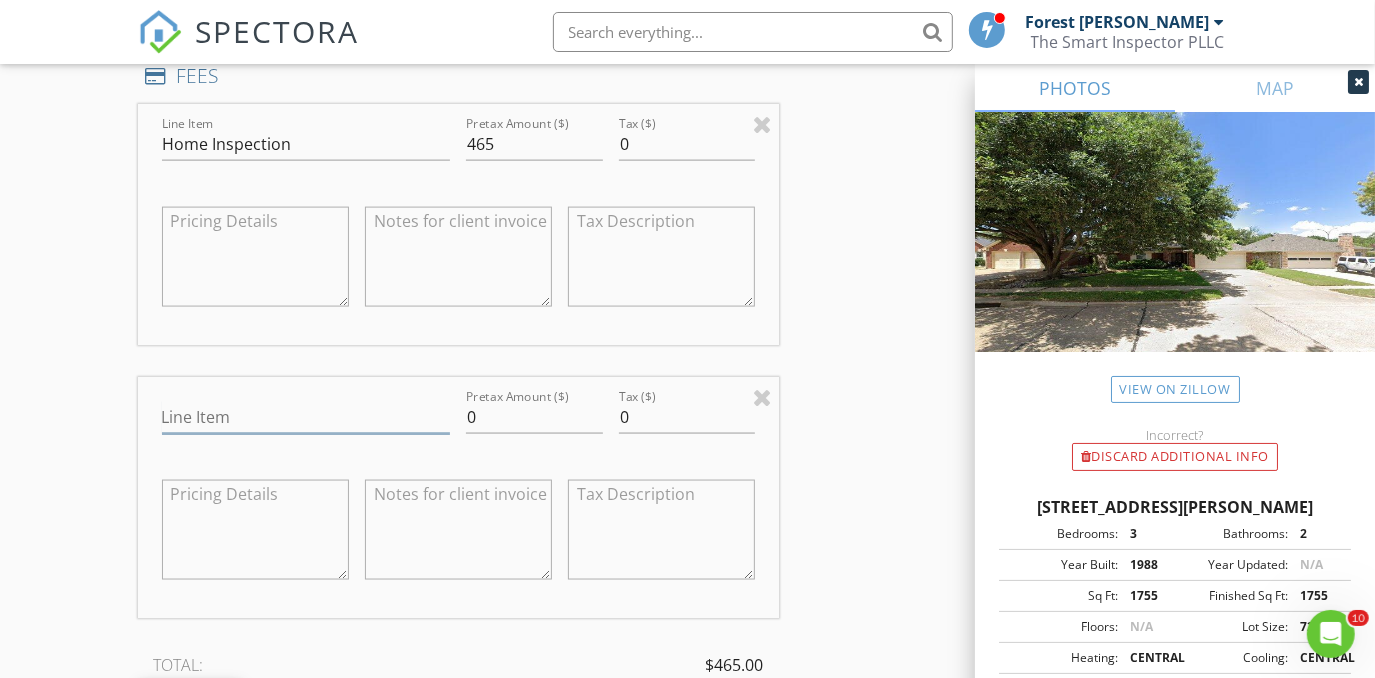 click on "Line Item" at bounding box center [306, 417] 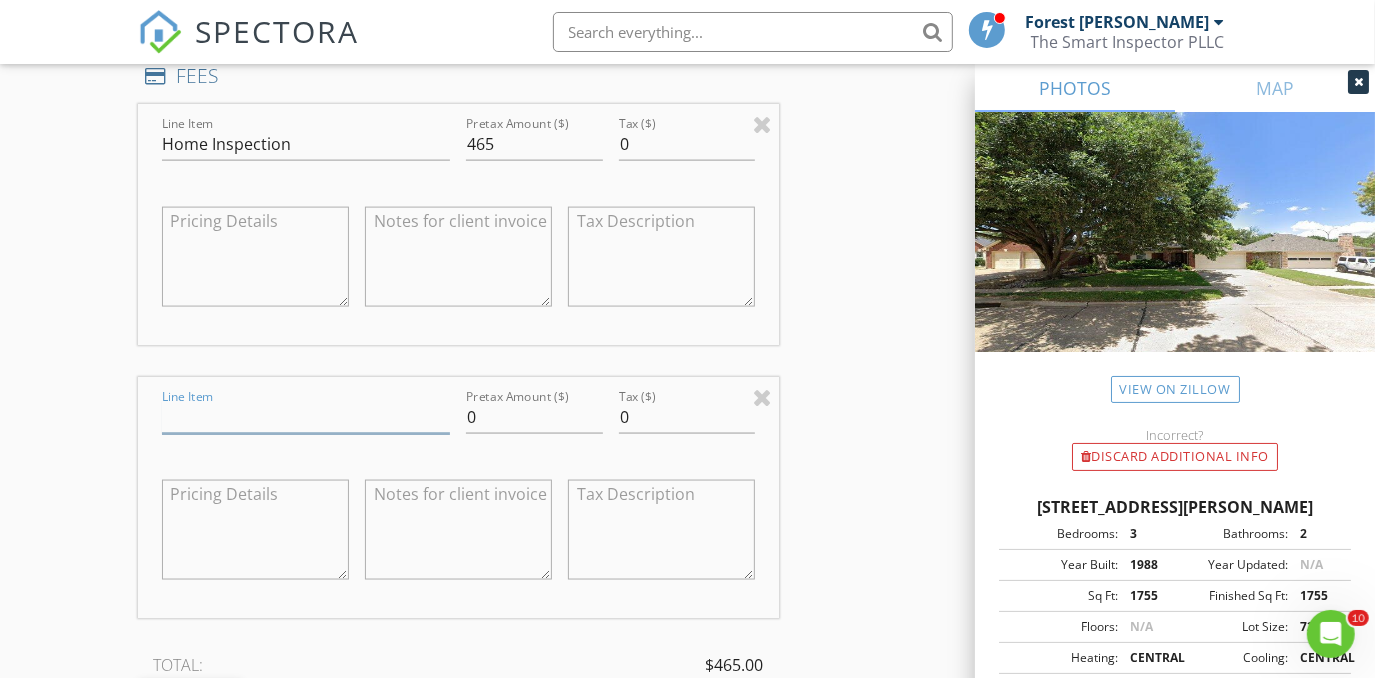click on "Line Item" at bounding box center [306, 417] 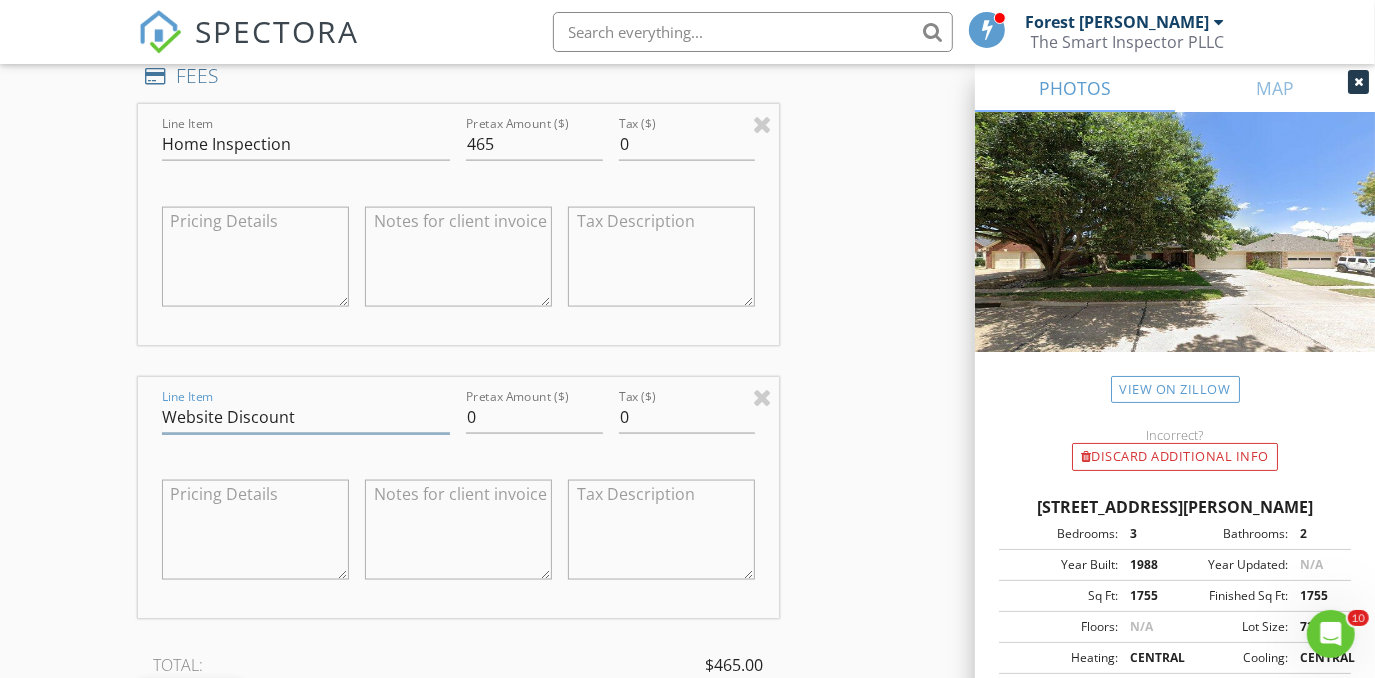 type on "Website Discount" 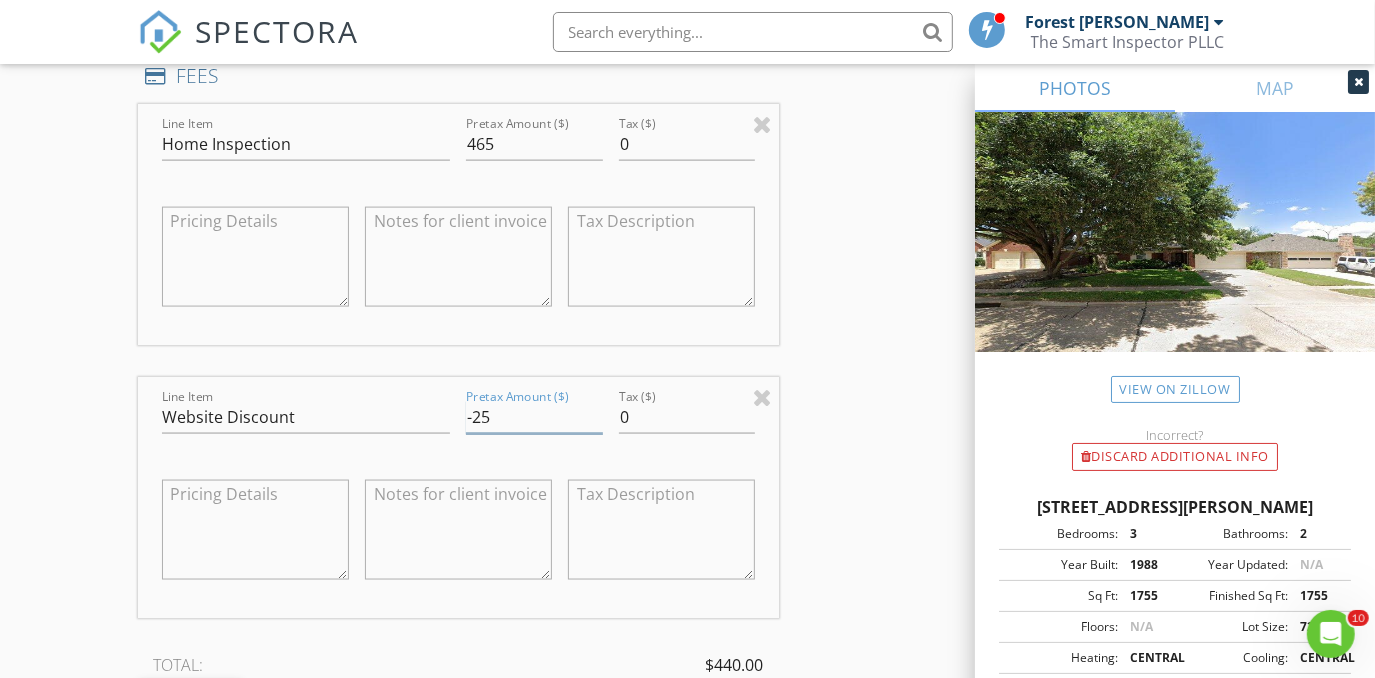 type on "-25" 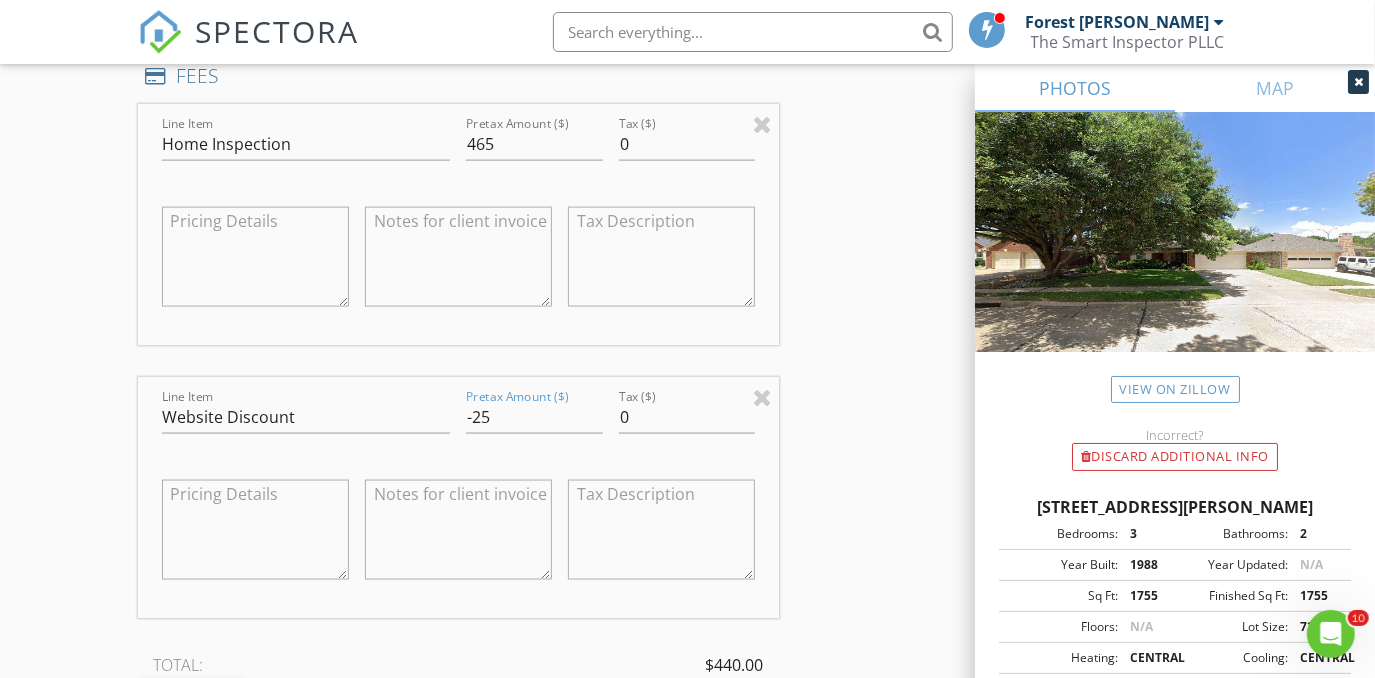 click on "New Inspection
Click here to use the New Order Form
INSPECTOR(S)
check_box_outline_blank   Forest Ivey     check_box   Brian Cain   PRIMARY   check_box_outline_blank   Christopher Hudson     check_box_outline_blank   Christopher Sarris     check_box_outline_blank   Antoine "Tony" Razzouk     Brian Cain arrow_drop_down   check_box_outline_blank Brian Cain specifically requested
Date/Time
07/12/2025 9:00 AM
Location
Address Search       Address 5502 Misty Crest Dr   Unit   City Arlington   State TX   Zip 76017   County Tarrant     Square Feet 1755   Year Built 1988   Foundation Slab arrow_drop_down     Brian Cain     14.4 miles     (20 minutes)
client
check_box Enable Client CC email for this inspection   Client Search     check_box_outline_blank Client is a Company/Organization     First Name Neal   Last Name Valentine   Email   CC Email" at bounding box center (687, 308) 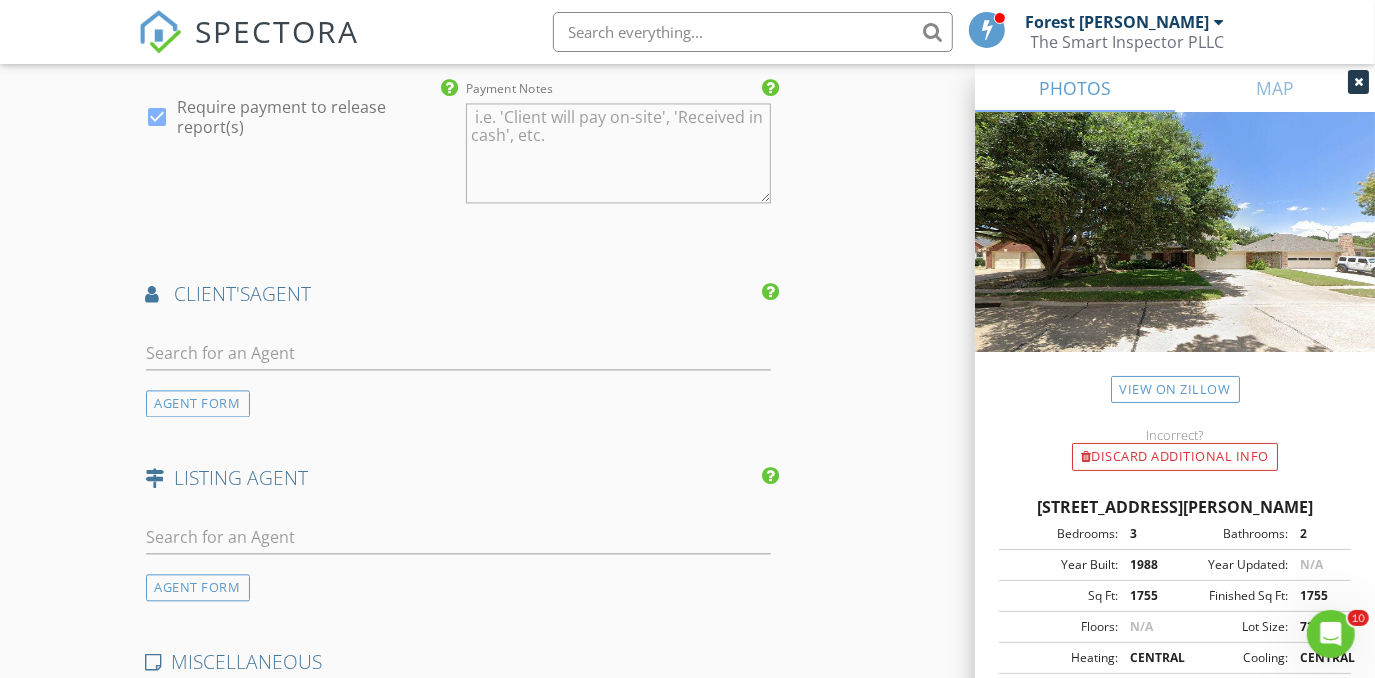 scroll, scrollTop: 2727, scrollLeft: 0, axis: vertical 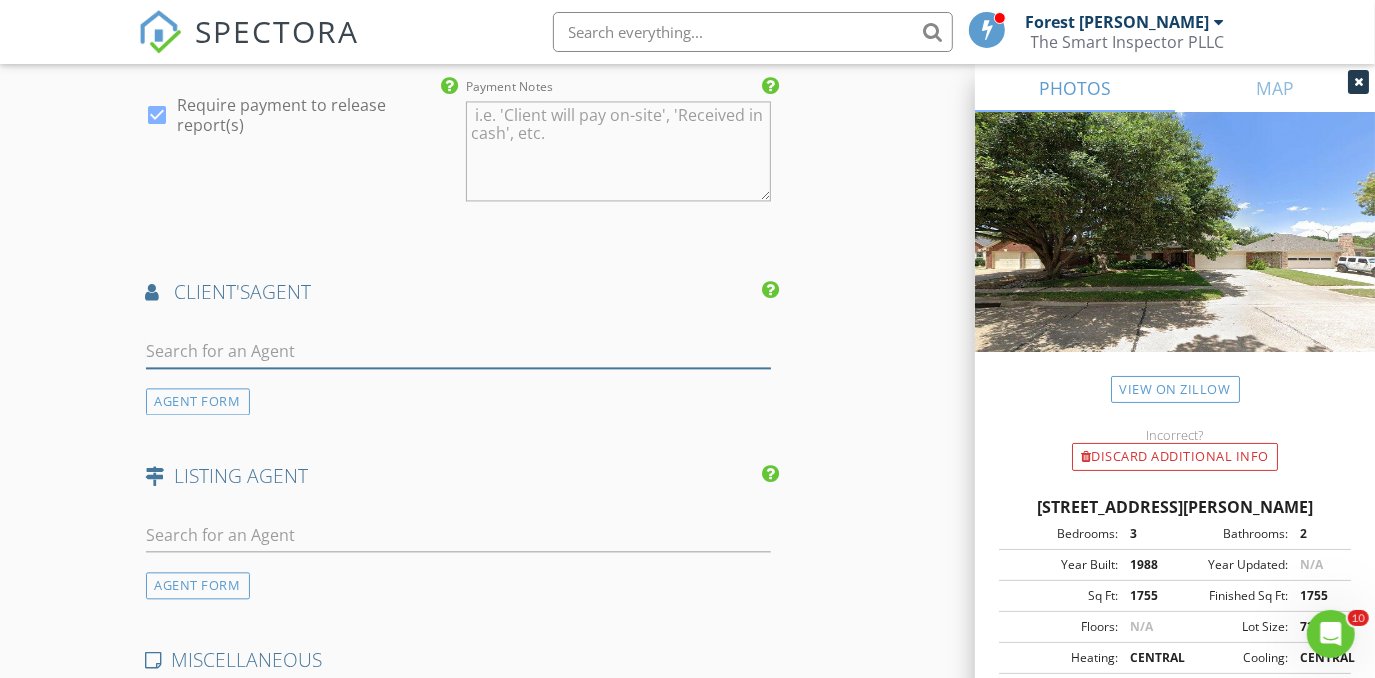 click at bounding box center (459, 351) 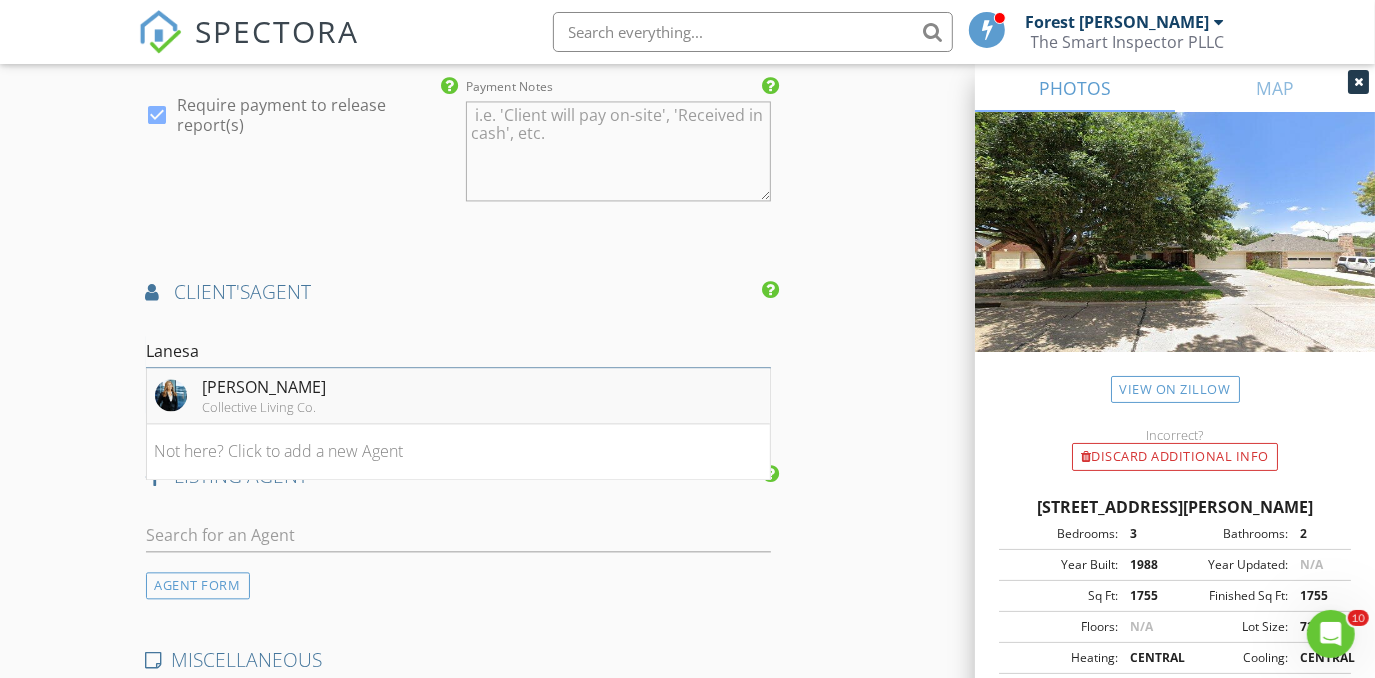 type on "Lanesa" 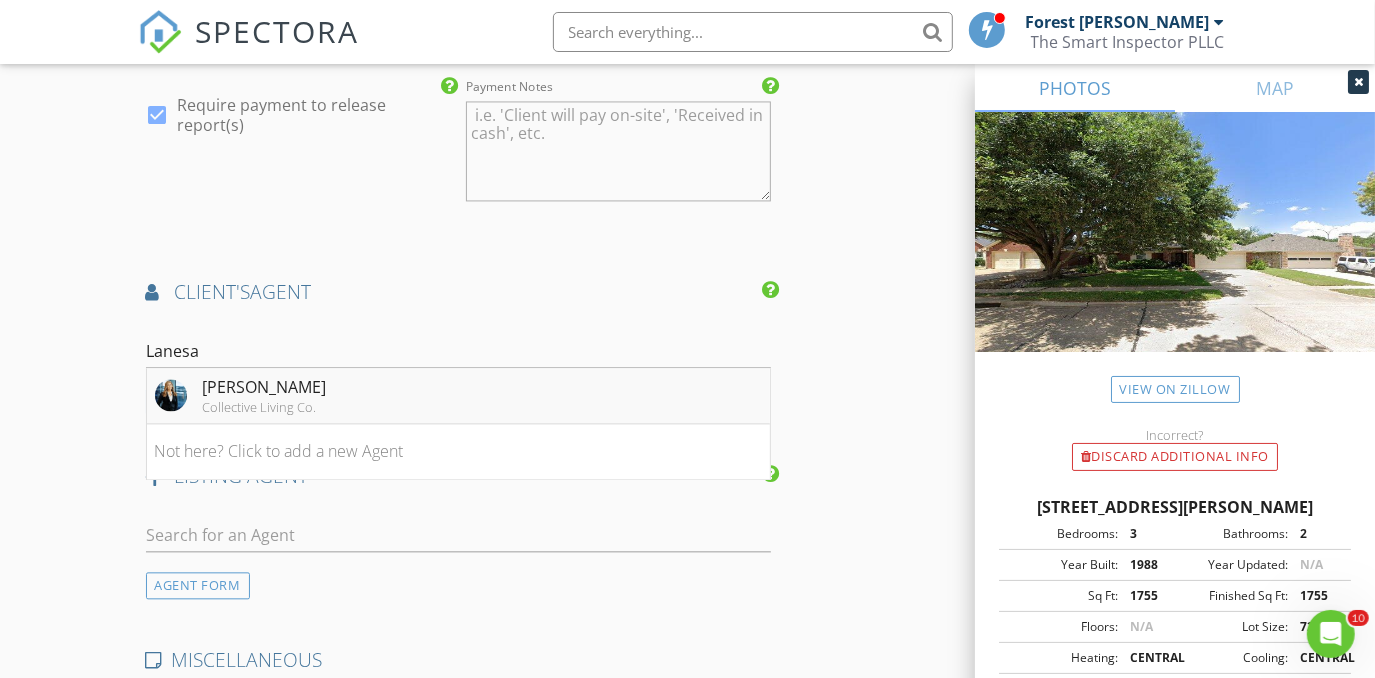 click on "Lanesa Valentine" at bounding box center [265, 387] 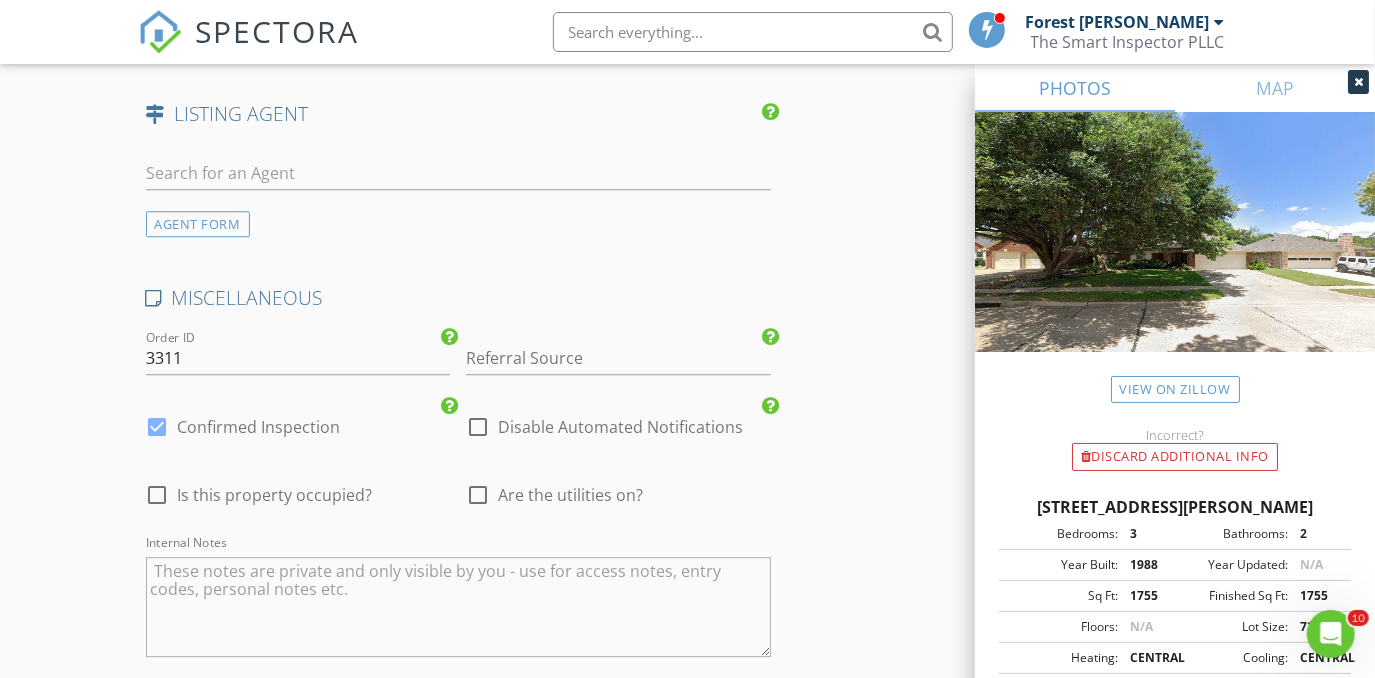 scroll, scrollTop: 3545, scrollLeft: 0, axis: vertical 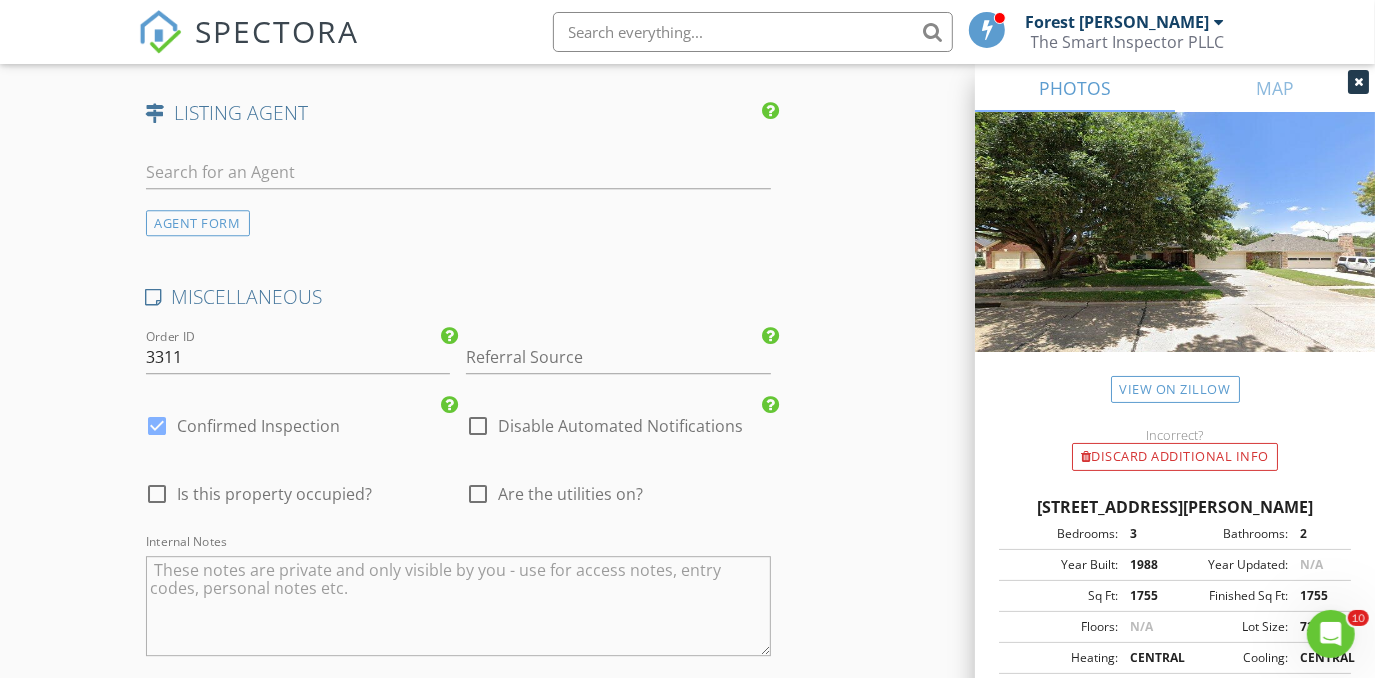 click on "Are the utilities on?" at bounding box center (570, 494) 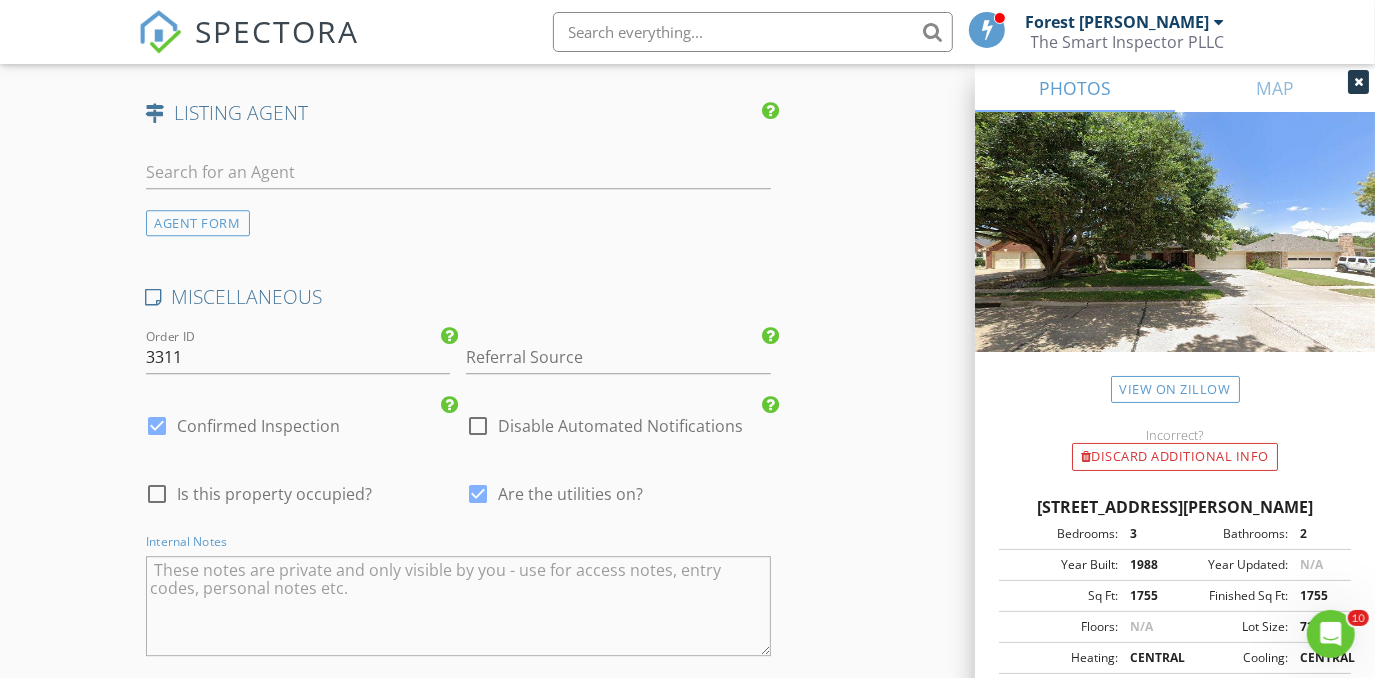 click at bounding box center [459, 606] 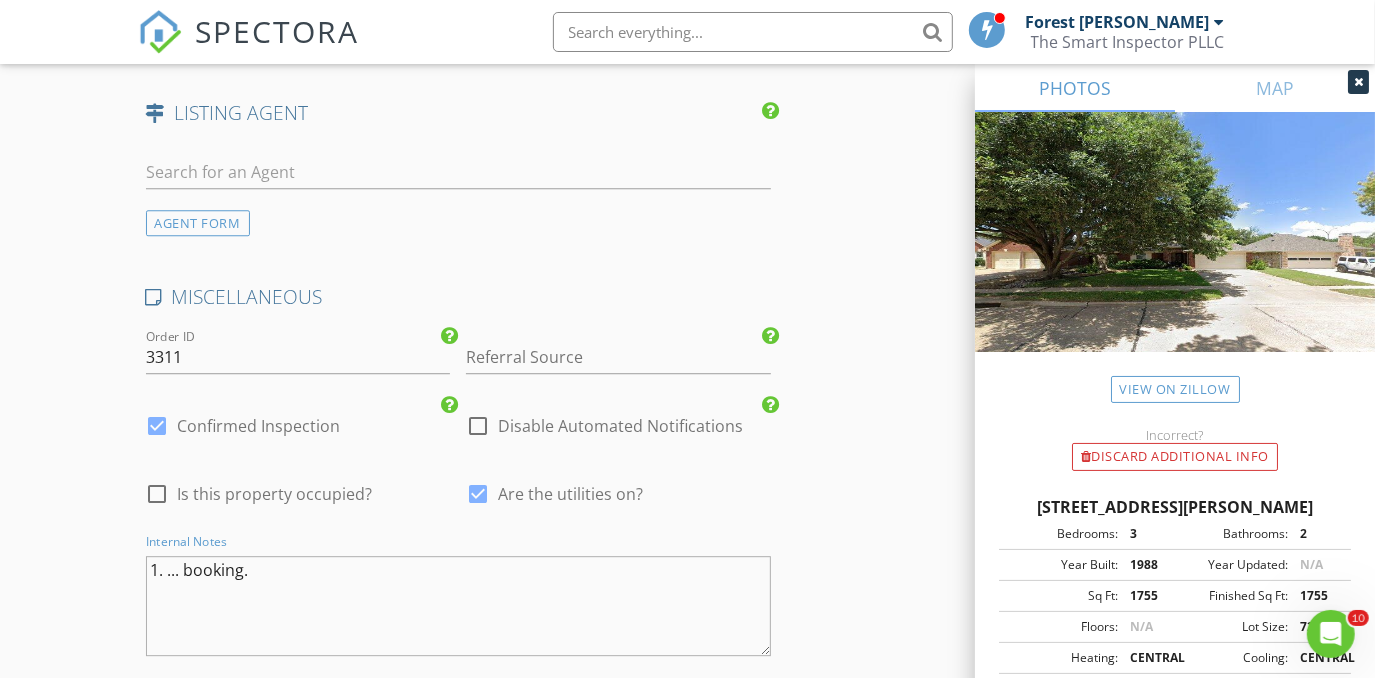 click on "1. ... booking." at bounding box center [459, 606] 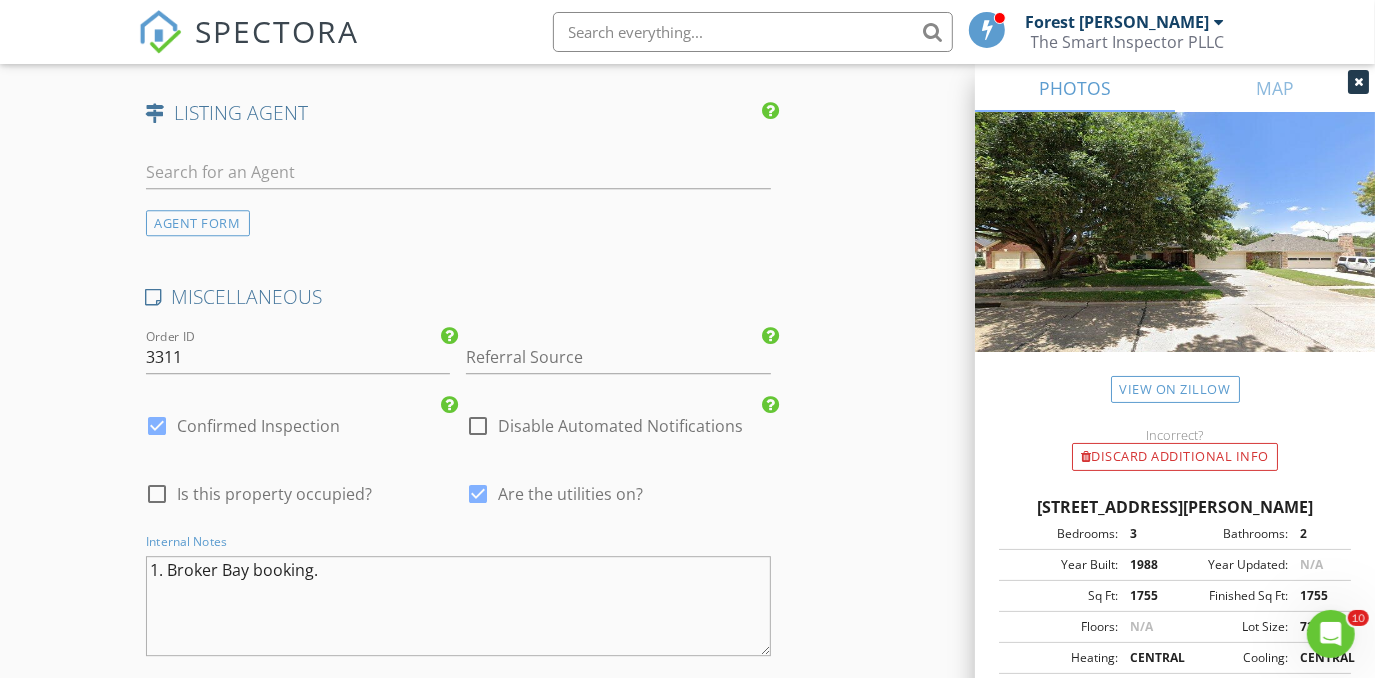 type on "1. Broker Bay booking." 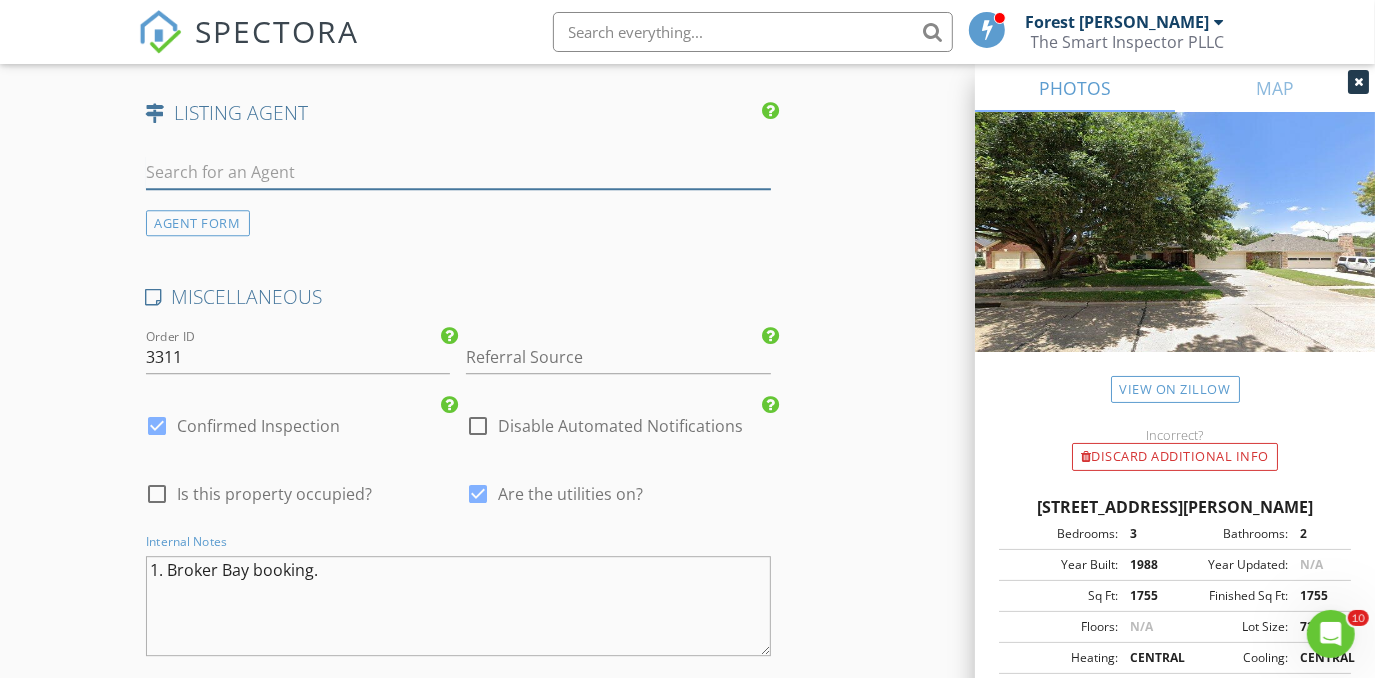 click at bounding box center [459, 172] 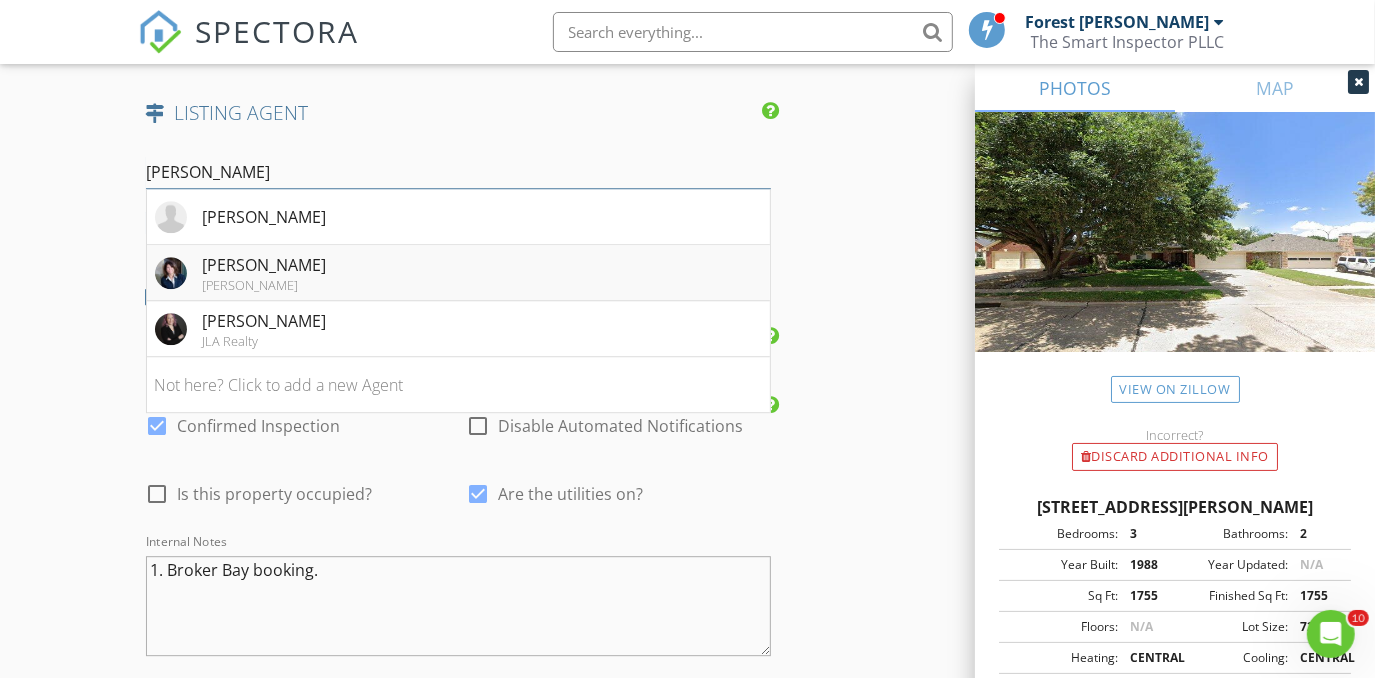 type on "Amy" 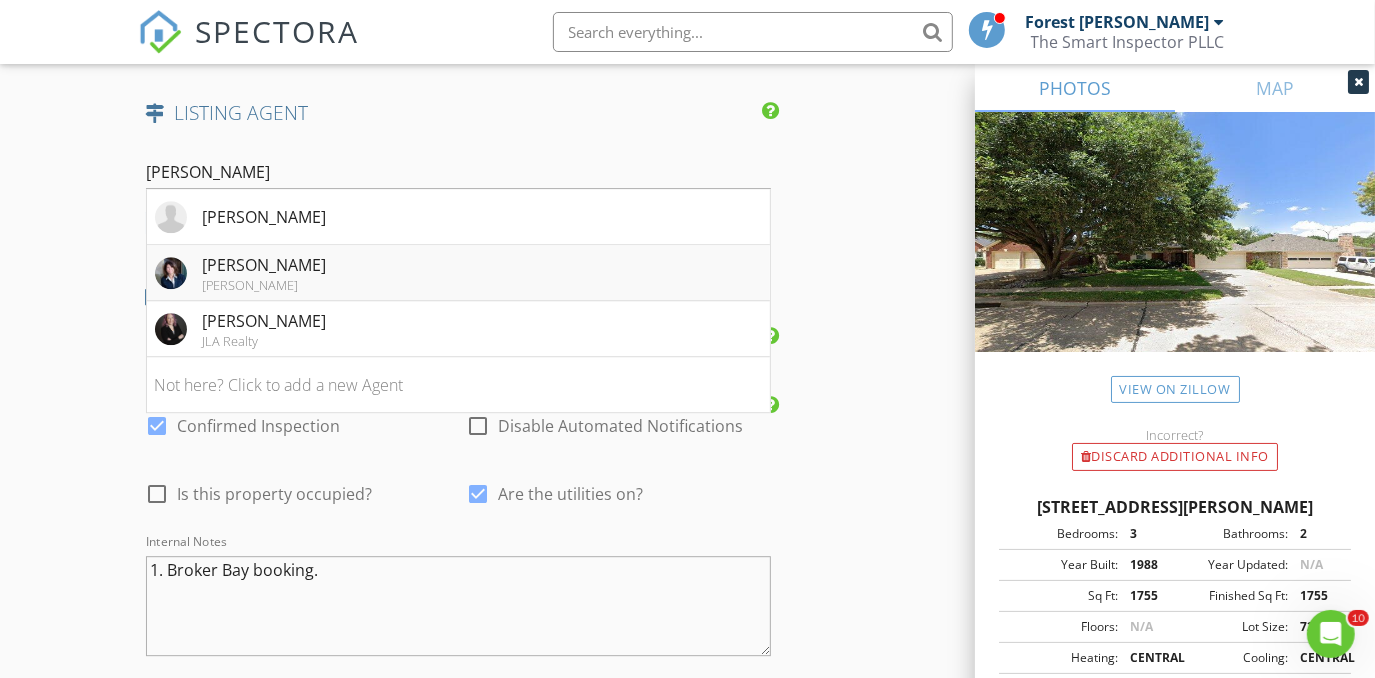 click on "Keller Williams" at bounding box center [265, 285] 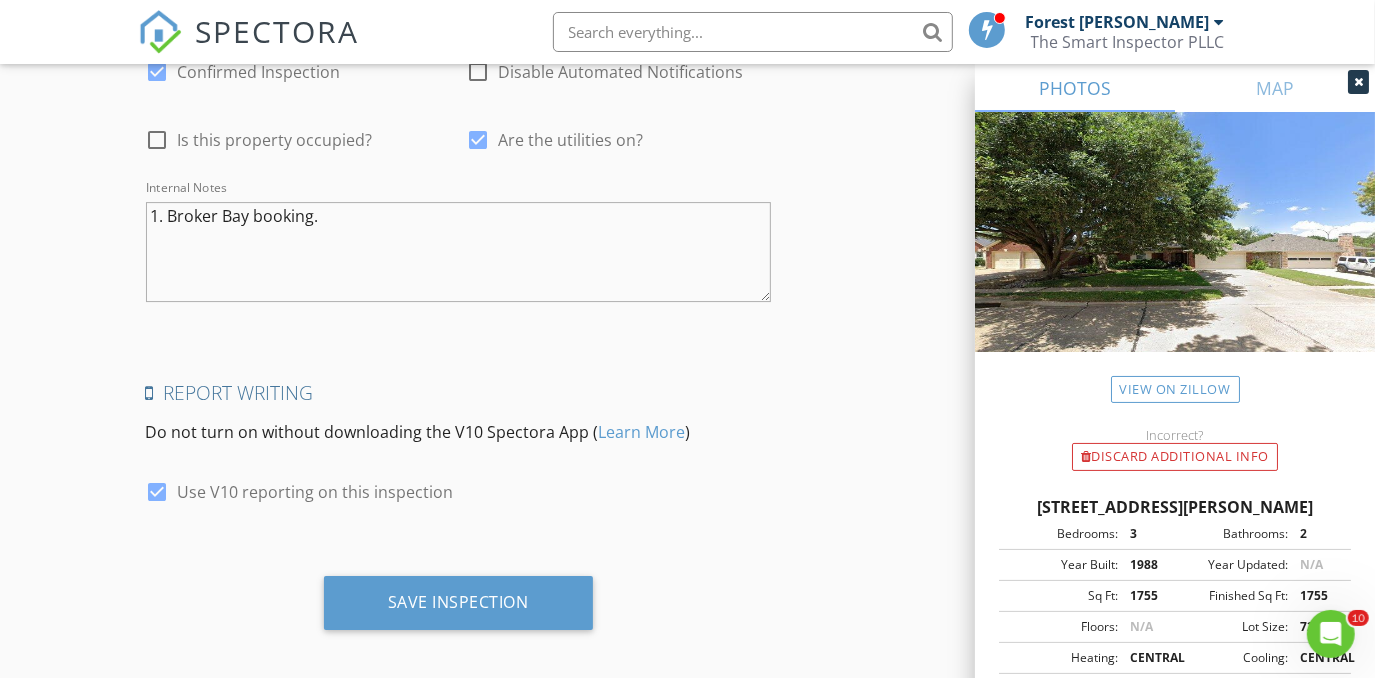 scroll, scrollTop: 4360, scrollLeft: 0, axis: vertical 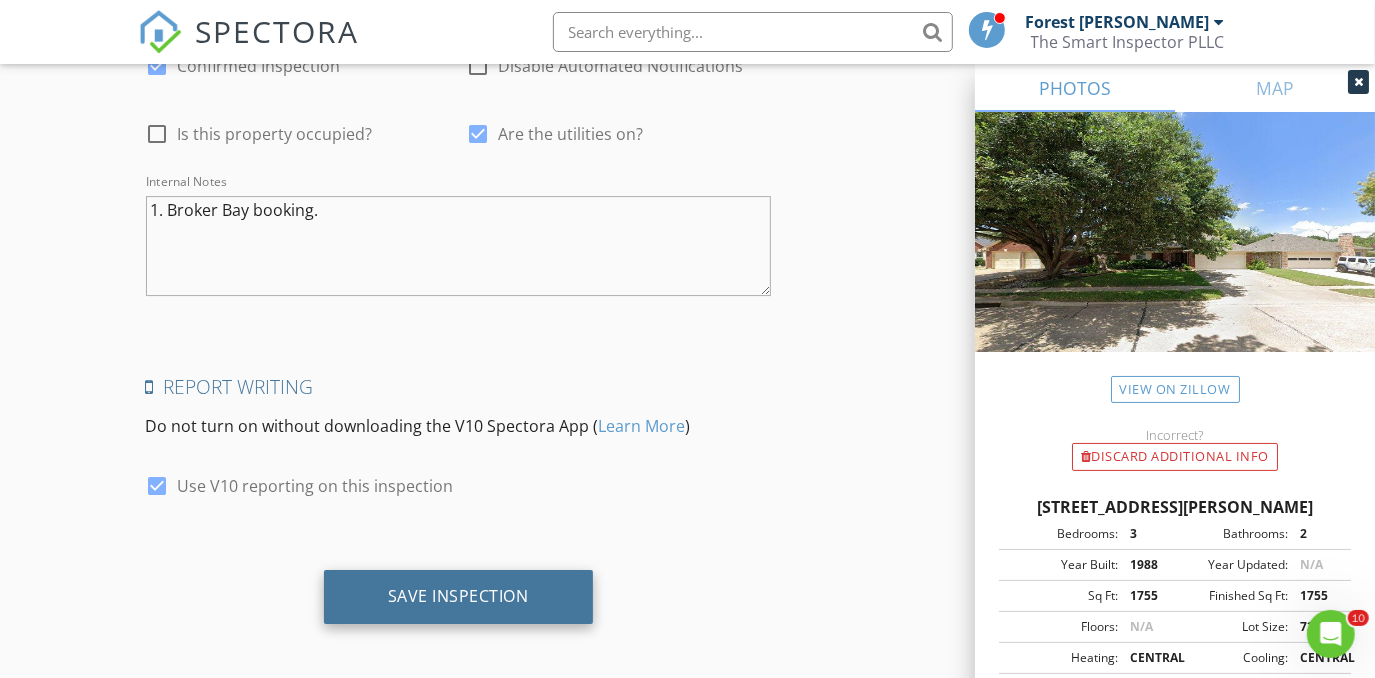 click on "Save Inspection" at bounding box center [458, 596] 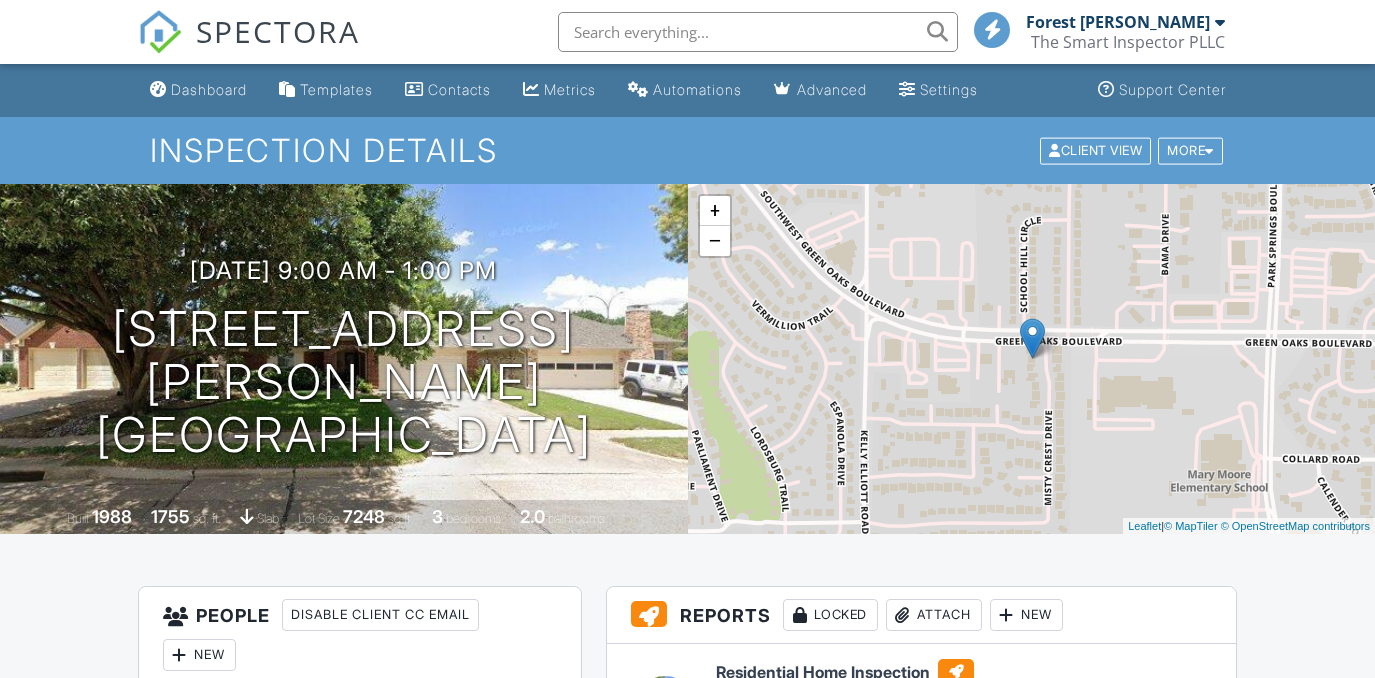 scroll, scrollTop: 0, scrollLeft: 0, axis: both 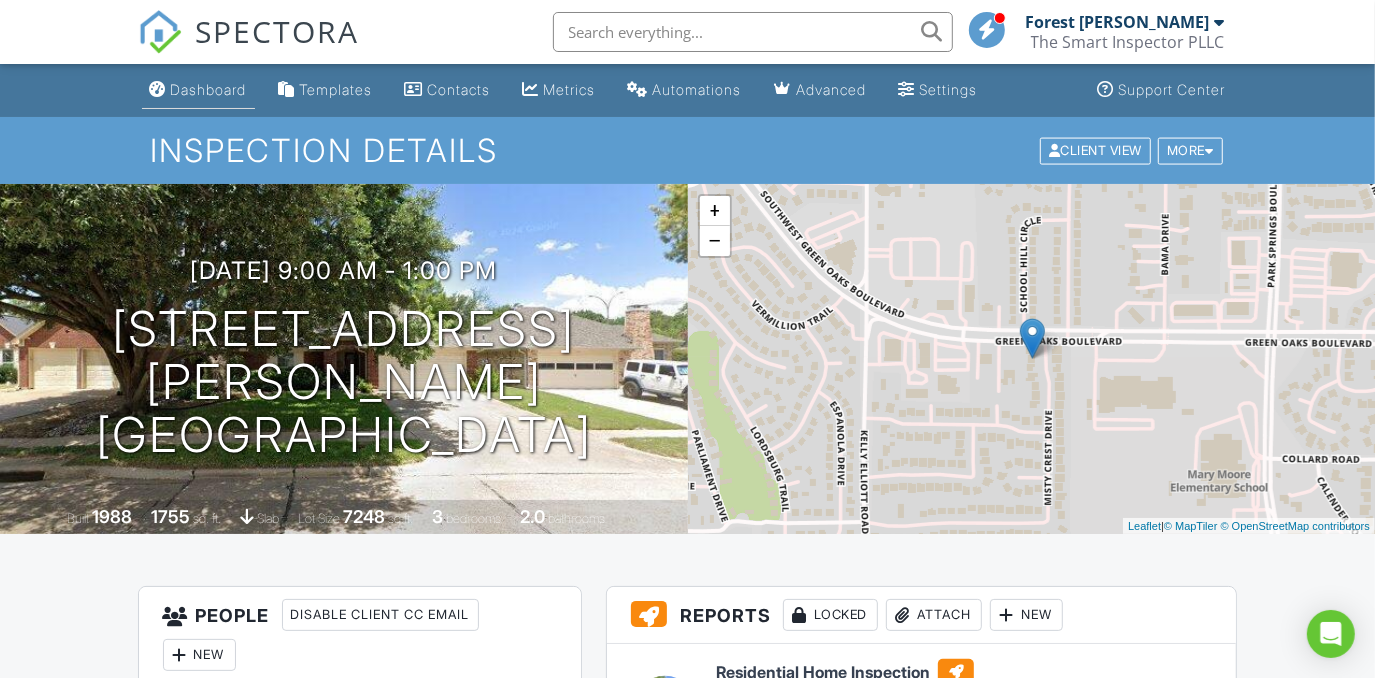 click on "Dashboard" at bounding box center (209, 89) 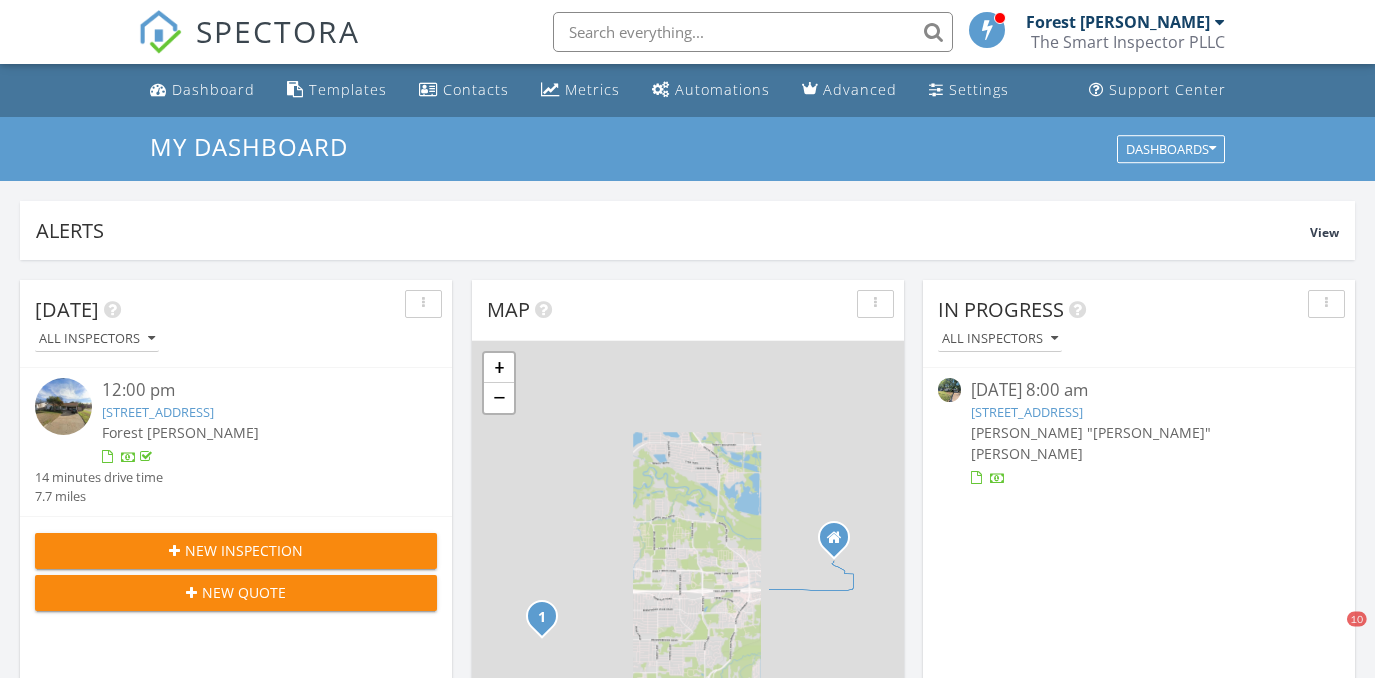 scroll, scrollTop: 0, scrollLeft: 0, axis: both 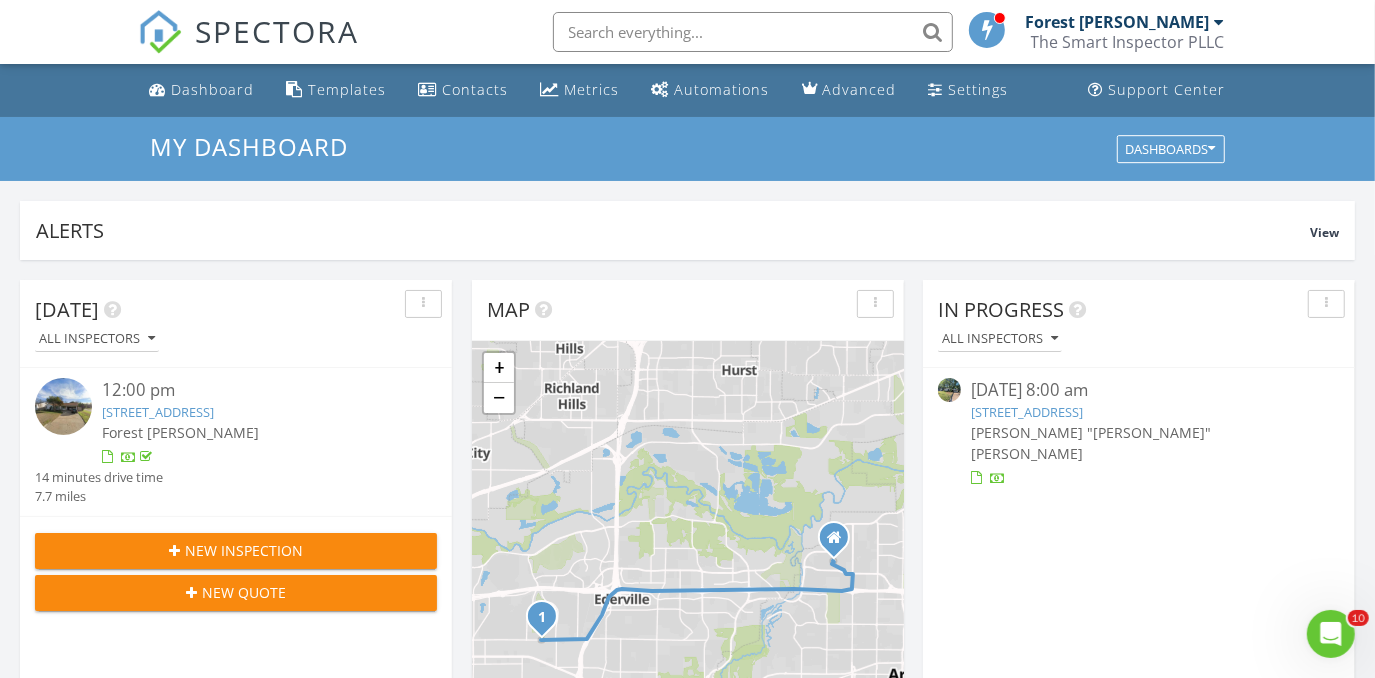 click on "The Smart Inspector PLLC" at bounding box center [1128, 42] 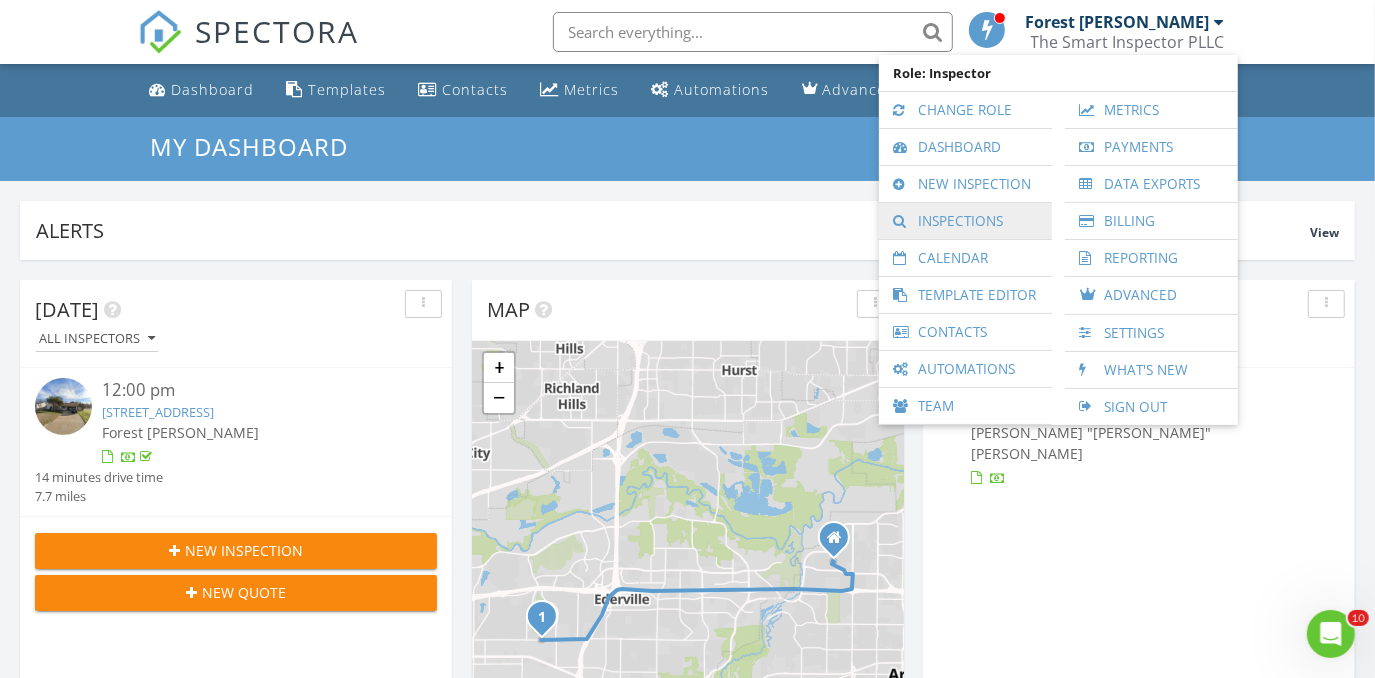click on "Inspections" at bounding box center [965, 221] 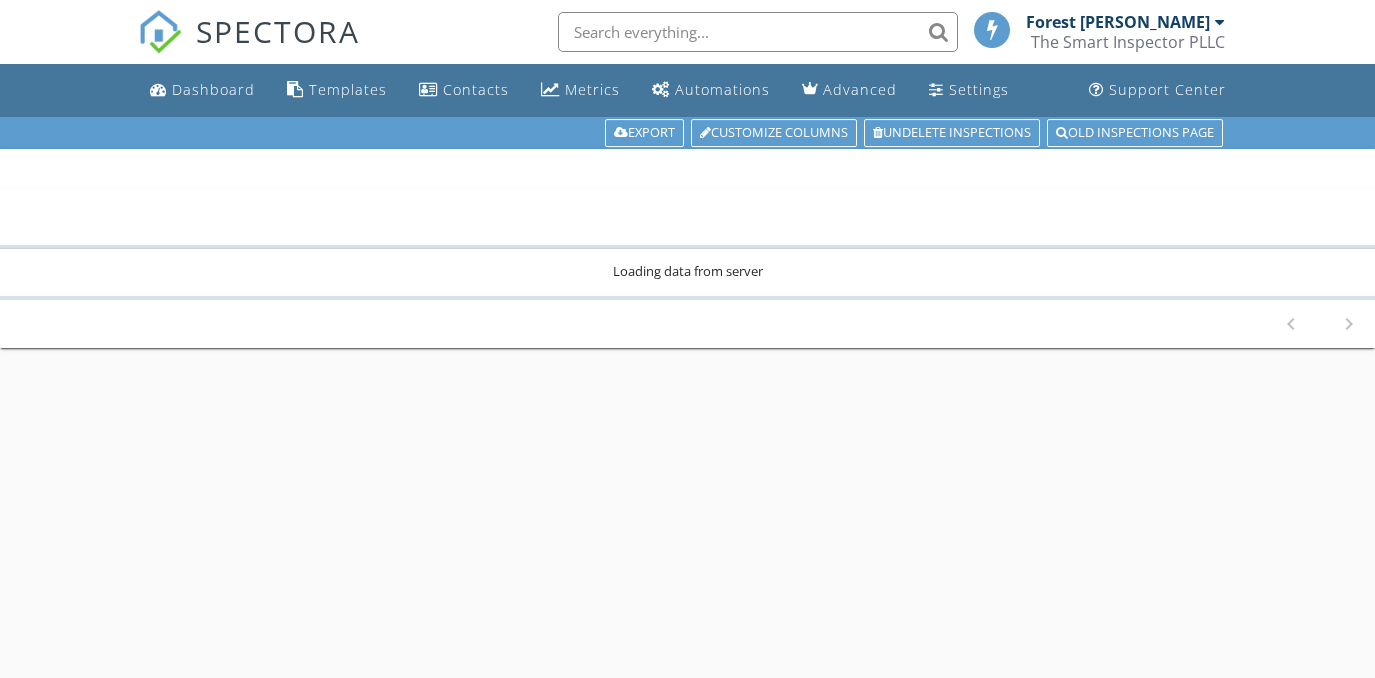 scroll, scrollTop: 0, scrollLeft: 0, axis: both 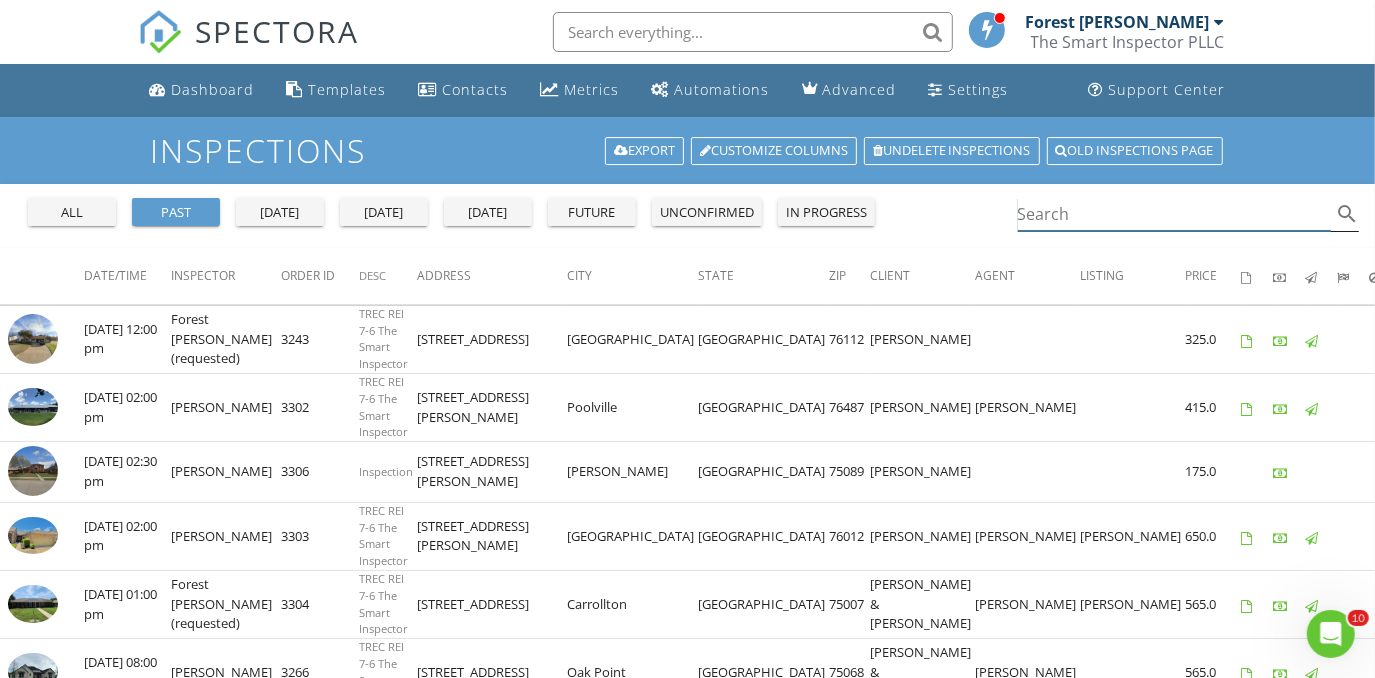 click at bounding box center [1175, 214] 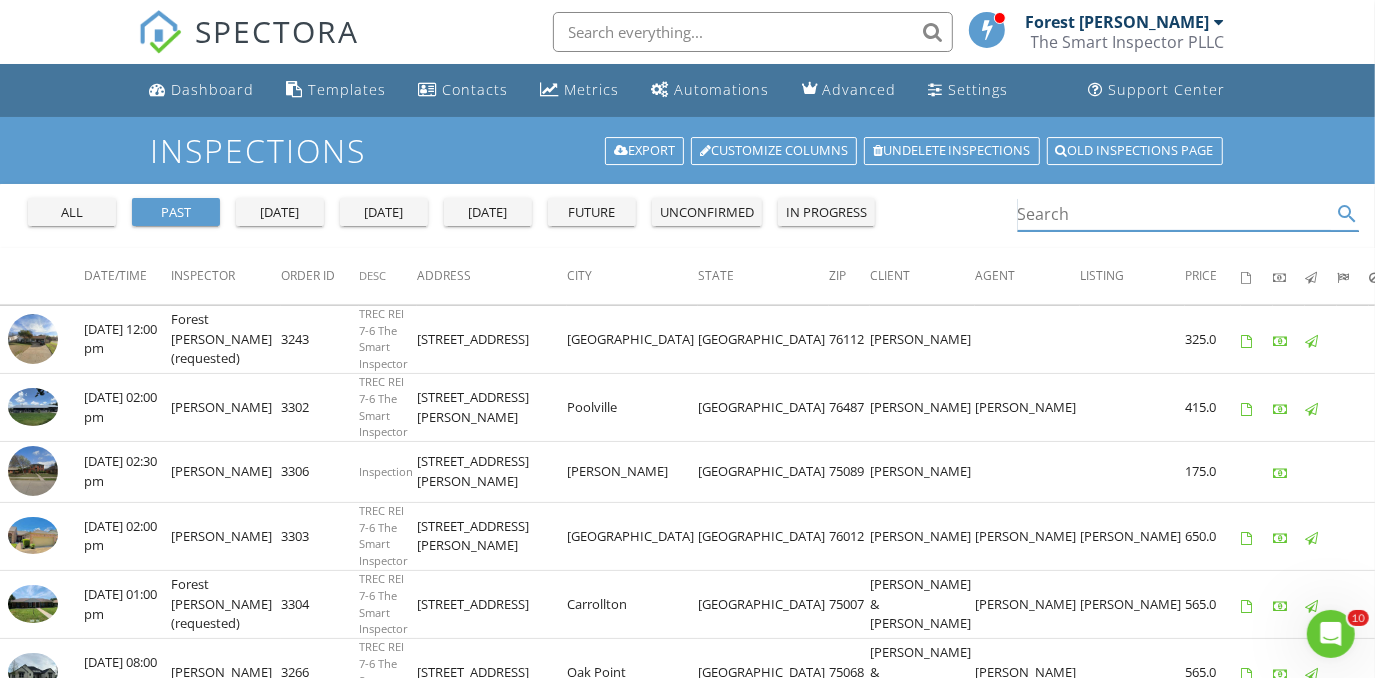 click at bounding box center [1175, 214] 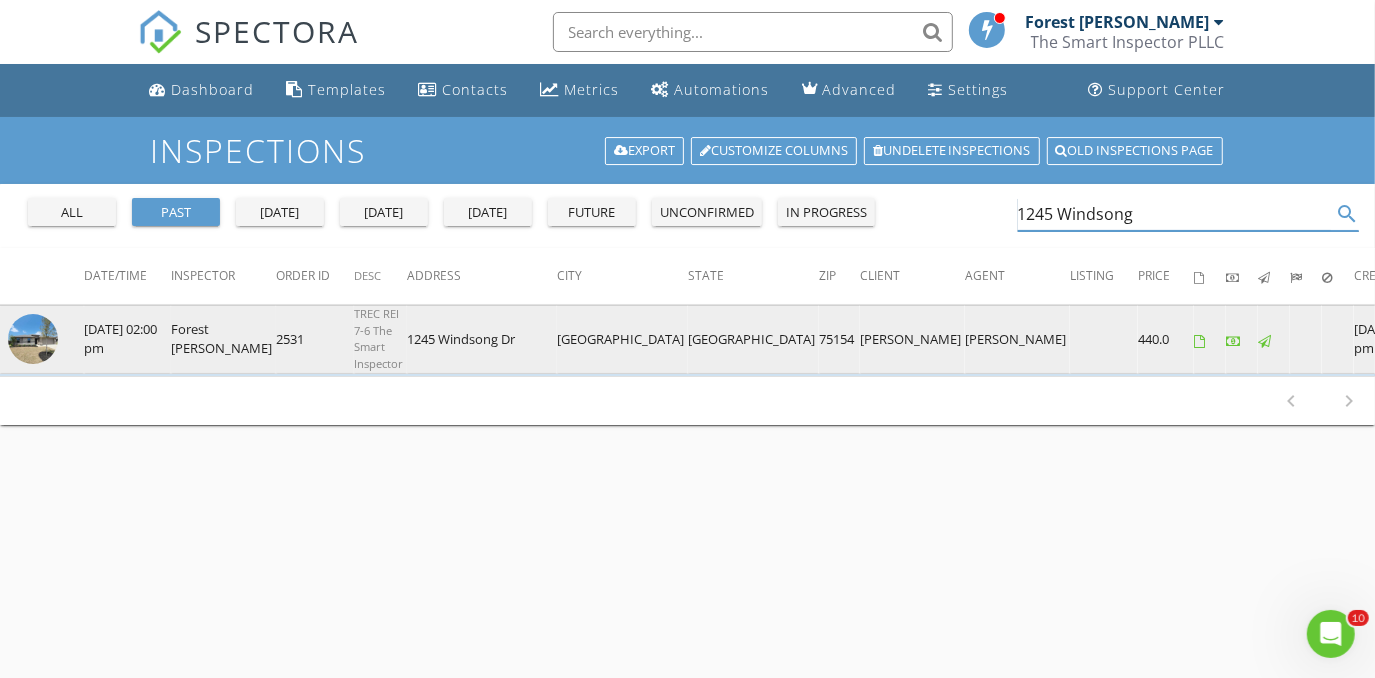 type on "1245 Windsong" 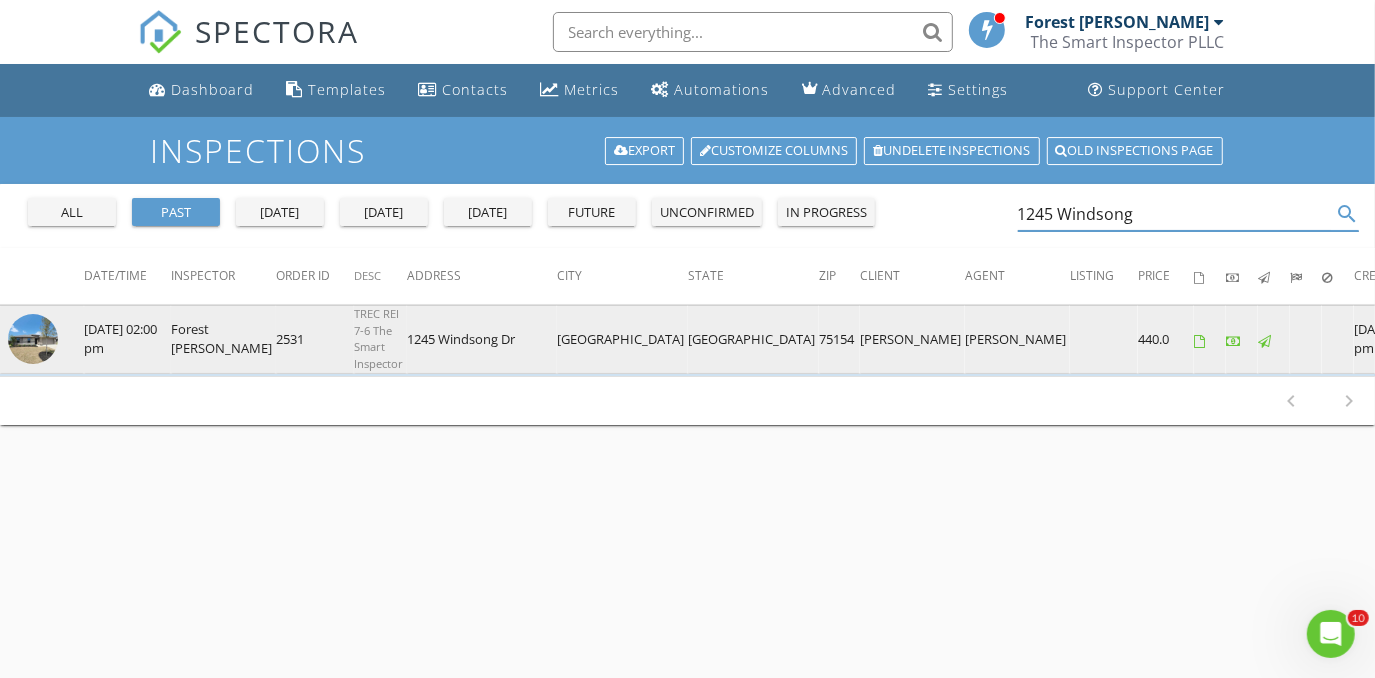 click at bounding box center [33, 339] 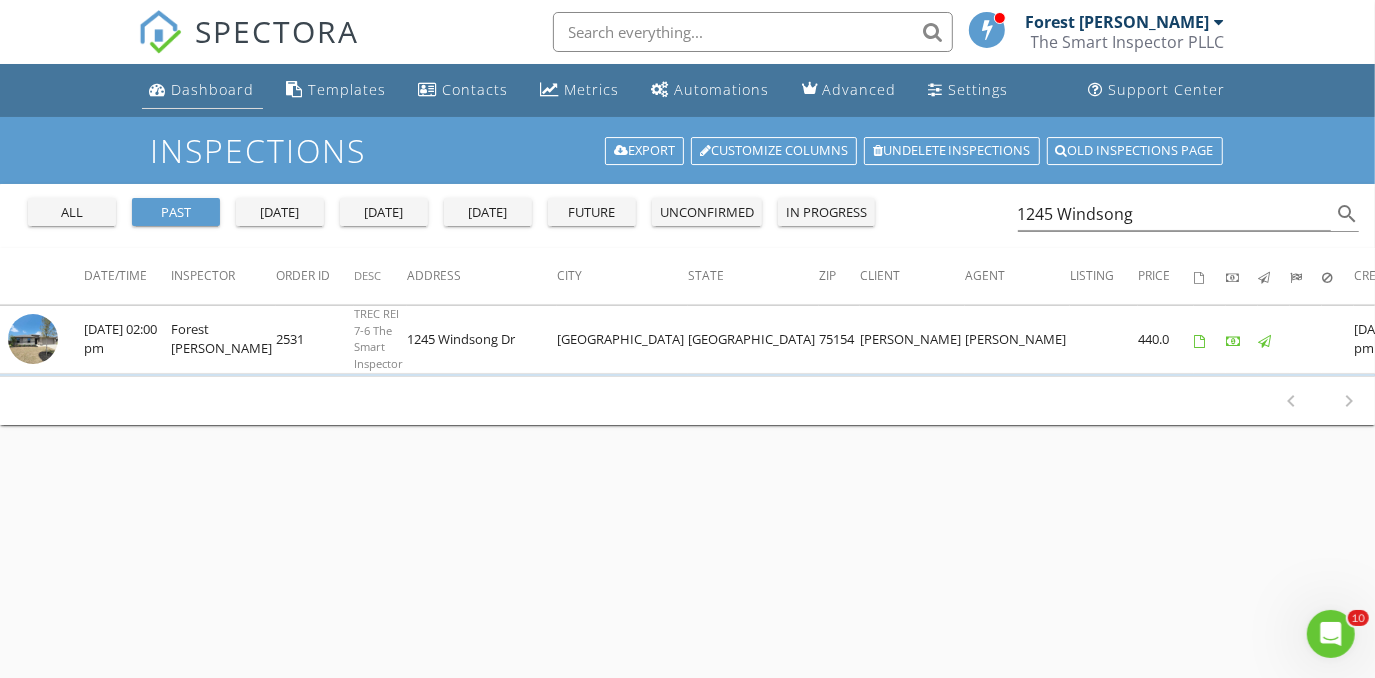 click on "Dashboard" at bounding box center (213, 89) 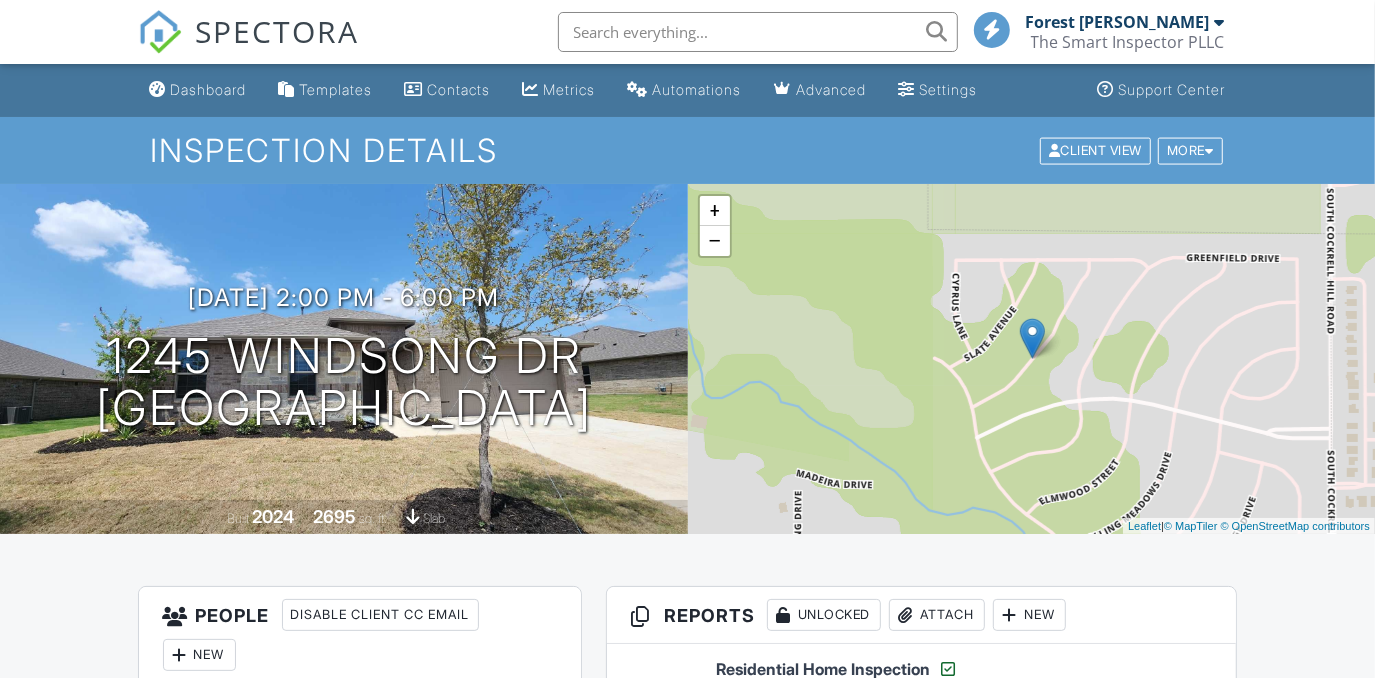 scroll, scrollTop: 181, scrollLeft: 0, axis: vertical 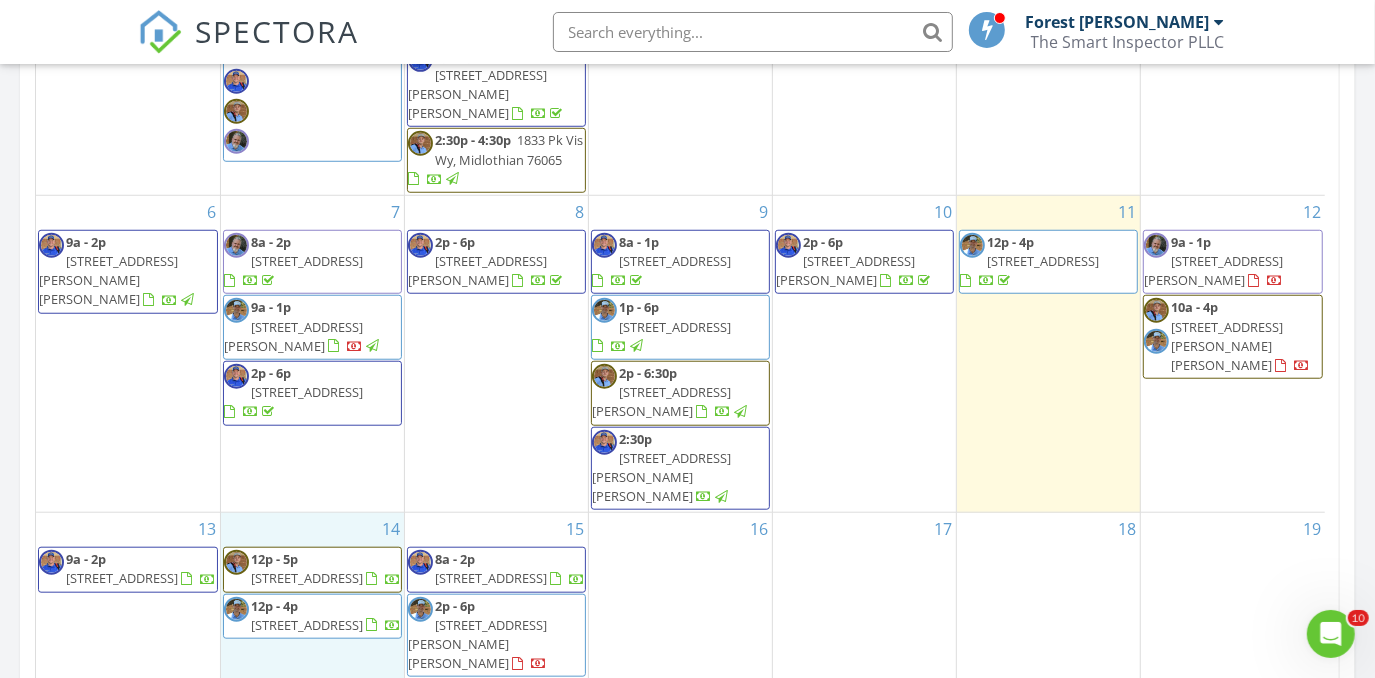 click on "14
12p - 5p
5004 Crutchberry Pl, The Colony 75056
12p - 4p
2098 Amber Ct, Lewisville 75067" at bounding box center (312, 596) 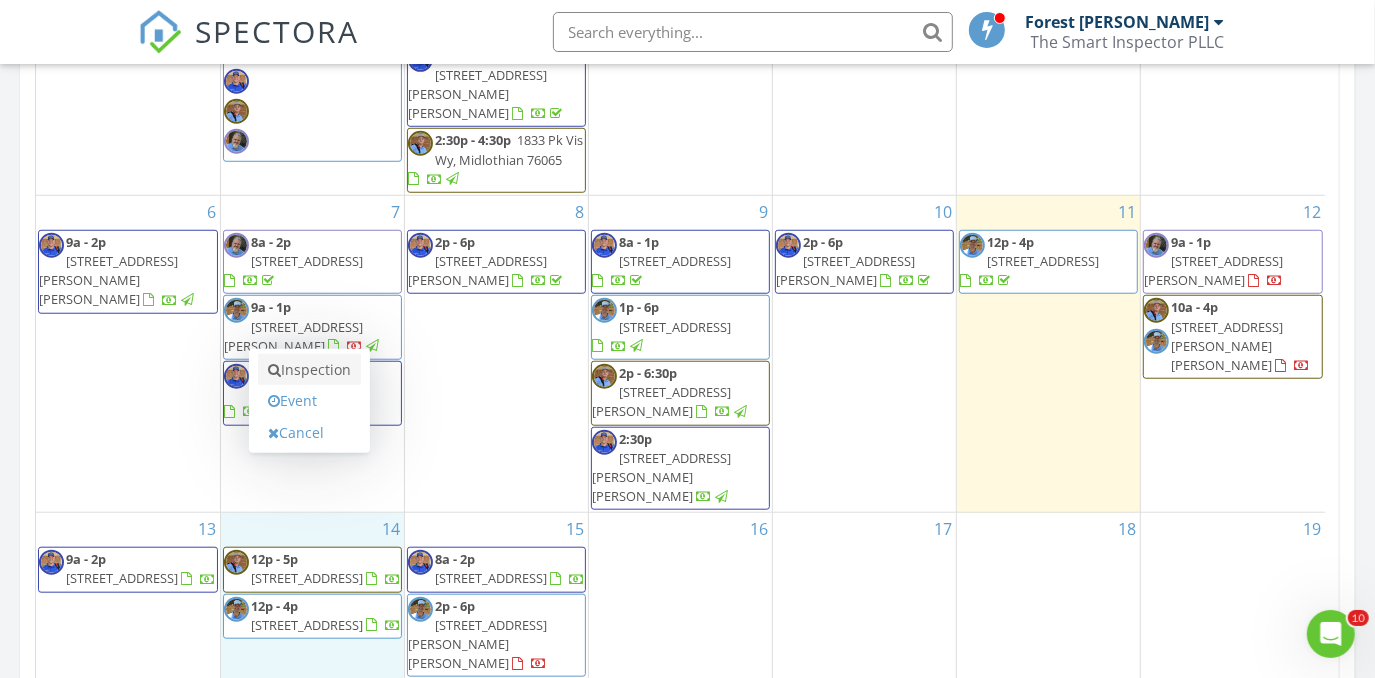 click on "Inspection" at bounding box center [309, 370] 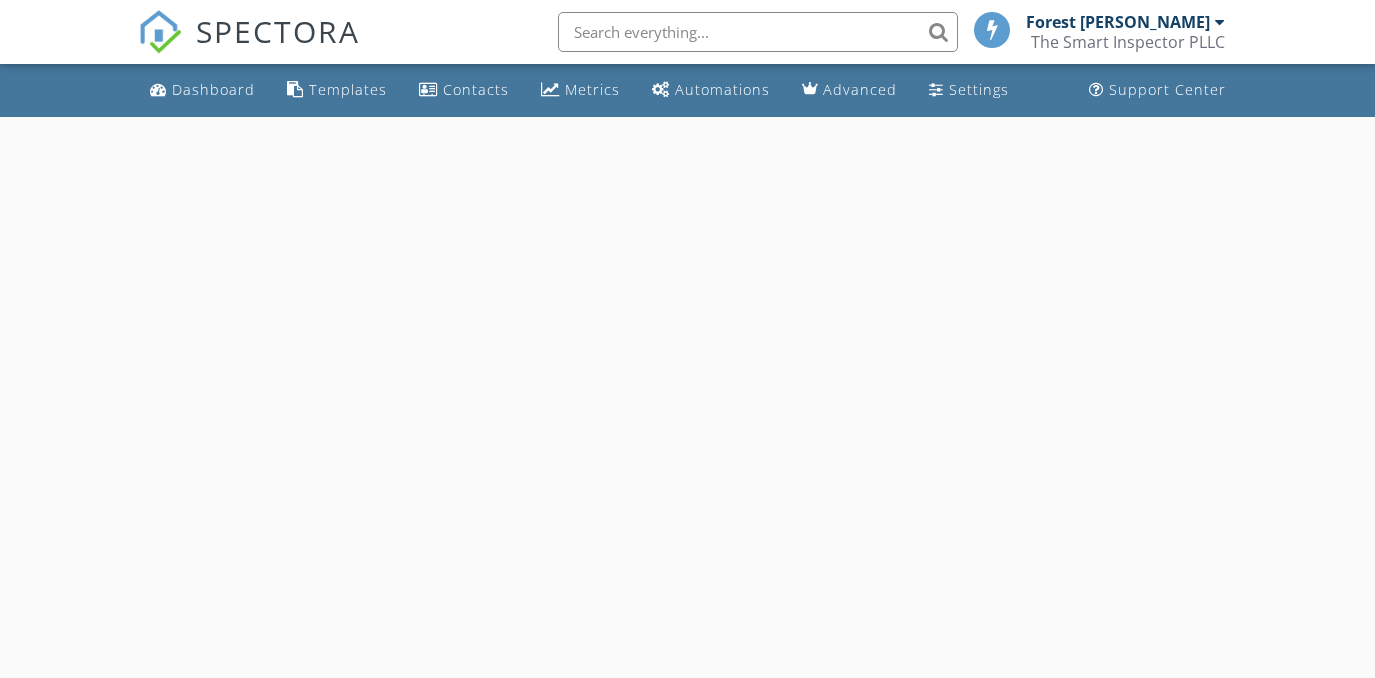 scroll, scrollTop: 0, scrollLeft: 0, axis: both 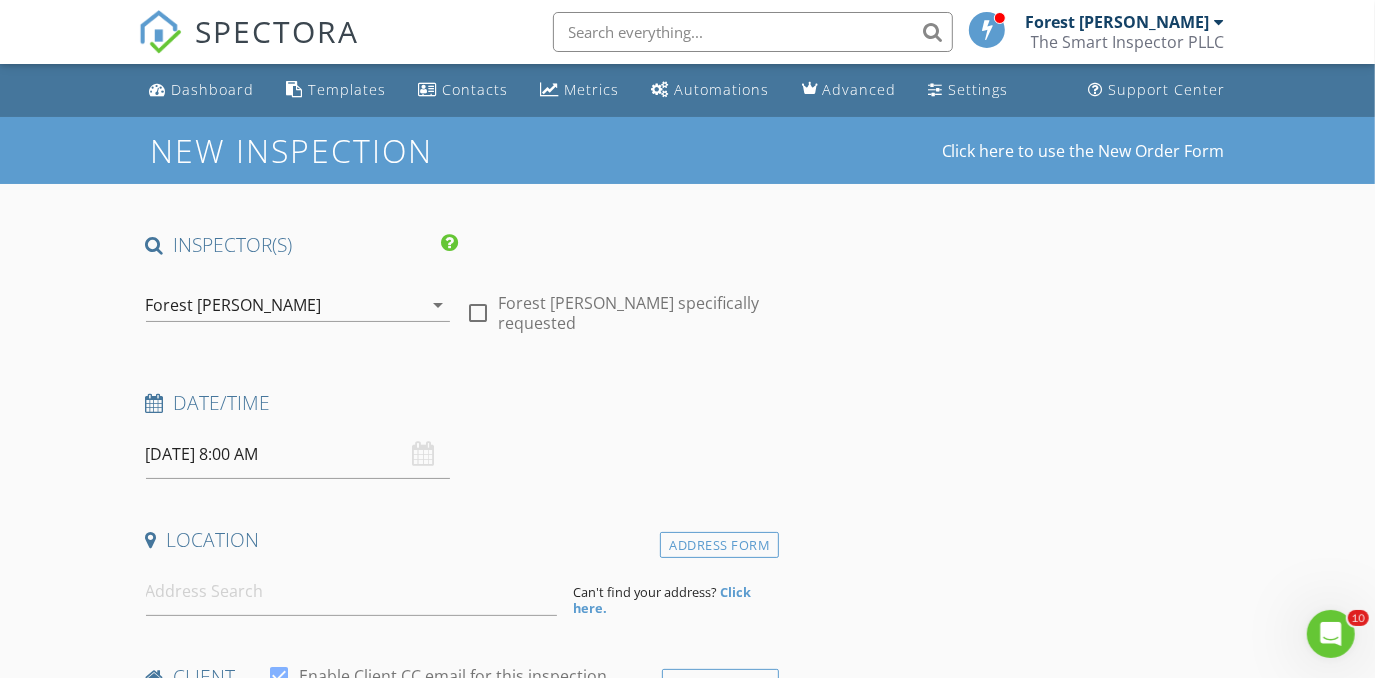 click on "Forest [PERSON_NAME]" at bounding box center (284, 305) 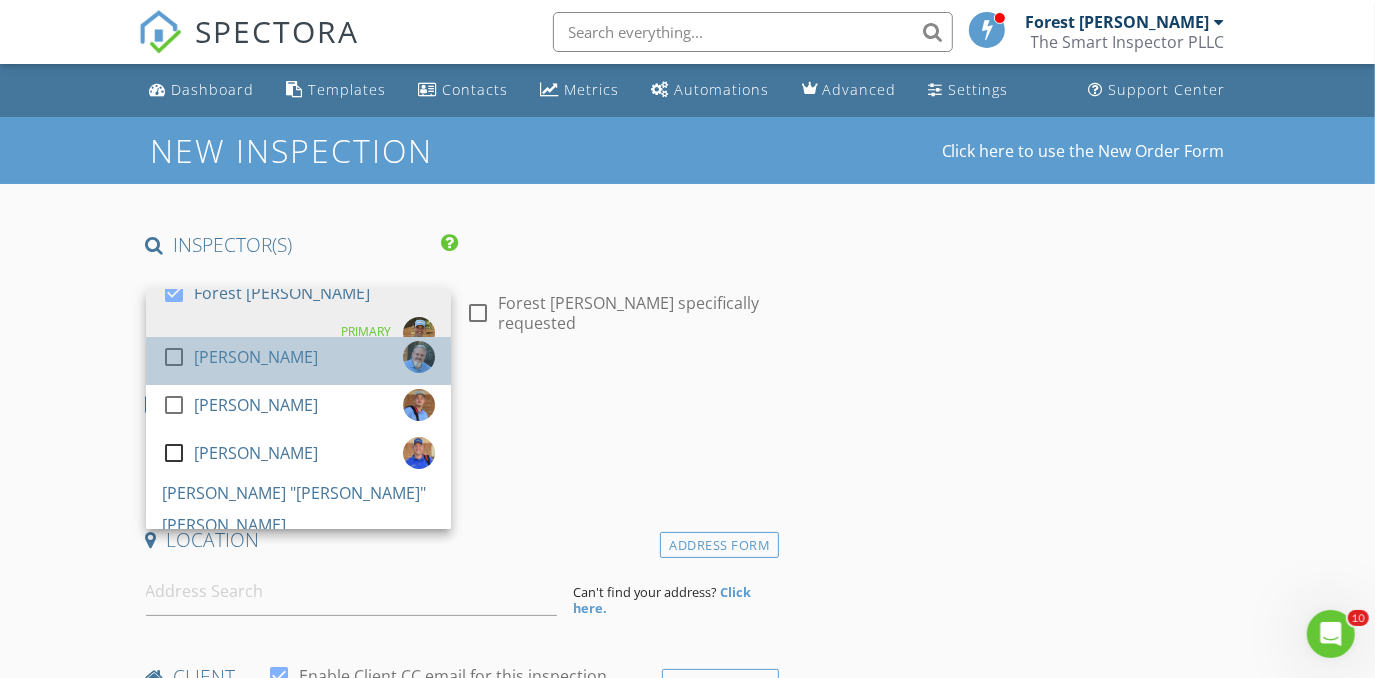 click on "[PERSON_NAME]" at bounding box center (256, 357) 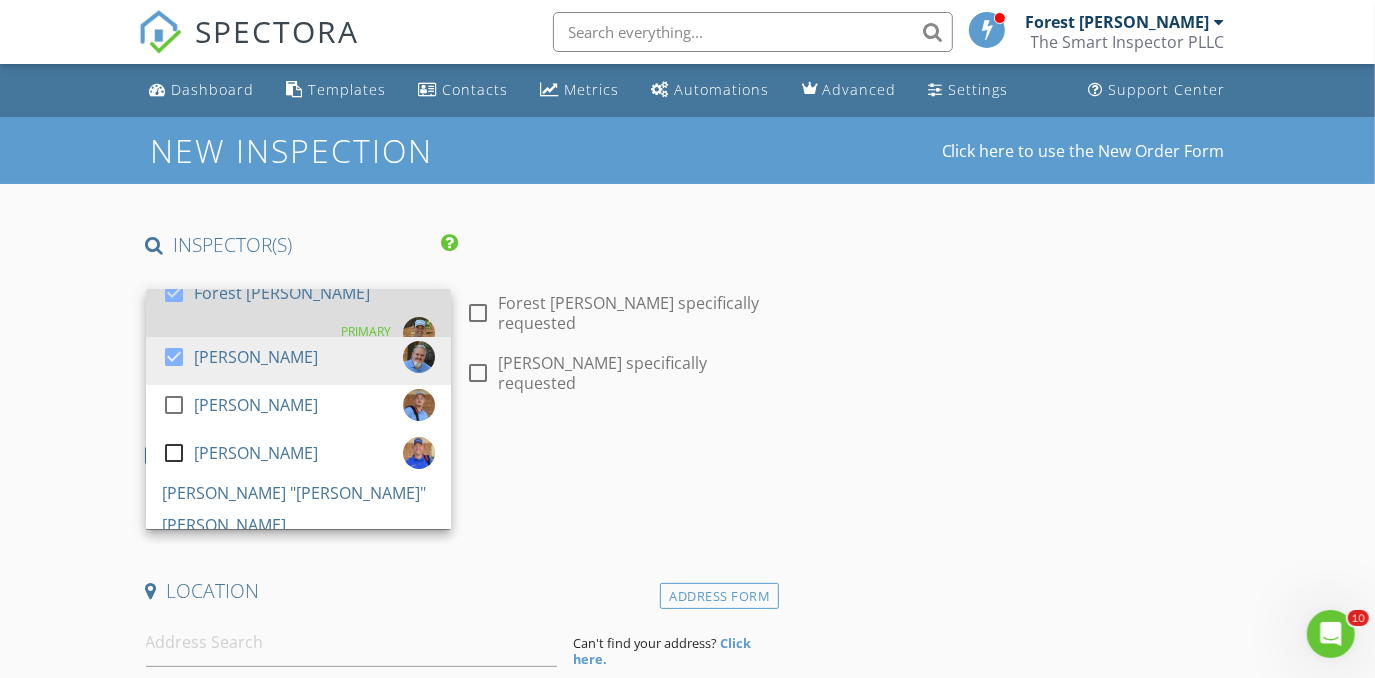 click on "Forest [PERSON_NAME]" at bounding box center (282, 293) 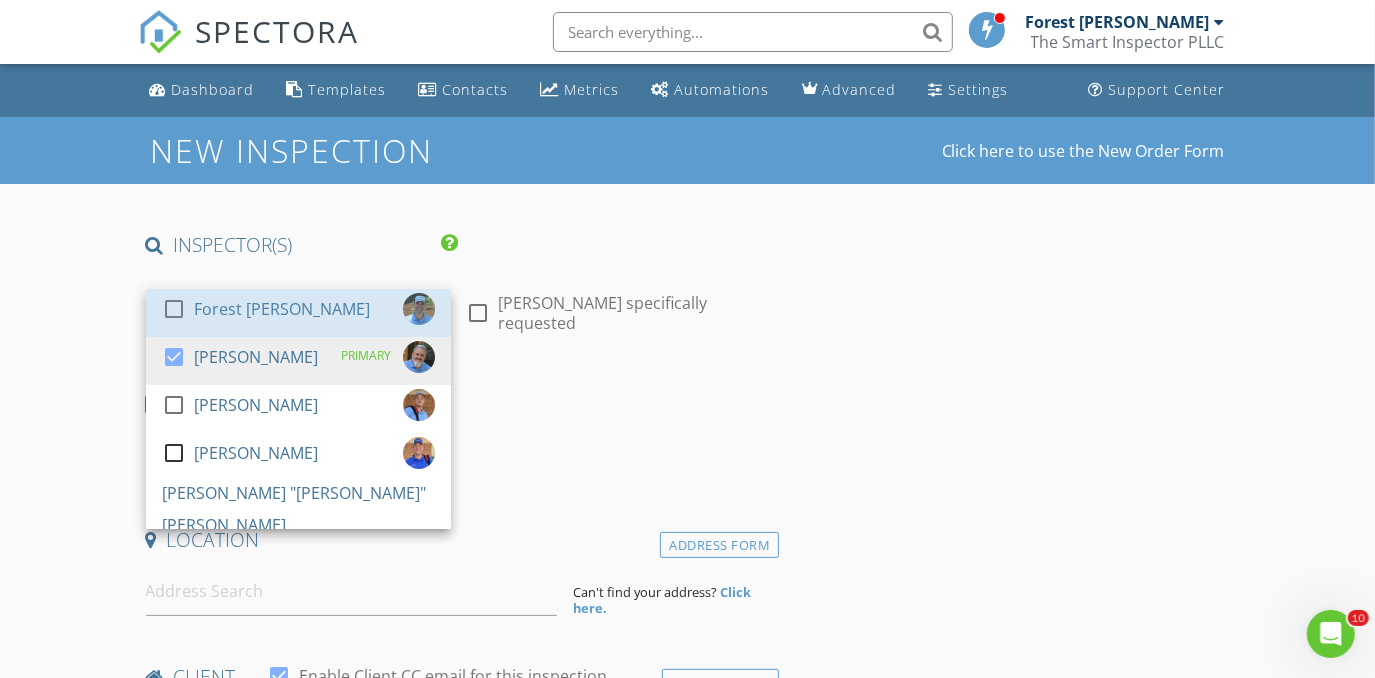 click on "New Inspection
Click here to use the New Order Form
INSPECTOR(S)
check_box_outline_blank   Forest Ivey     check_box   Brian Cain   PRIMARY   check_box_outline_blank   Christopher Hudson     check_box_outline_blank   Christopher Sarris     check_box_outline_blank   Antoine "Tony" Razzouk     Brian Cain arrow_drop_down   check_box_outline_blank Brian Cain specifically requested
Date/Time
07/14/2025 8:00 AM
Location
Address Form       Can't find your address?   Click here.
client
check_box Enable Client CC email for this inspection   Client Search     check_box_outline_blank Client is a Company/Organization     First Name   Last Name   Email   CC Email   Phone           Notes   Private Notes
ADD ADDITIONAL client
SERVICES
check_box_outline_blank     arrow_drop_down" at bounding box center [687, 1667] 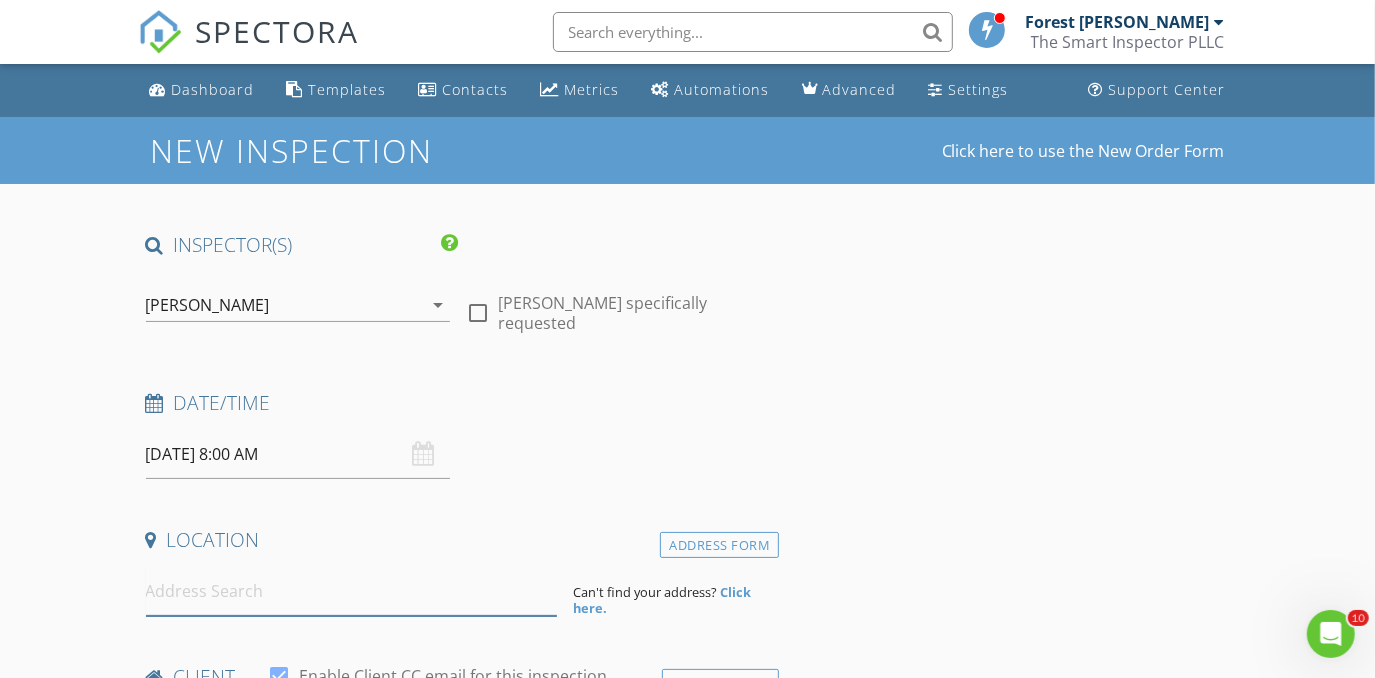 click at bounding box center [352, 591] 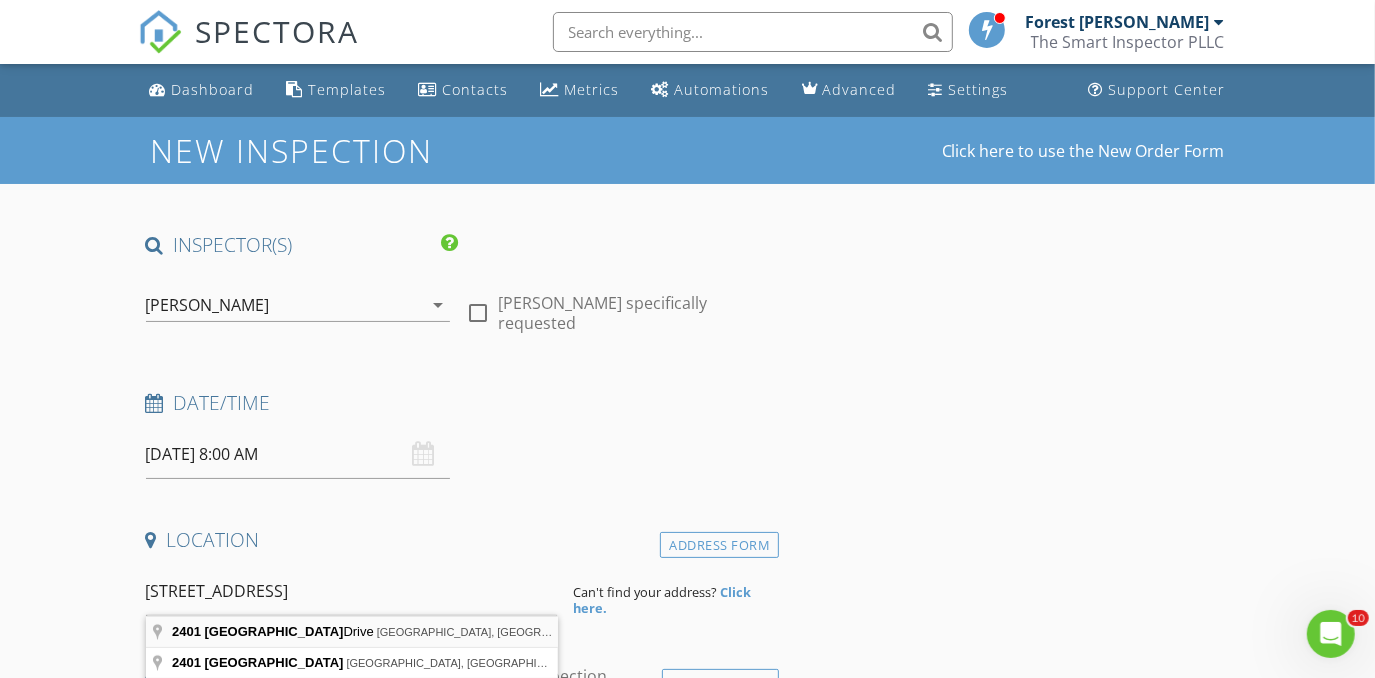 type on "2401 Forest Creek Drive, Fort Worth, TX, USA" 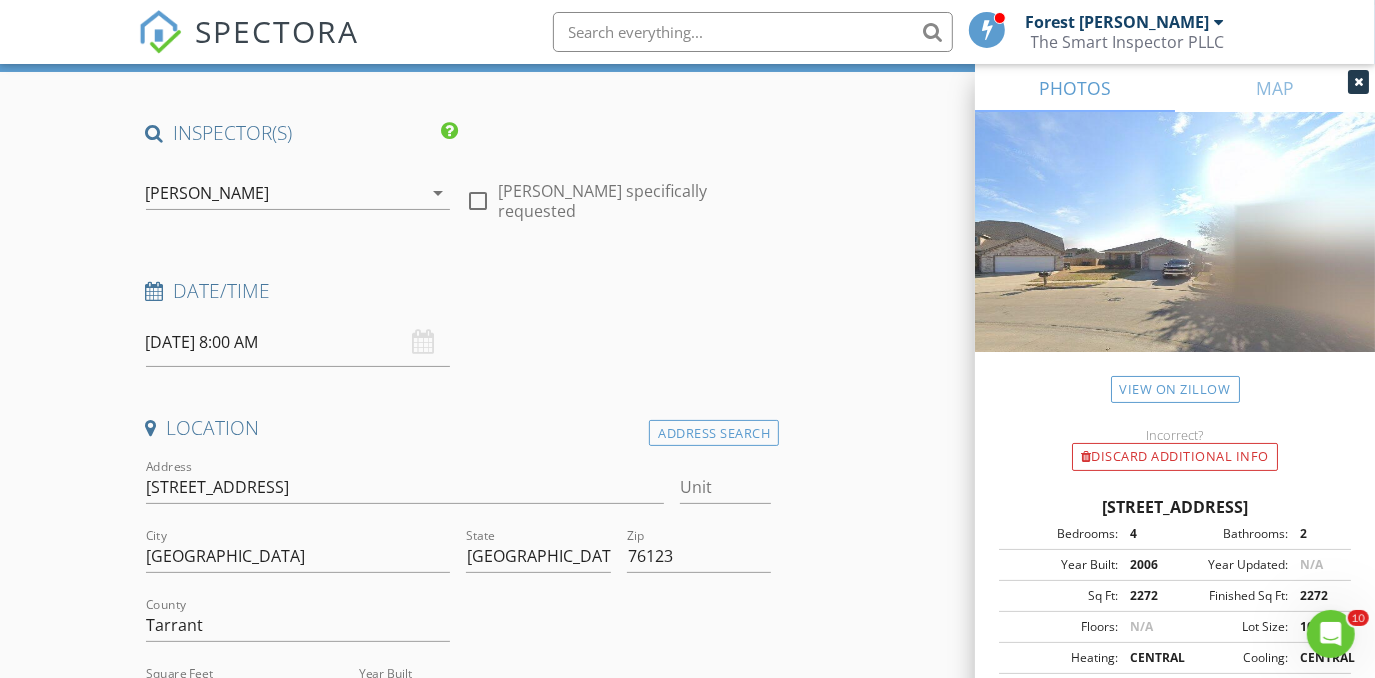 scroll, scrollTop: 272, scrollLeft: 0, axis: vertical 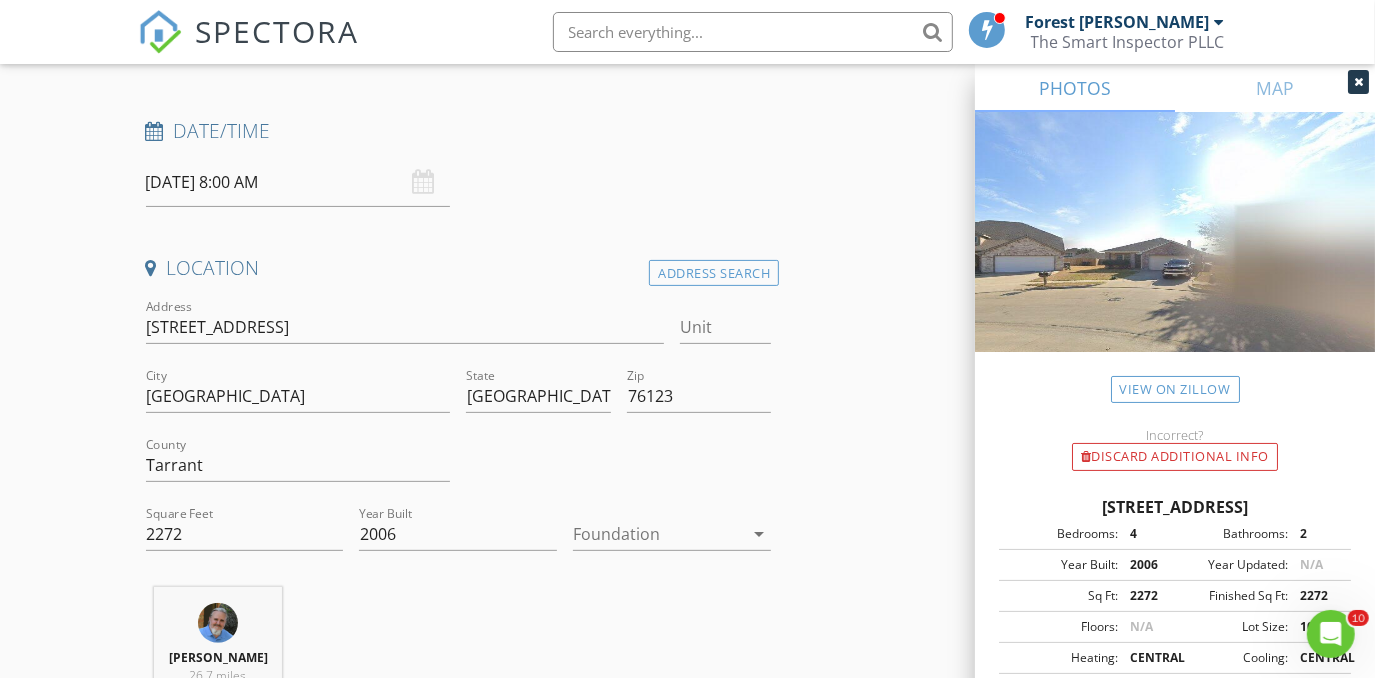 click at bounding box center [658, 534] 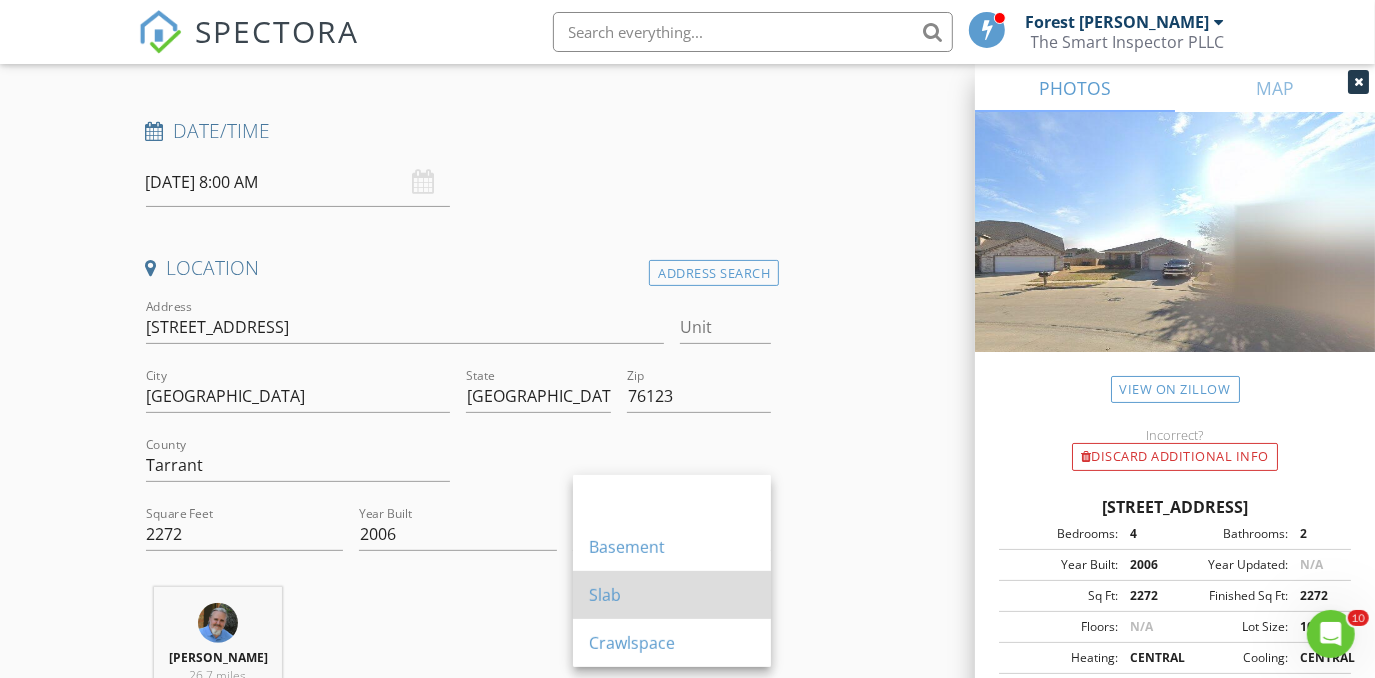 click on "Slab" at bounding box center (672, 595) 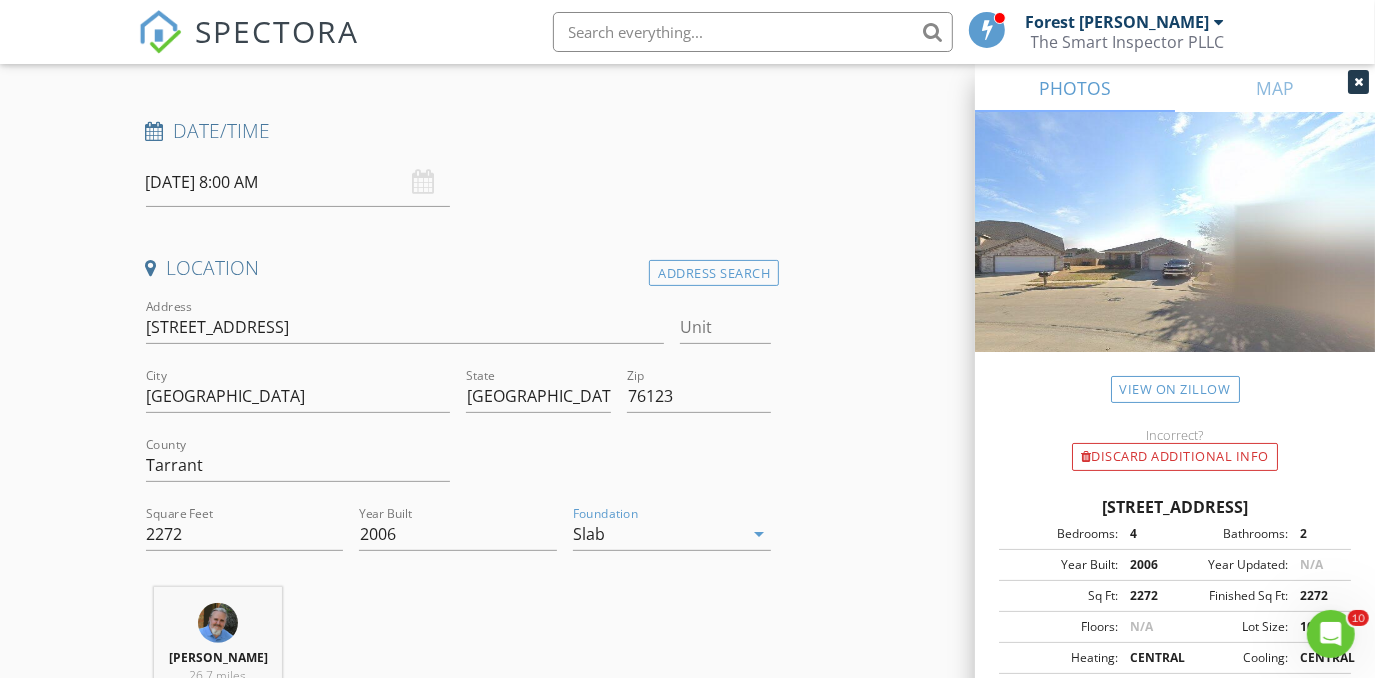 click on "New Inspection
Click here to use the New Order Form
INSPECTOR(S)
check_box_outline_blank   Forest Ivey     check_box   Brian Cain   PRIMARY   check_box_outline_blank   Christopher Hudson     check_box_outline_blank   Christopher Sarris     check_box_outline_blank   Antoine "Tony" Razzouk     Brian Cain arrow_drop_down   check_box_outline_blank Brian Cain specifically requested
Date/Time
07/14/2025 8:00 AM
Location
Address Search       Address 2401 Forest Creek Dr   Unit   City Fort Worth   State TX   Zip 76123   County Tarrant     Square Feet 2272   Year Built 2006   Foundation Slab arrow_drop_down     Brian Cain     26.7 miles     (34 minutes)
client
check_box Enable Client CC email for this inspection   Client Search     check_box_outline_blank Client is a Company/Organization     First Name   Last Name   Email   CC Email   Phone" at bounding box center (687, 1600) 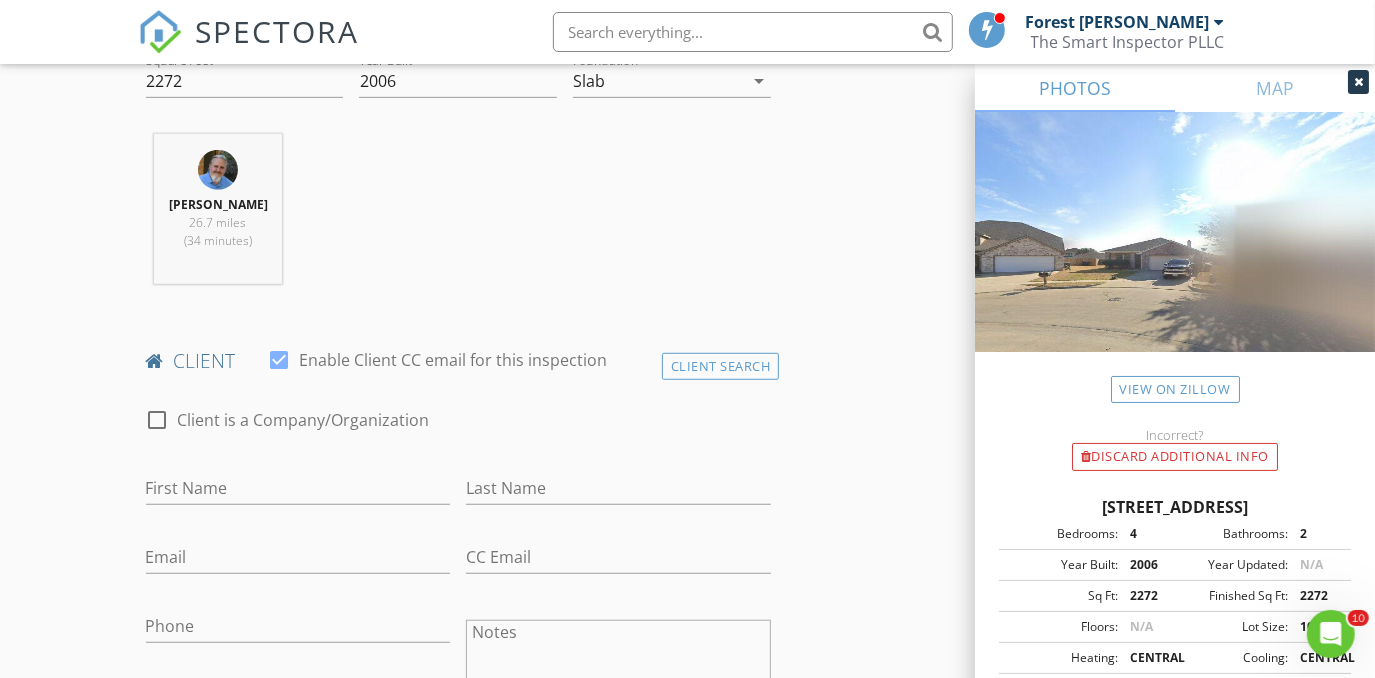 scroll, scrollTop: 727, scrollLeft: 0, axis: vertical 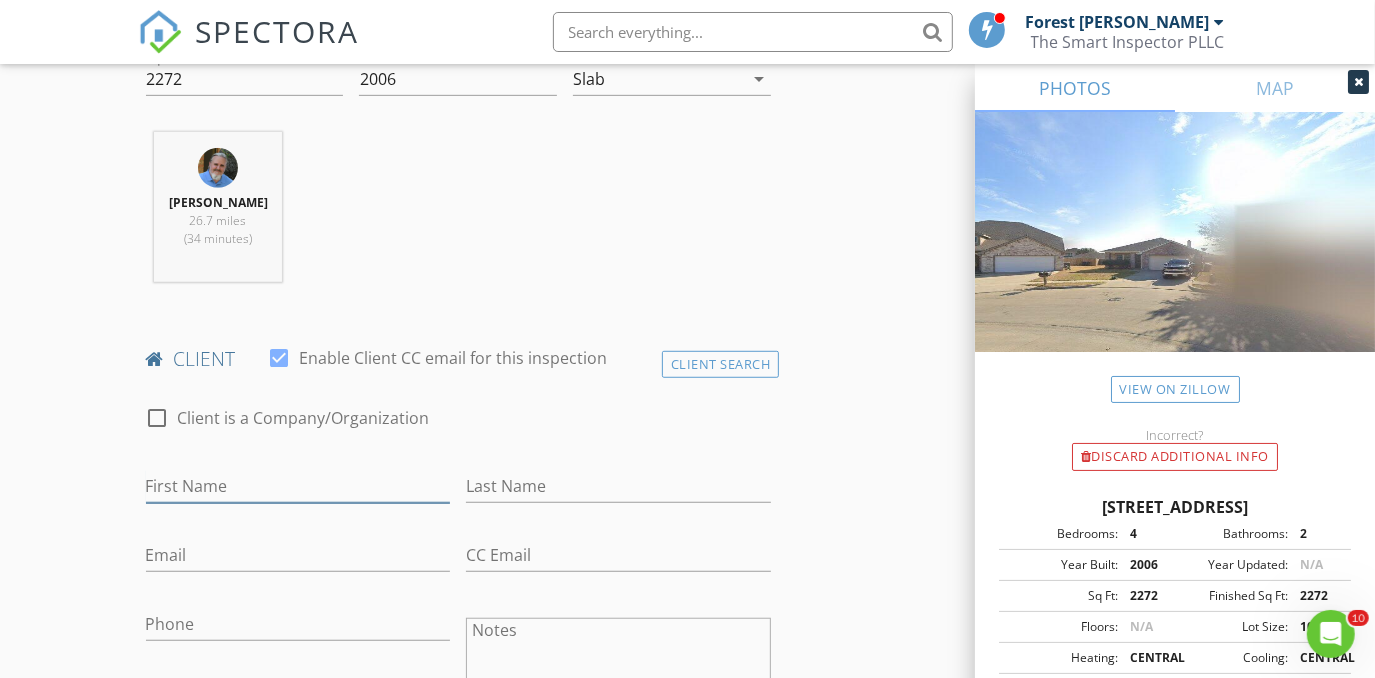 click on "First Name" at bounding box center (298, 486) 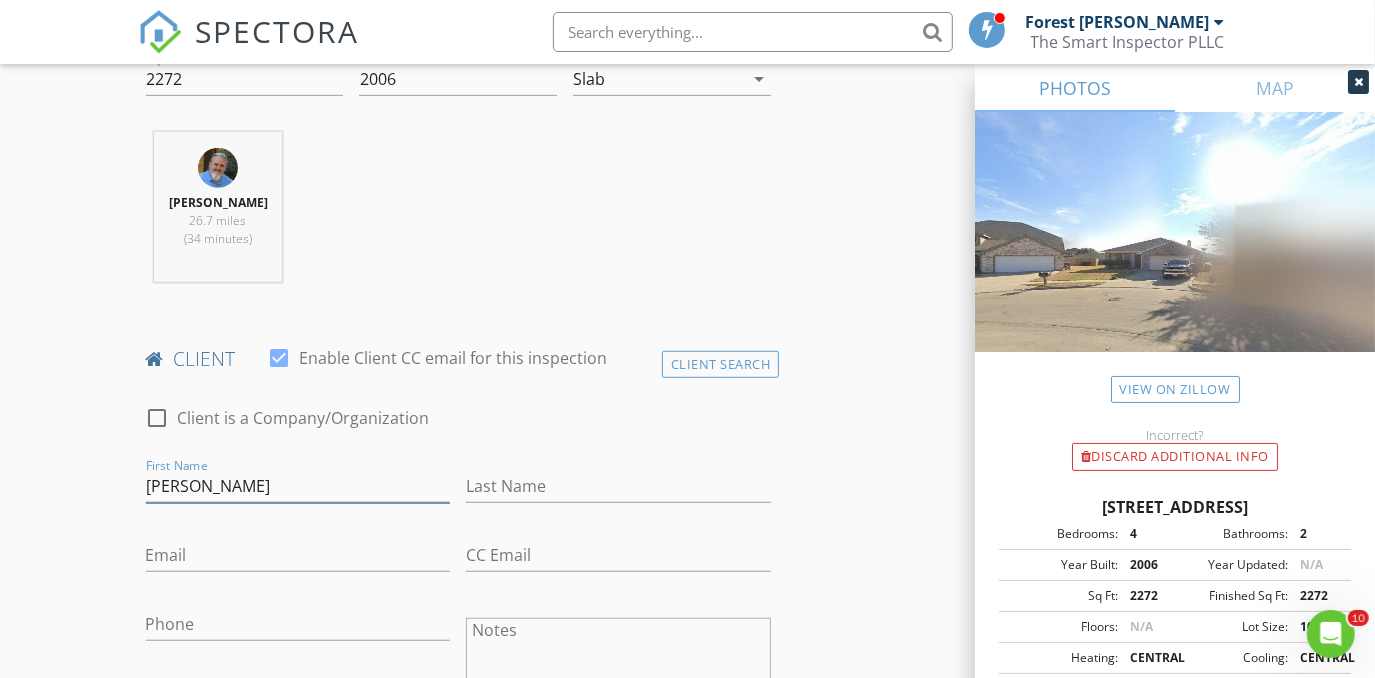 type on "Patricia" 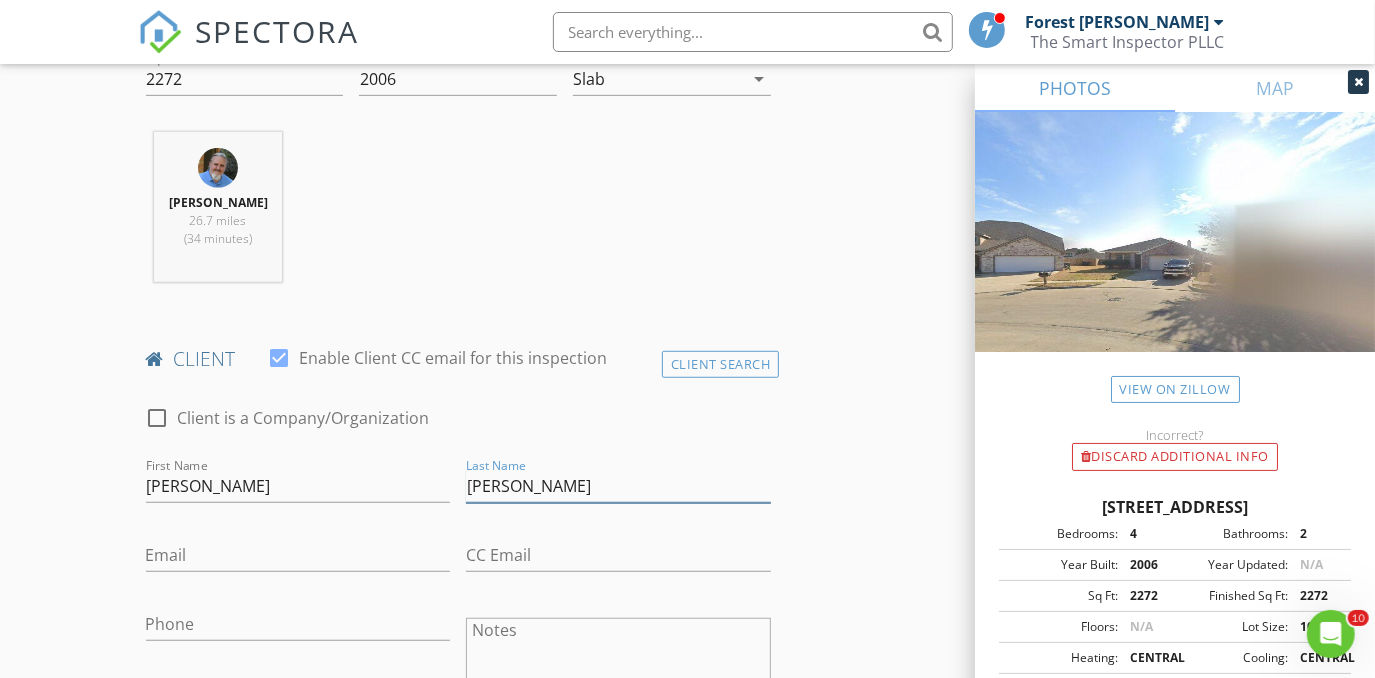 type on "Fulks" 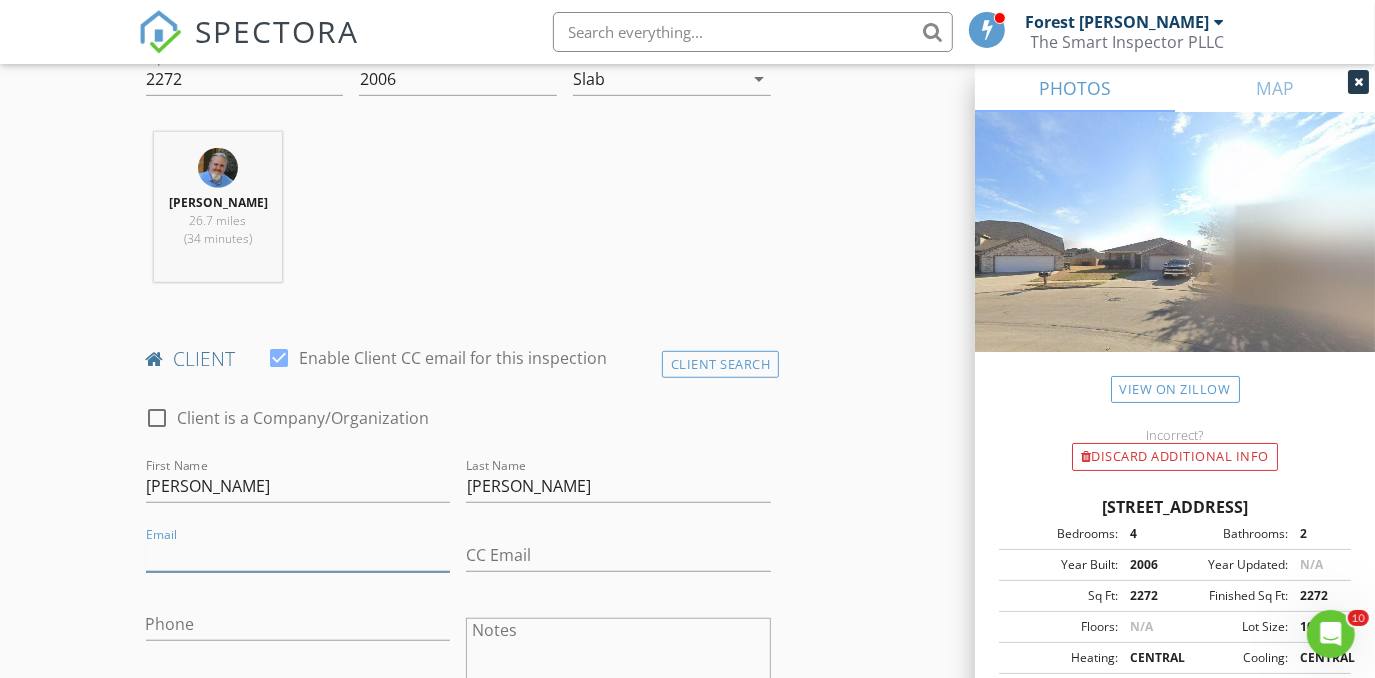 type on "b" 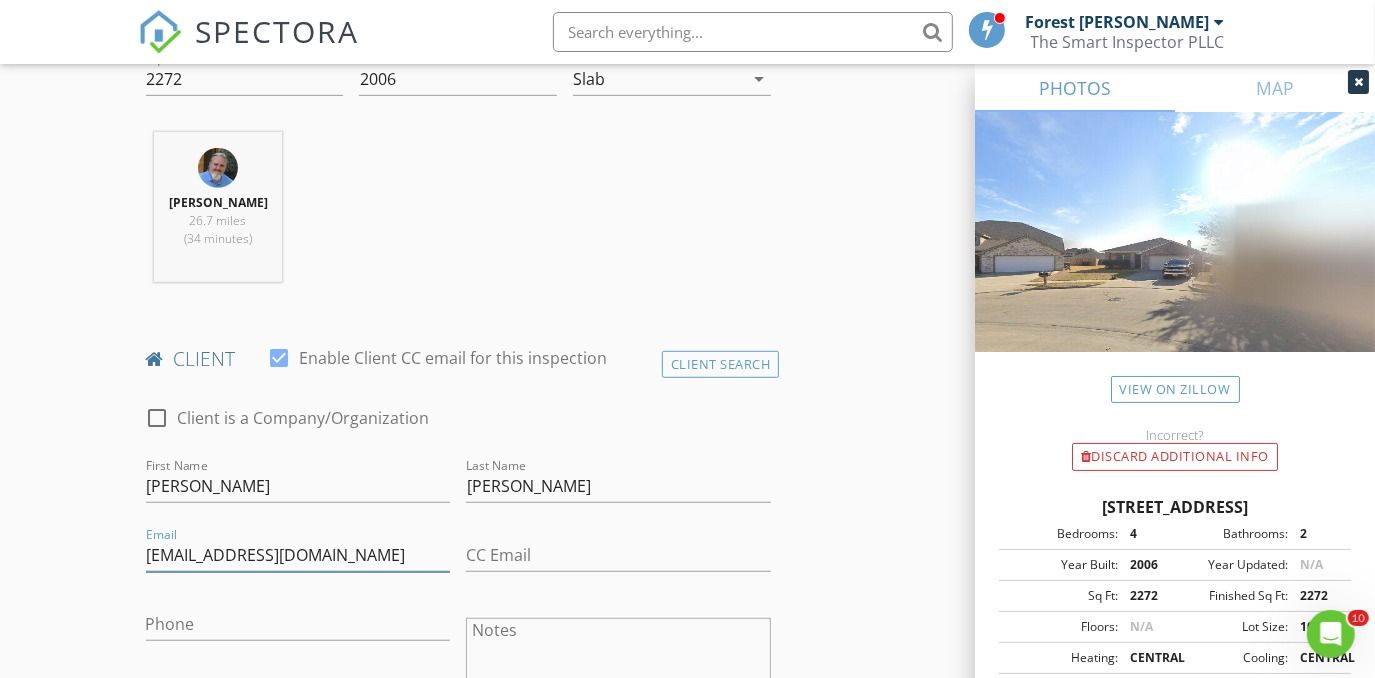 type on "nerdypatty81@gmail.com" 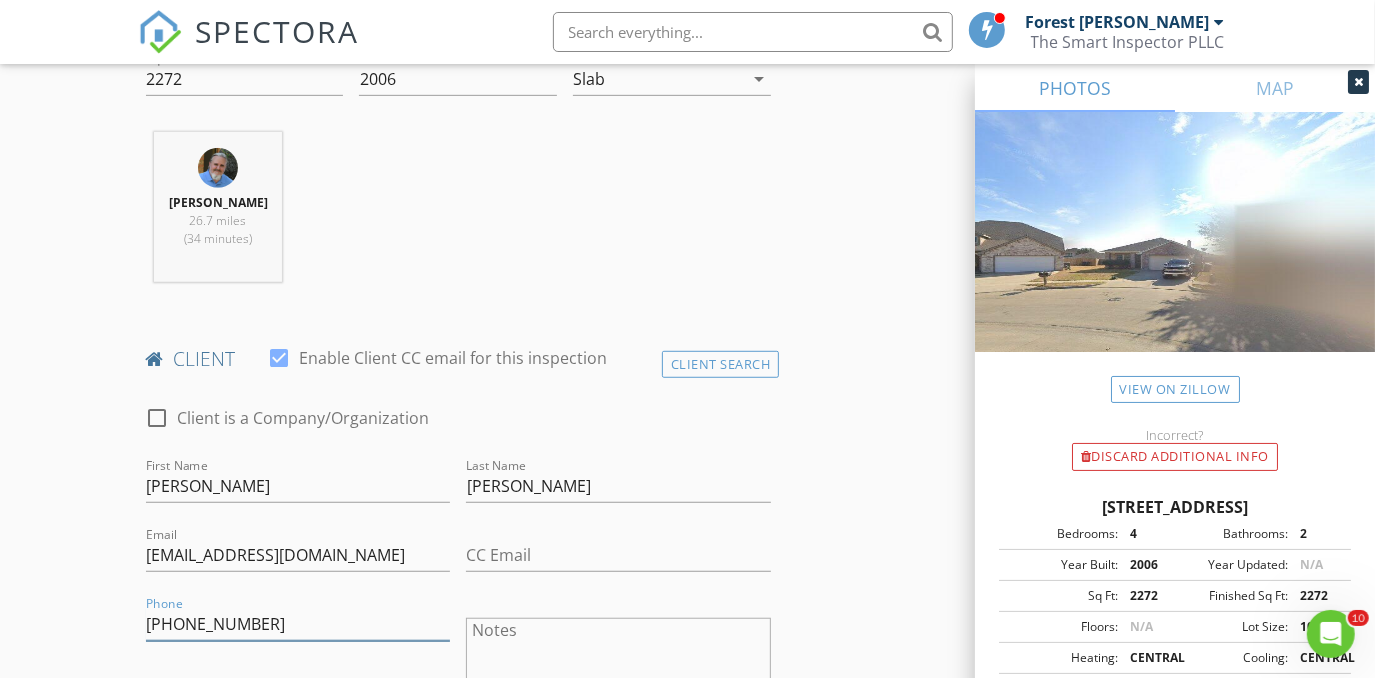 type on "405-888-9659" 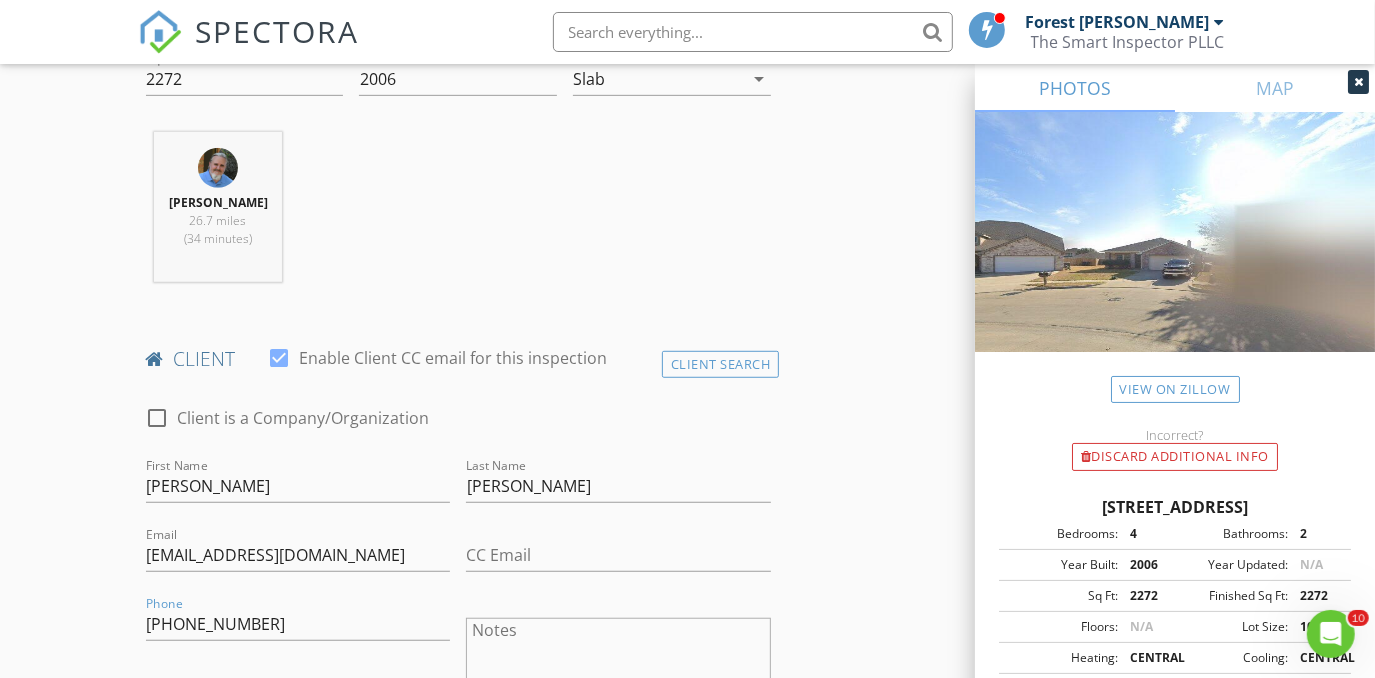 click on "New Inspection
Click here to use the New Order Form
INSPECTOR(S)
check_box_outline_blank   Forest Ivey     check_box   Brian Cain   PRIMARY   check_box_outline_blank   Christopher Hudson     check_box_outline_blank   Christopher Sarris     check_box_outline_blank   Antoine "Tony" Razzouk     Brian Cain arrow_drop_down   check_box_outline_blank Brian Cain specifically requested
Date/Time
07/14/2025 8:00 AM
Location
Address Search       Address 2401 Forest Creek Dr   Unit   City Fort Worth   State TX   Zip 76123   County Tarrant     Square Feet 2272   Year Built 2006   Foundation Slab arrow_drop_down     Brian Cain     26.7 miles     (34 minutes)
client
check_box Enable Client CC email for this inspection   Client Search     check_box_outline_blank Client is a Company/Organization     First Name Patricia   Last Name Fulks   Email   CC Email" at bounding box center [687, 1145] 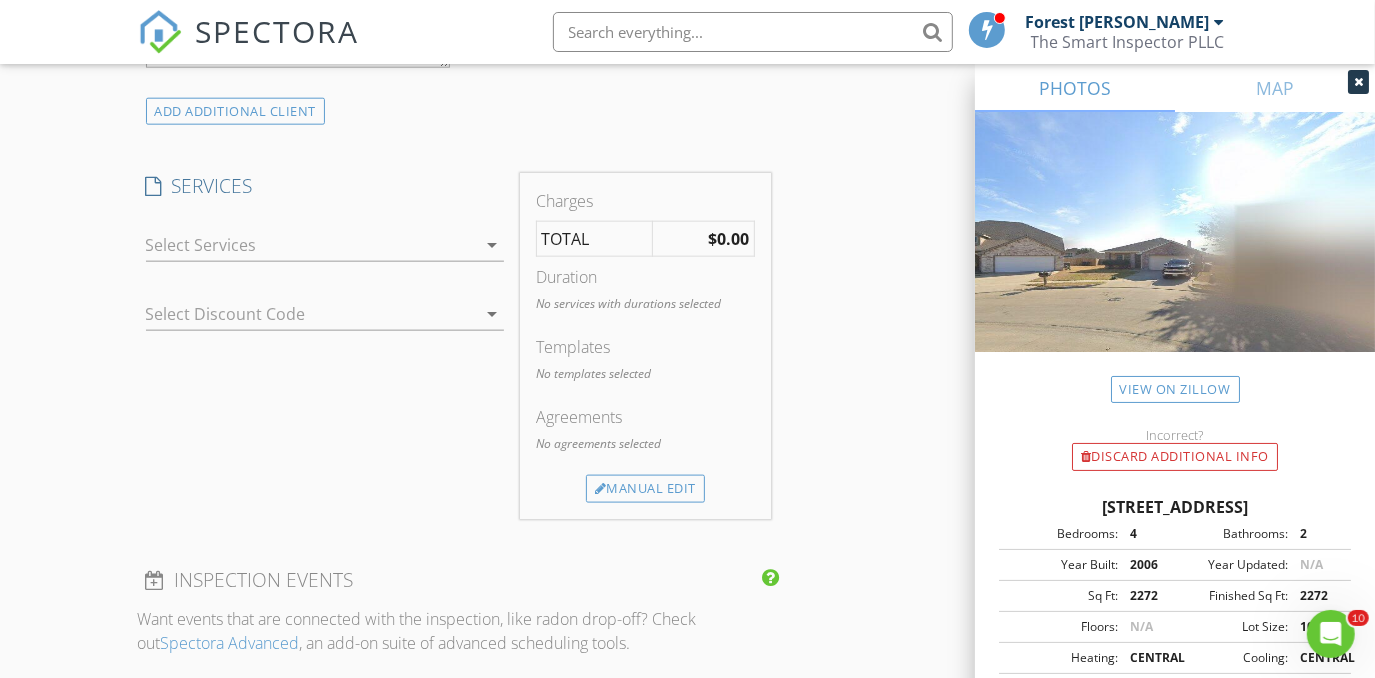 scroll, scrollTop: 1545, scrollLeft: 0, axis: vertical 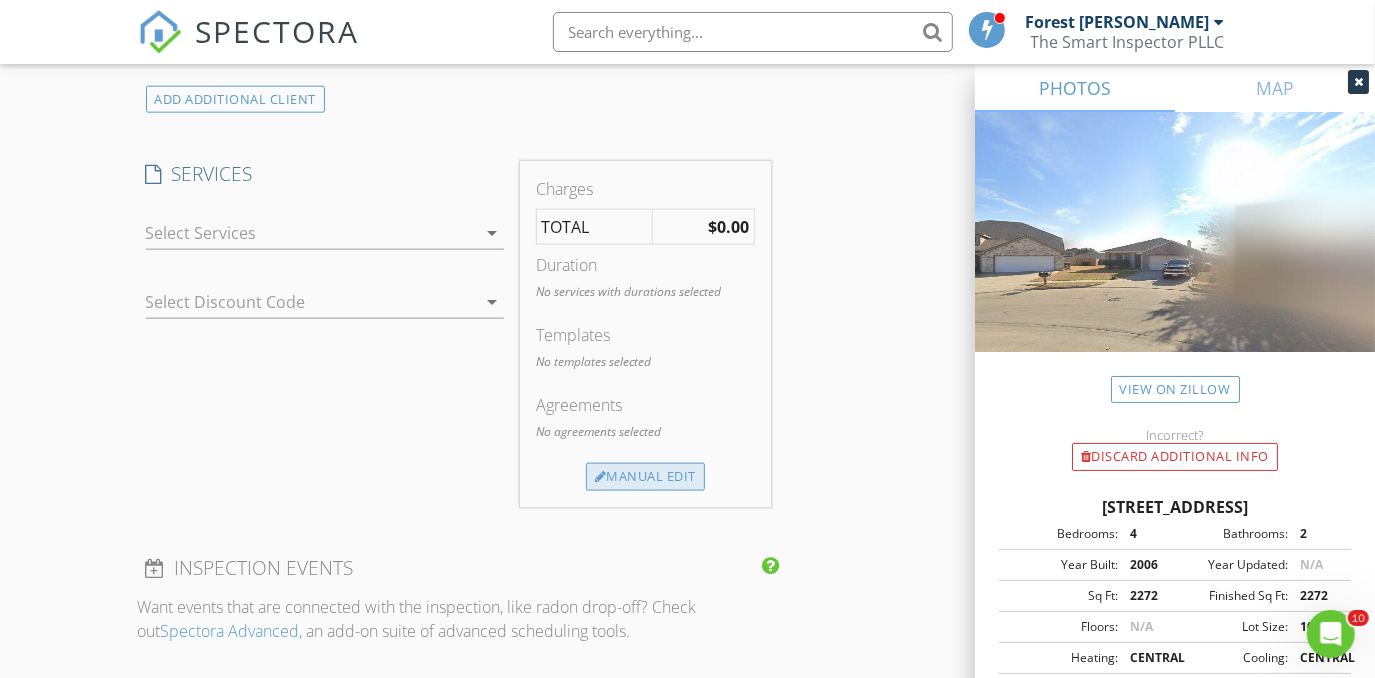 click on "Manual Edit" at bounding box center (645, 477) 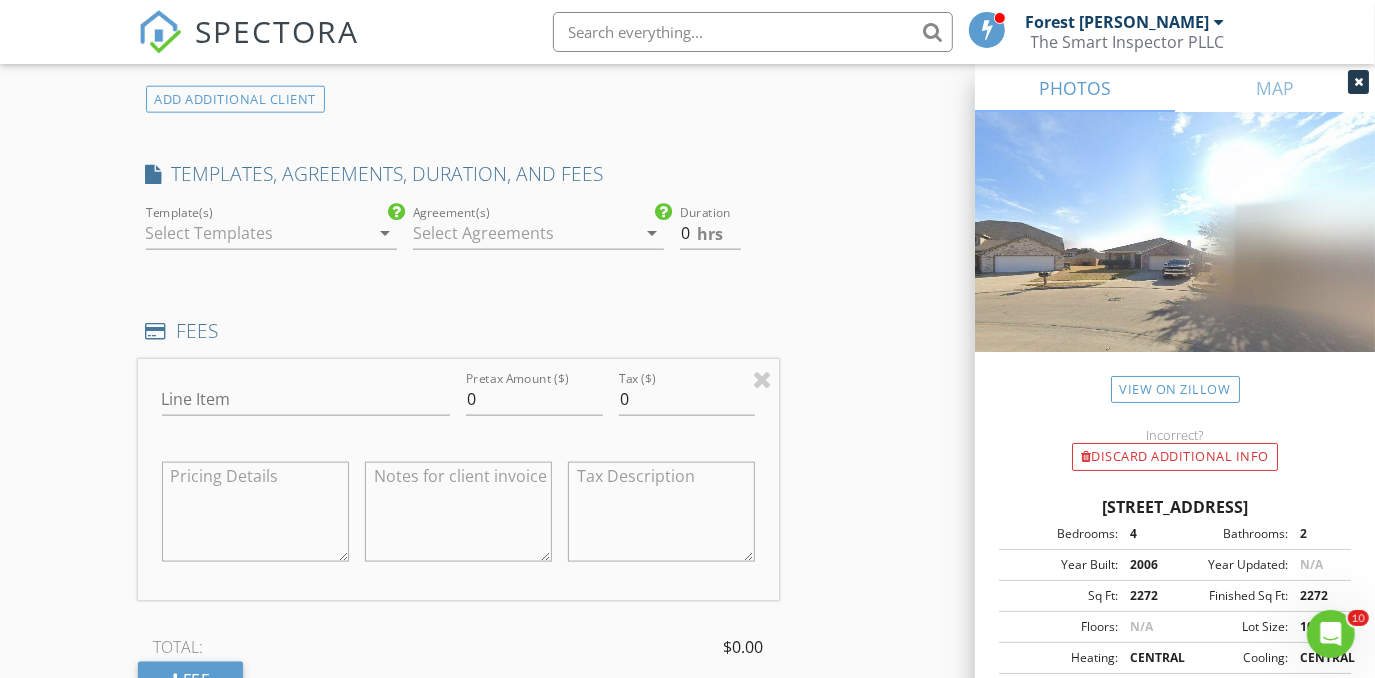 click at bounding box center (257, 233) 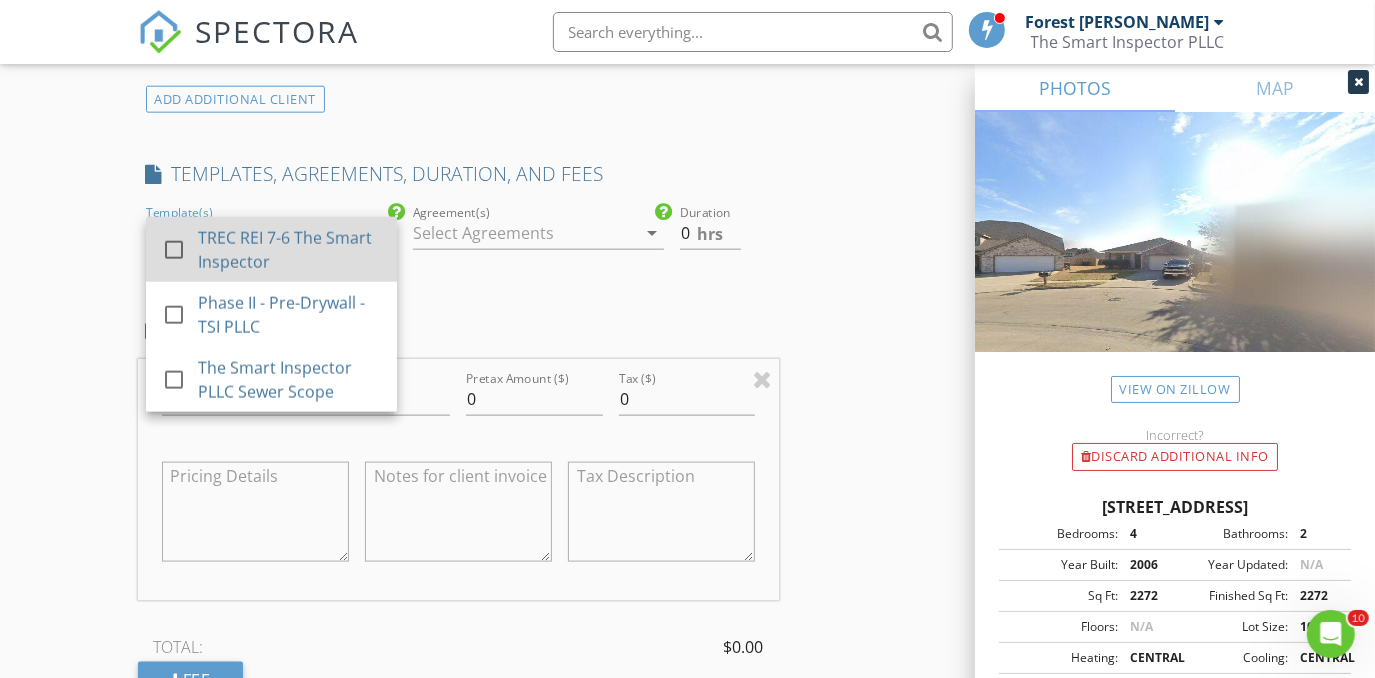 click on "TREC REI 7-6 The Smart Inspector" at bounding box center [289, 250] 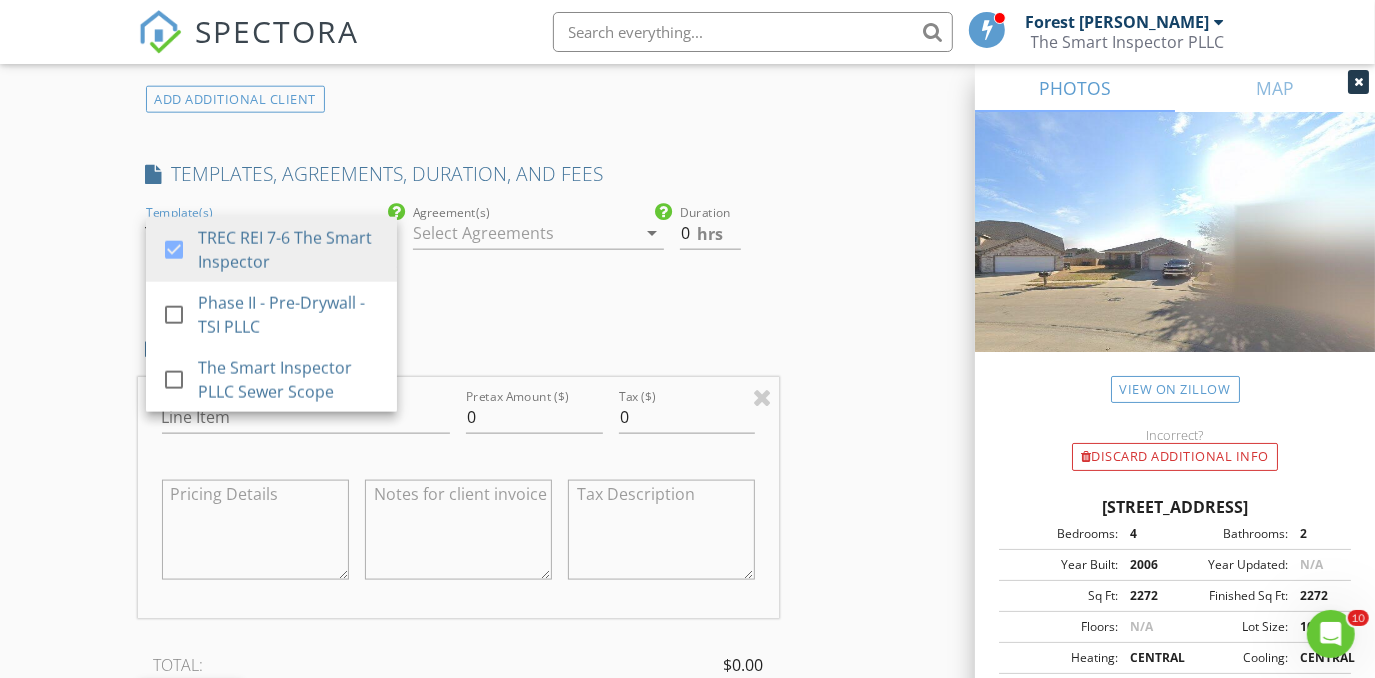 click at bounding box center (524, 233) 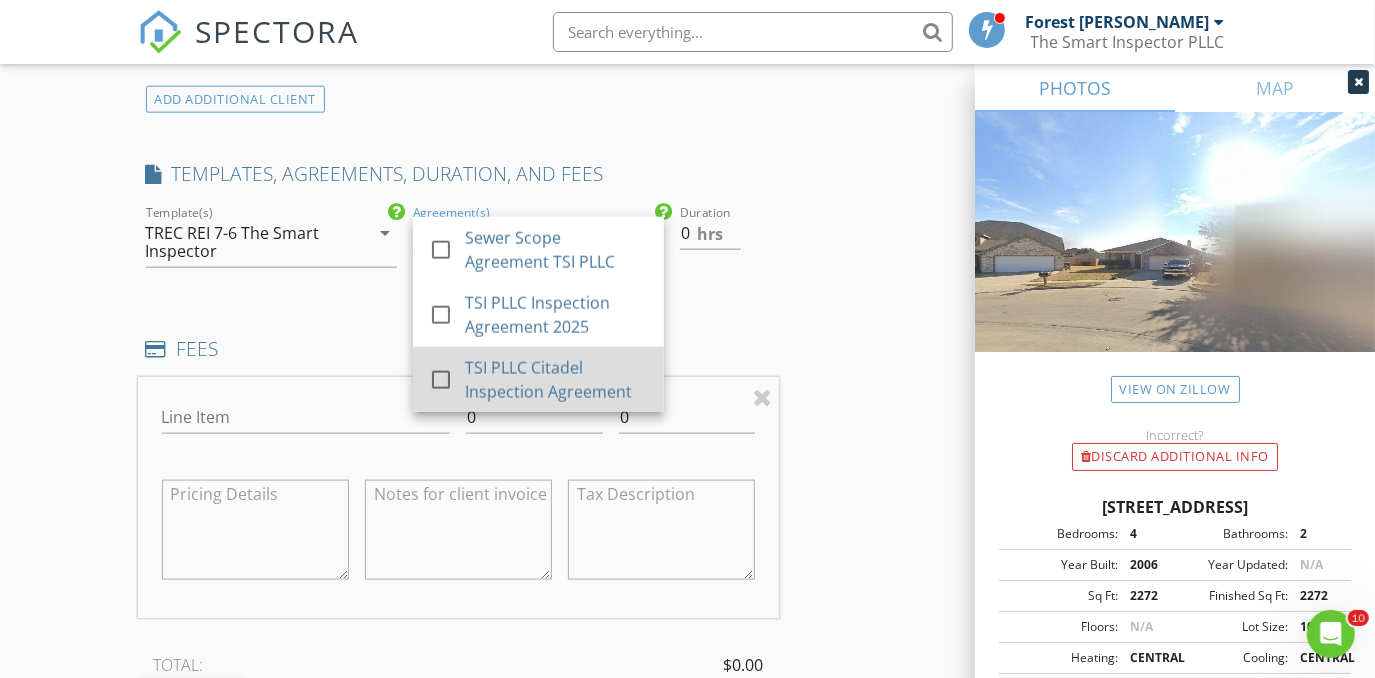 click on "TSI PLLC Citadel Inspection Agreement" at bounding box center [556, 380] 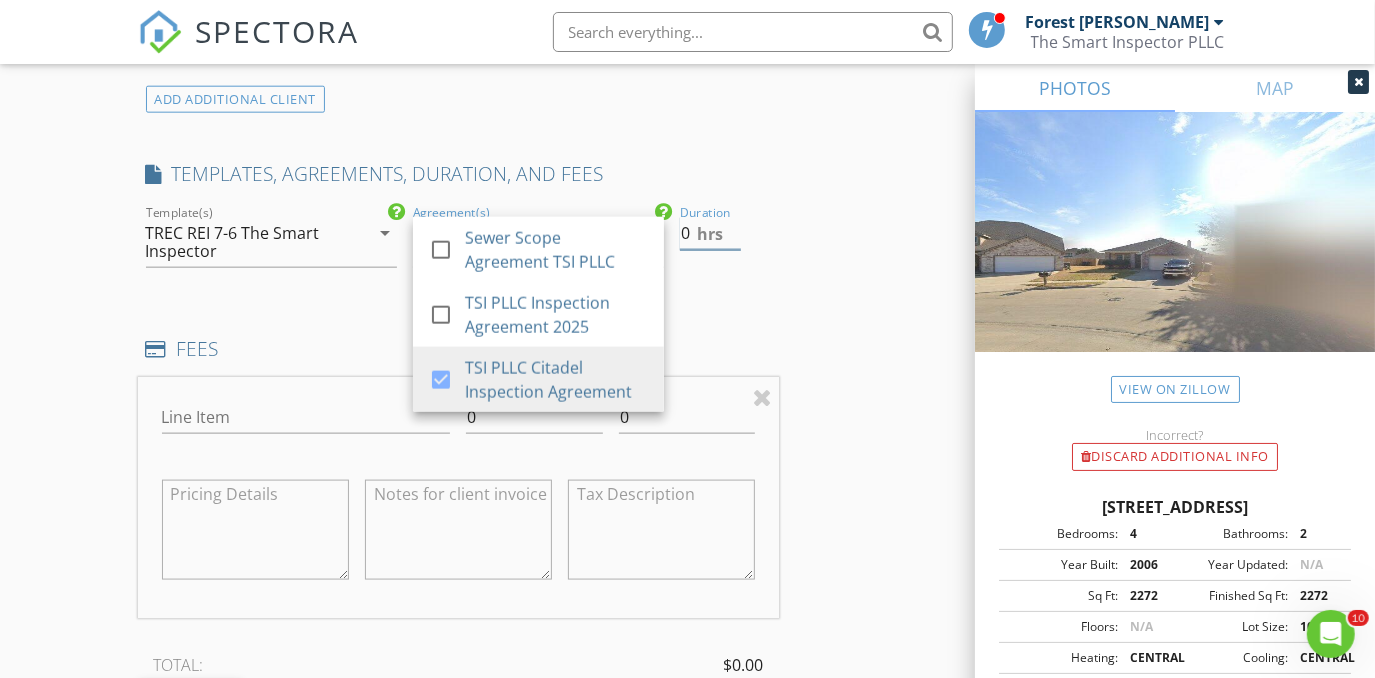 click on "0" at bounding box center (710, 233) 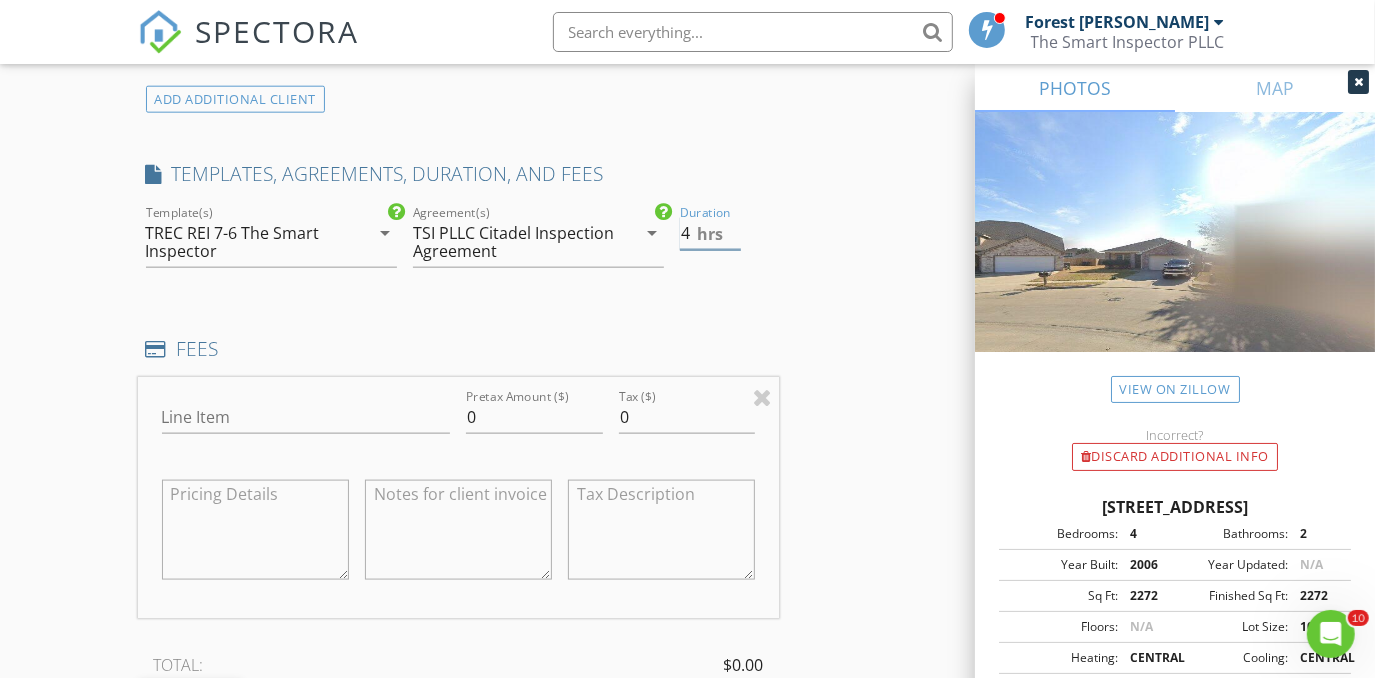 type on "4" 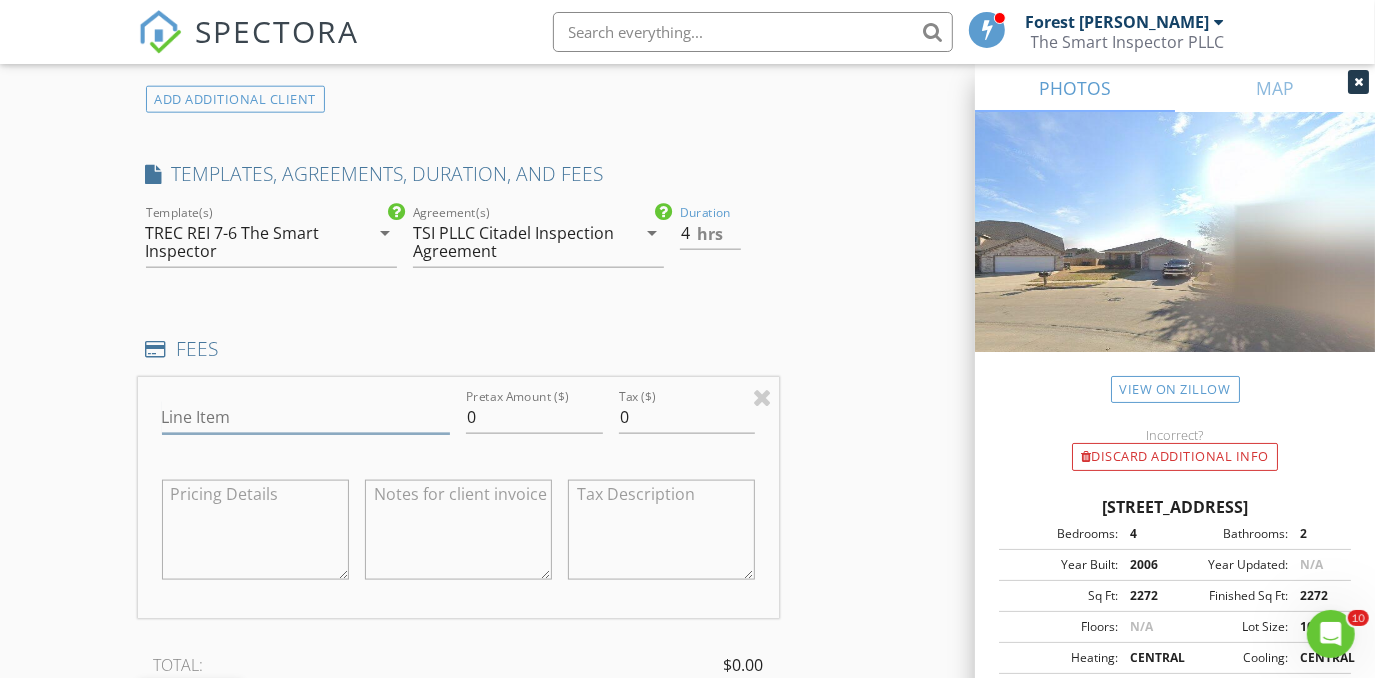 click on "Line Item" at bounding box center (306, 417) 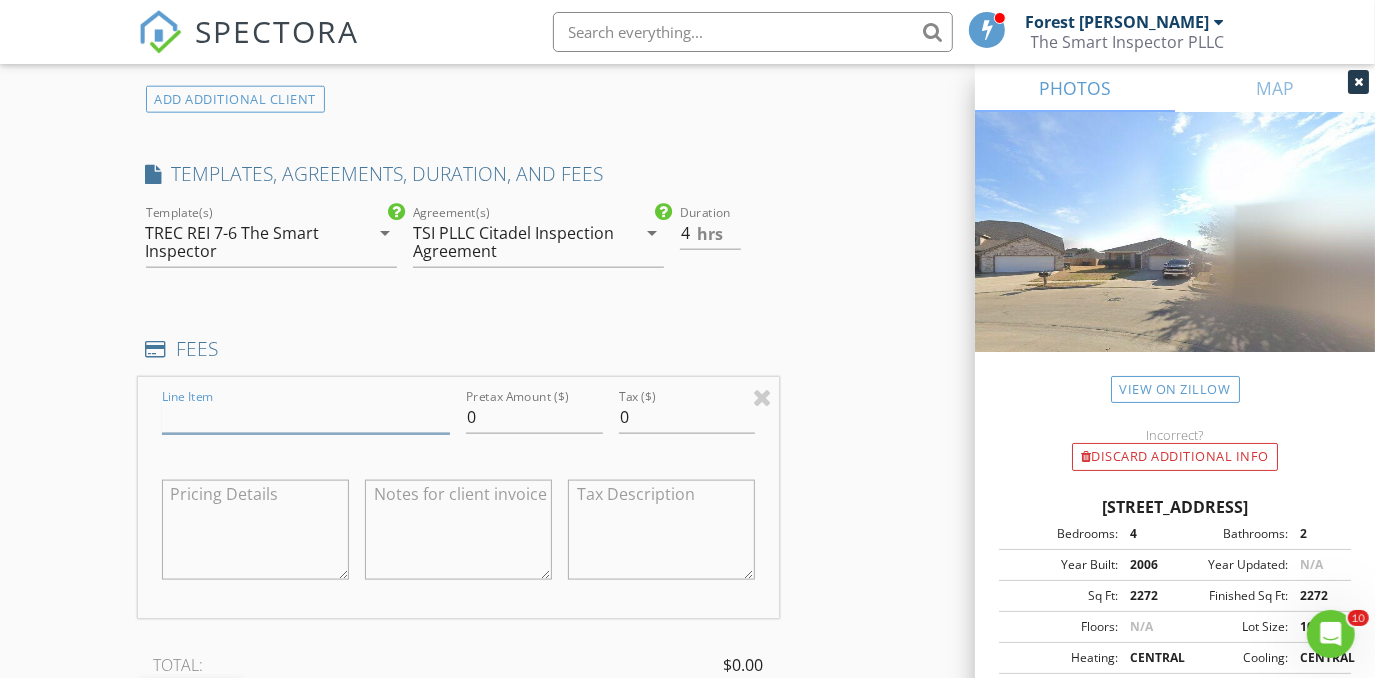 click on "Line Item" at bounding box center [306, 417] 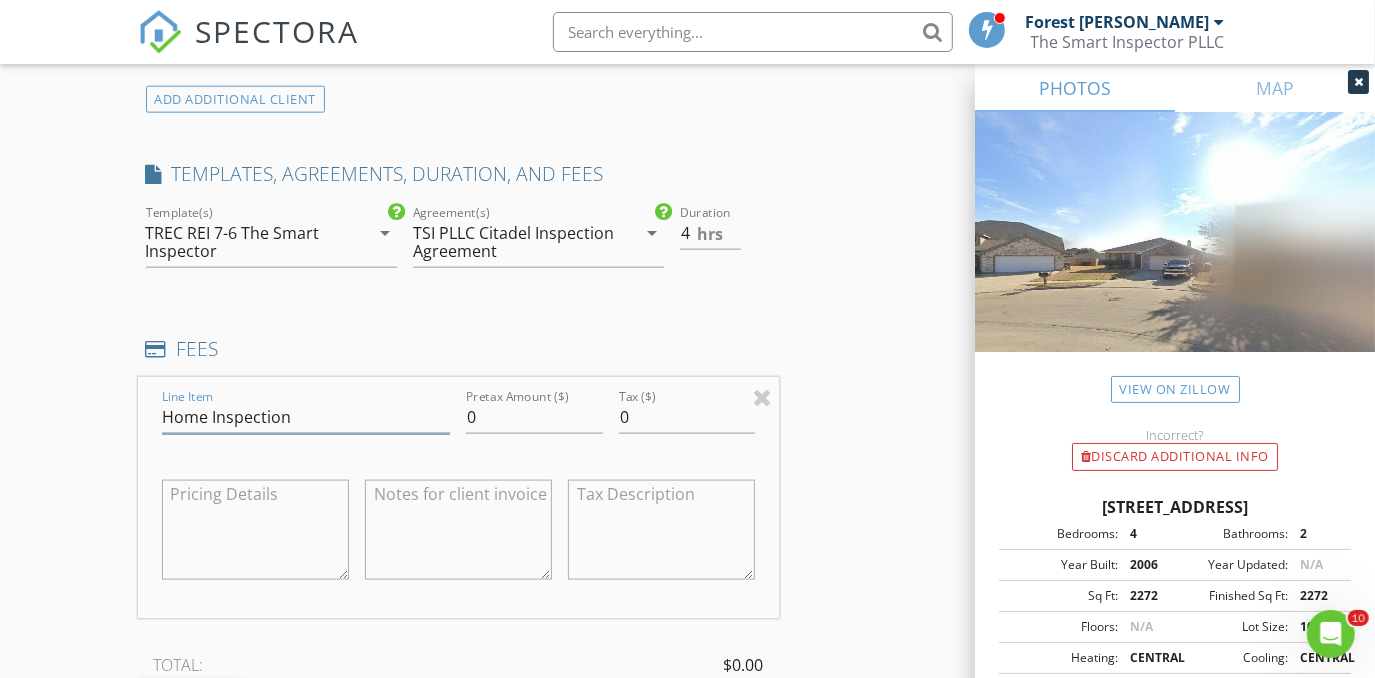 type on "Home Inspection" 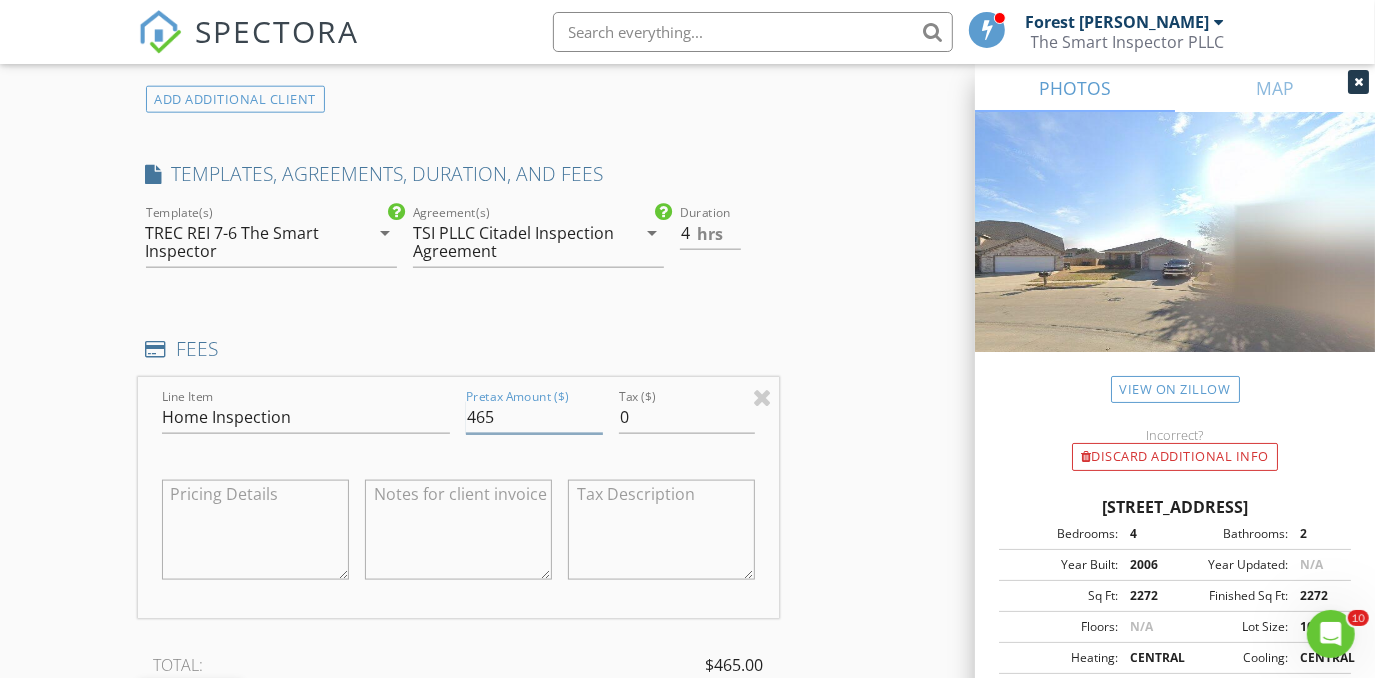 type on "465" 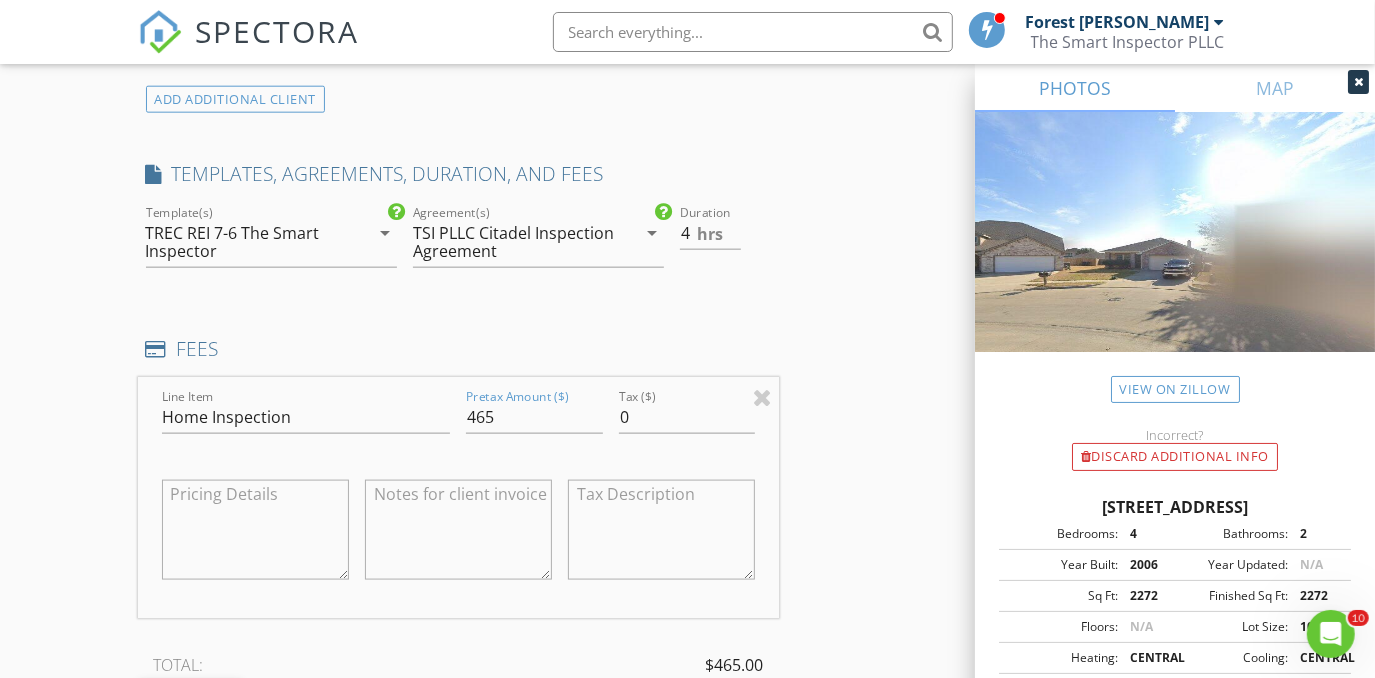 click on "New Inspection
Click here to use the New Order Form
INSPECTOR(S)
check_box_outline_blank   Forest Ivey     check_box   Brian Cain   PRIMARY   check_box_outline_blank   Christopher Hudson     check_box_outline_blank   Christopher Sarris     check_box_outline_blank   Antoine "Tony" Razzouk     Brian Cain arrow_drop_down   check_box_outline_blank Brian Cain specifically requested
Date/Time
07/14/2025 8:00 AM
Location
Address Search       Address 2401 Forest Creek Dr   Unit   City Fort Worth   State TX   Zip 76123   County Tarrant     Square Feet 2272   Year Built 2006   Foundation Slab arrow_drop_down     Brian Cain     26.7 miles     (34 minutes)
client
check_box Enable Client CC email for this inspection   Client Search     check_box_outline_blank Client is a Company/Organization     First Name Patricia   Last Name Fulks   Email   CC Email" at bounding box center [687, 445] 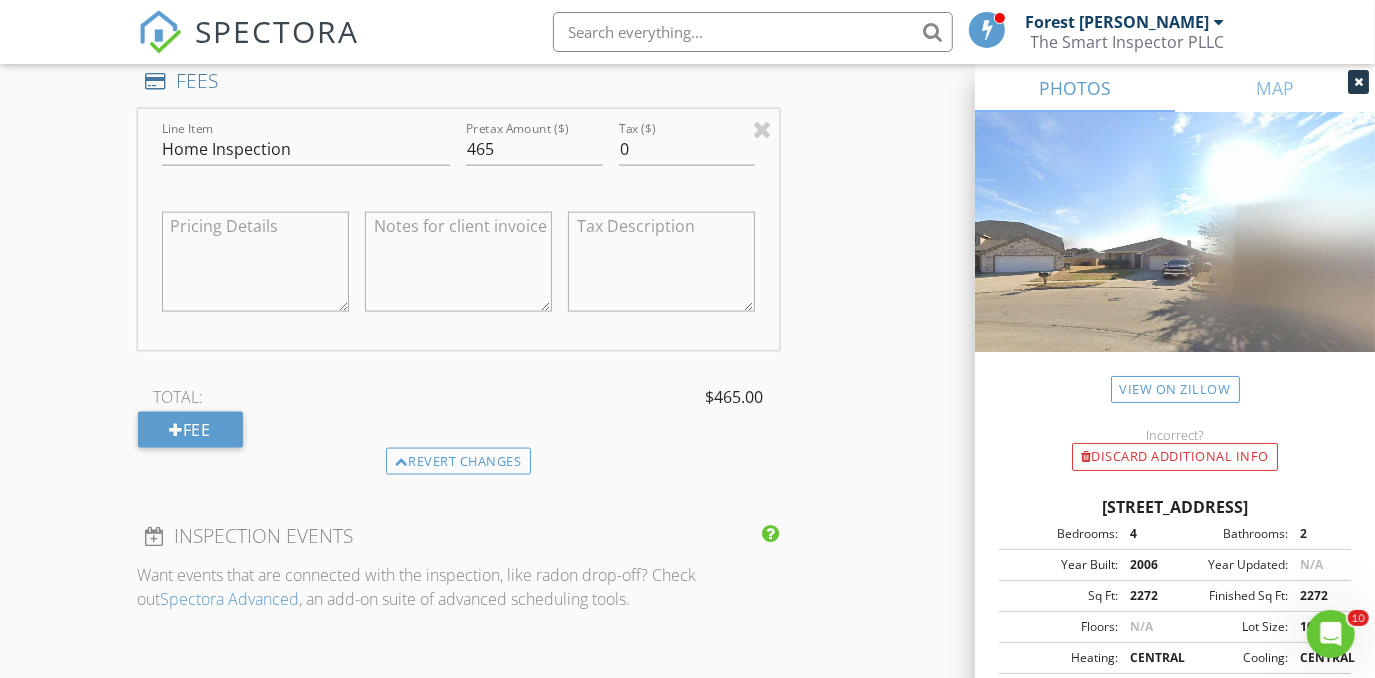 scroll, scrollTop: 1818, scrollLeft: 0, axis: vertical 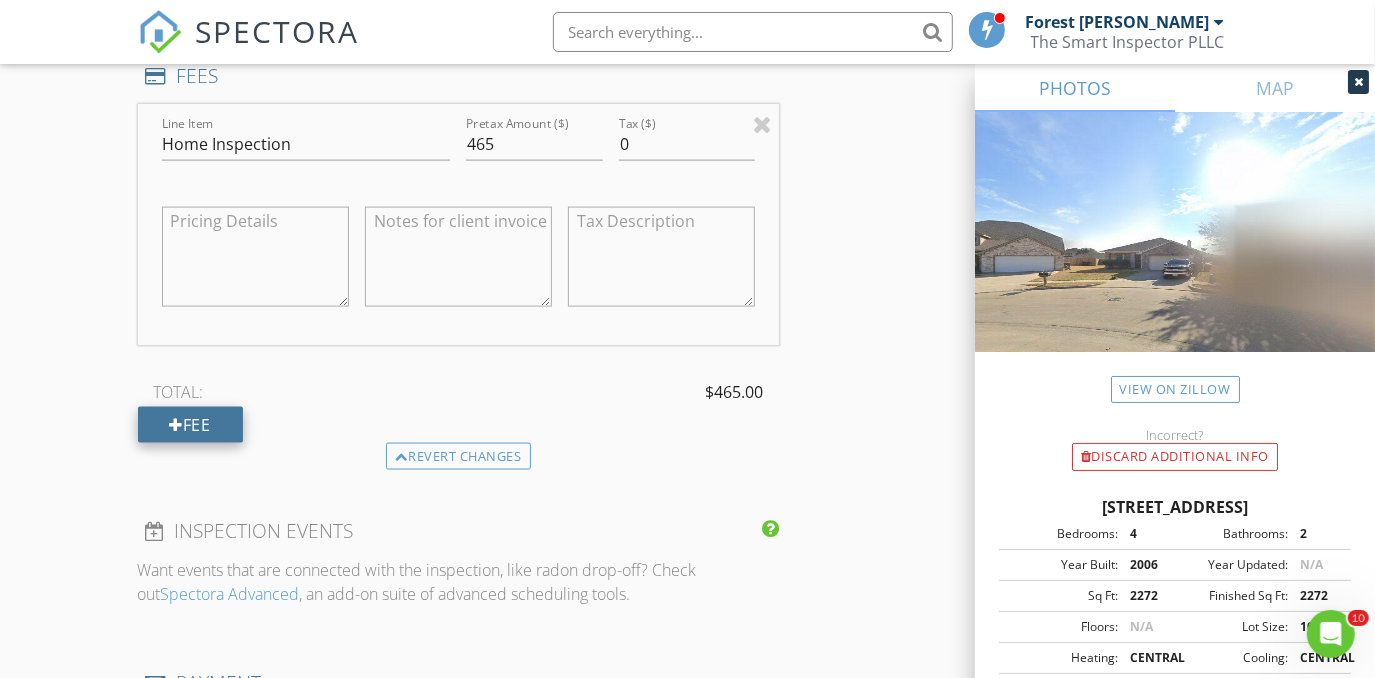 click on "Fee" at bounding box center [190, 425] 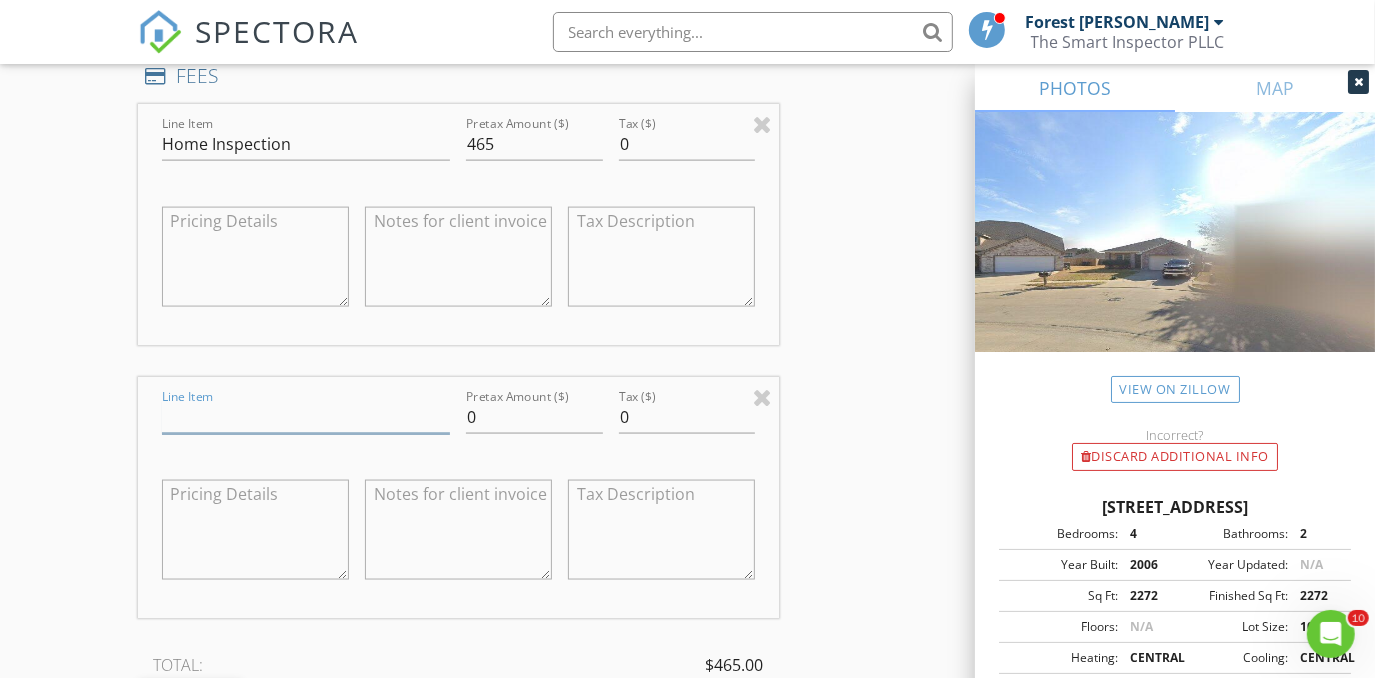 click on "Line Item" at bounding box center [306, 417] 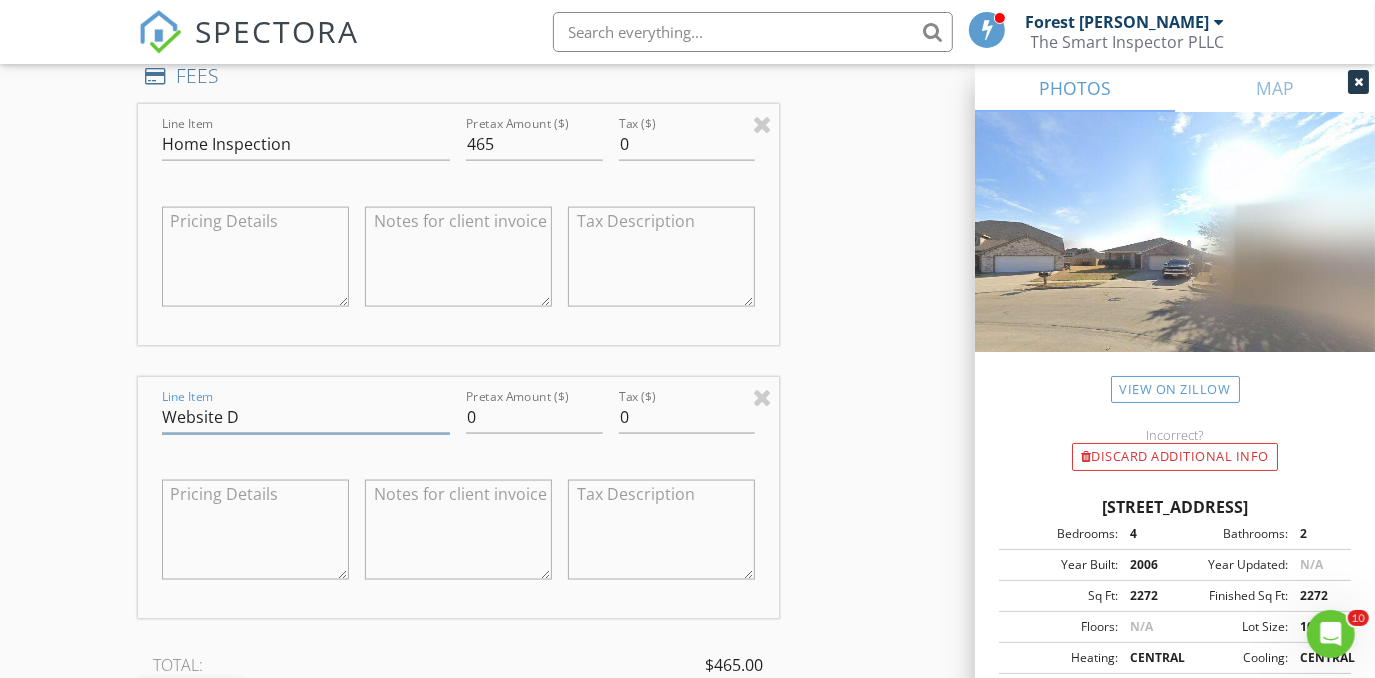 type on "Website Discount" 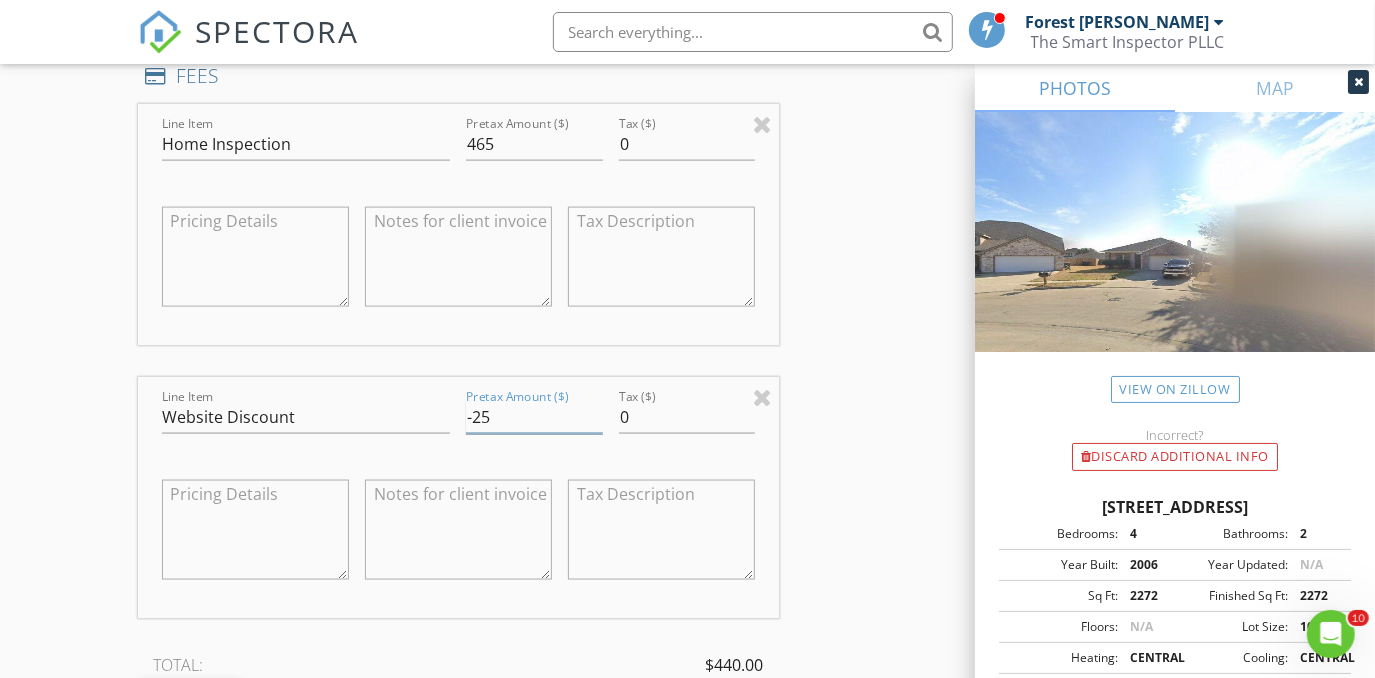 type on "-25" 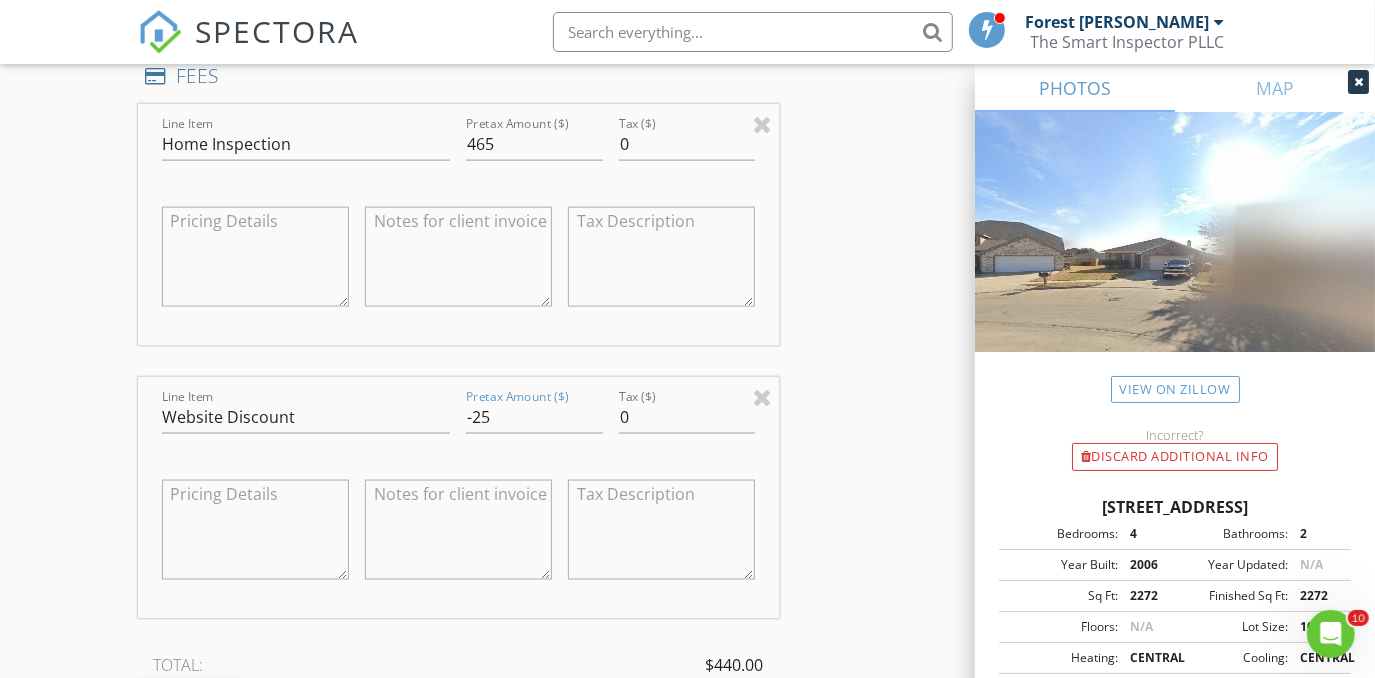 click on "New Inspection
Click here to use the New Order Form
INSPECTOR(S)
check_box_outline_blank   Forest Ivey     check_box   Brian Cain   PRIMARY   check_box_outline_blank   Christopher Hudson     check_box_outline_blank   Christopher Sarris     check_box_outline_blank   Antoine "Tony" Razzouk     Brian Cain arrow_drop_down   check_box_outline_blank Brian Cain specifically requested
Date/Time
07/14/2025 8:00 AM
Location
Address Search       Address 2401 Forest Creek Dr   Unit   City Fort Worth   State TX   Zip 76123   County Tarrant     Square Feet 2272   Year Built 2006   Foundation Slab arrow_drop_down     Brian Cain     26.7 miles     (34 minutes)
client
check_box Enable Client CC email for this inspection   Client Search     check_box_outline_blank Client is a Company/Organization     First Name Patricia   Last Name Fulks   Email   CC Email" at bounding box center (687, 308) 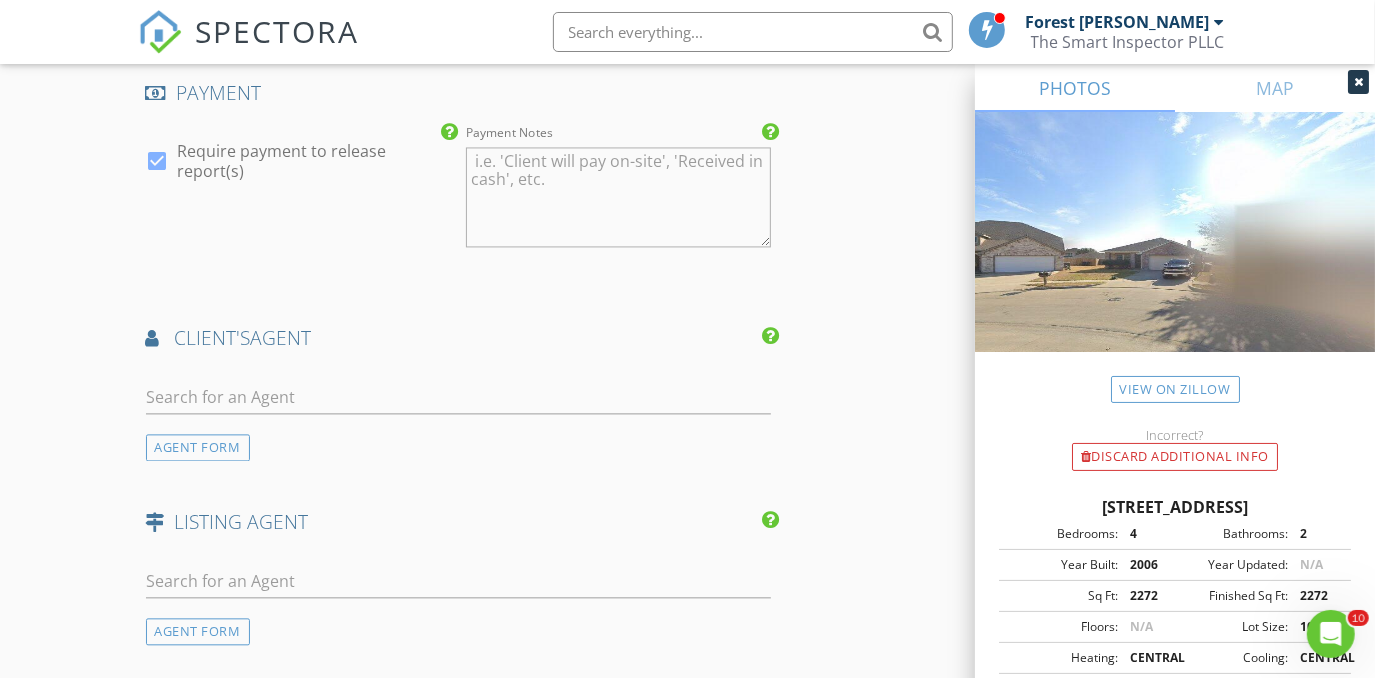 scroll, scrollTop: 2727, scrollLeft: 0, axis: vertical 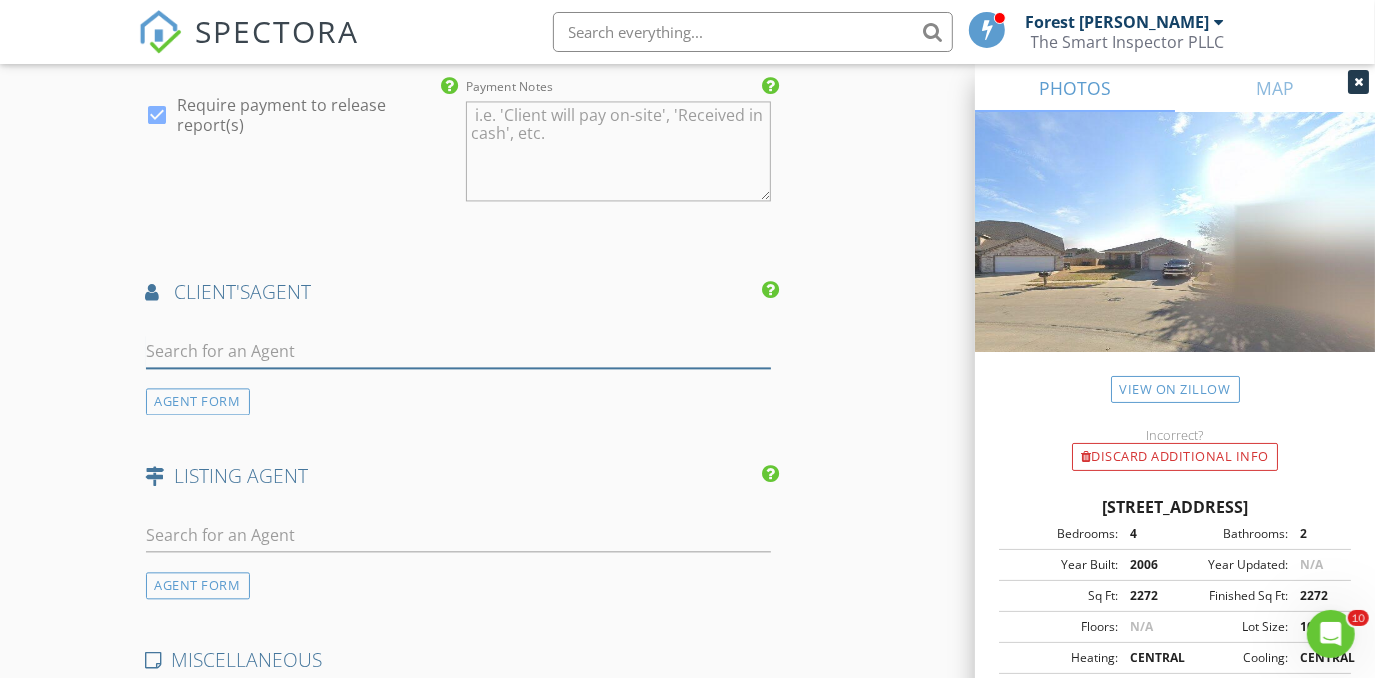 click at bounding box center [459, 351] 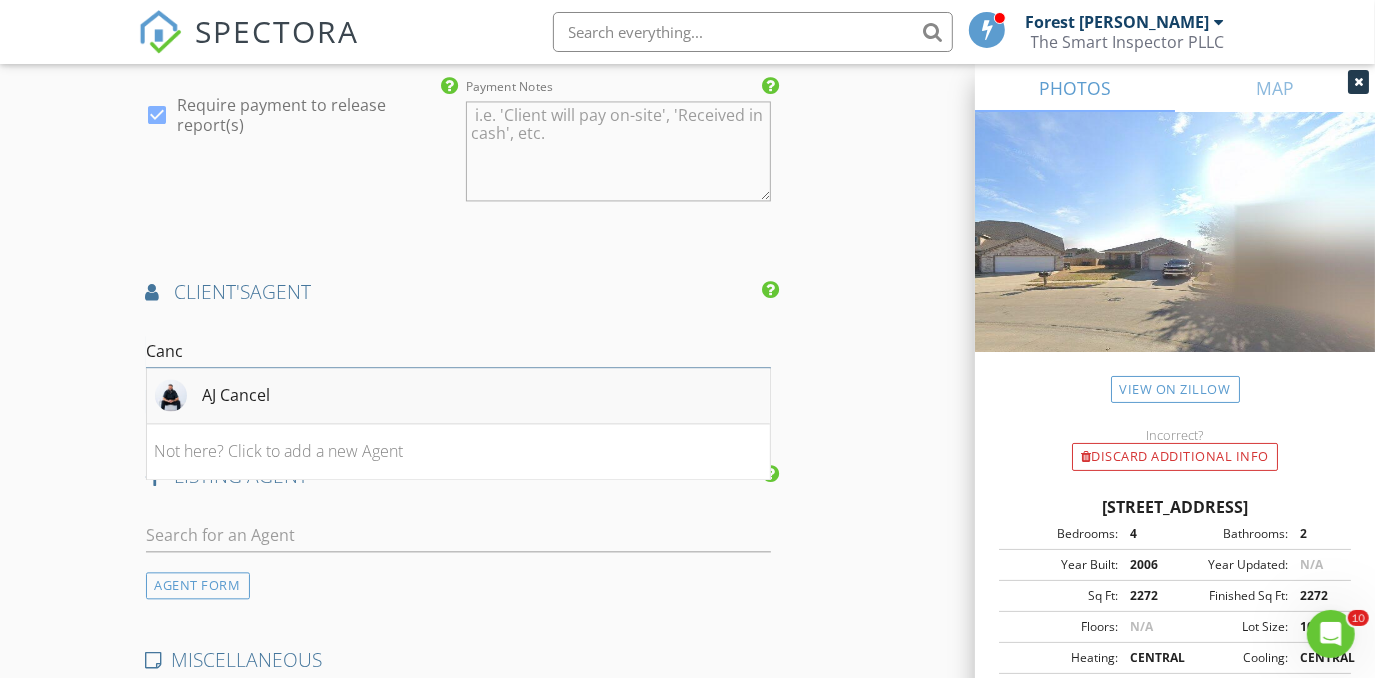 type on "Canc" 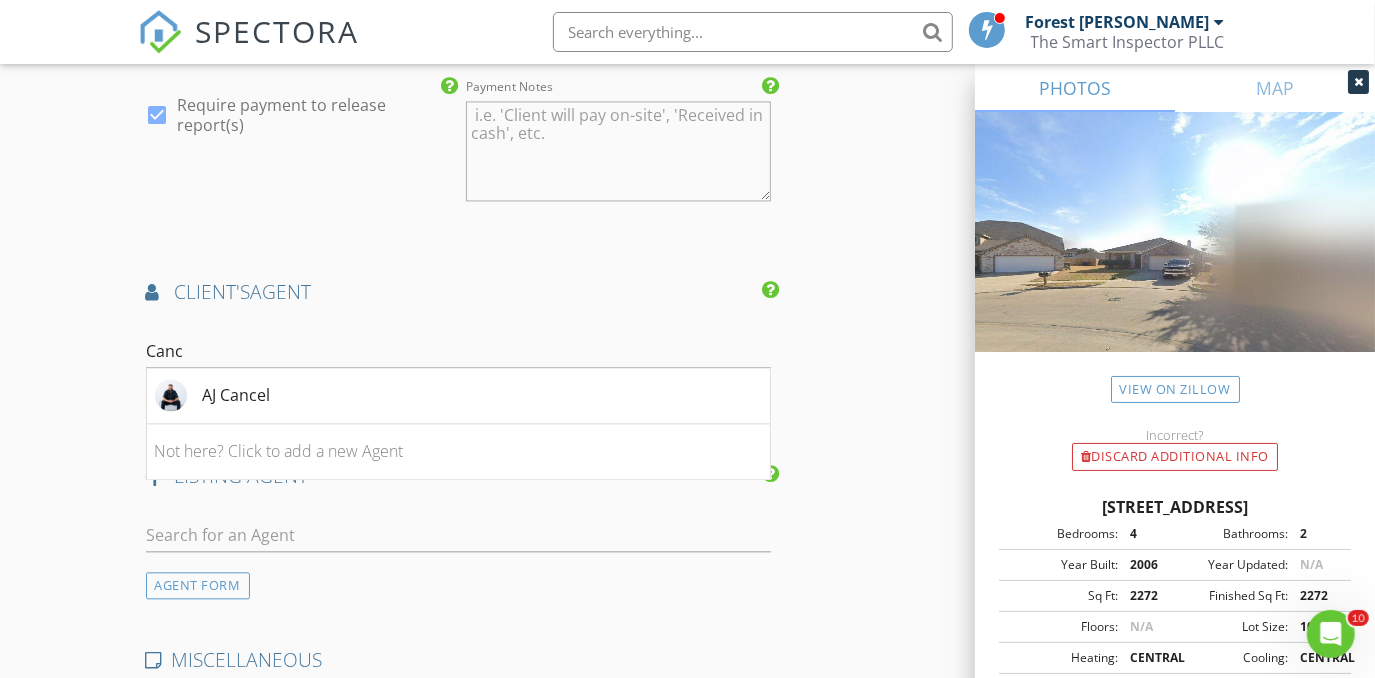 click on "AJ Cancel" at bounding box center [237, 395] 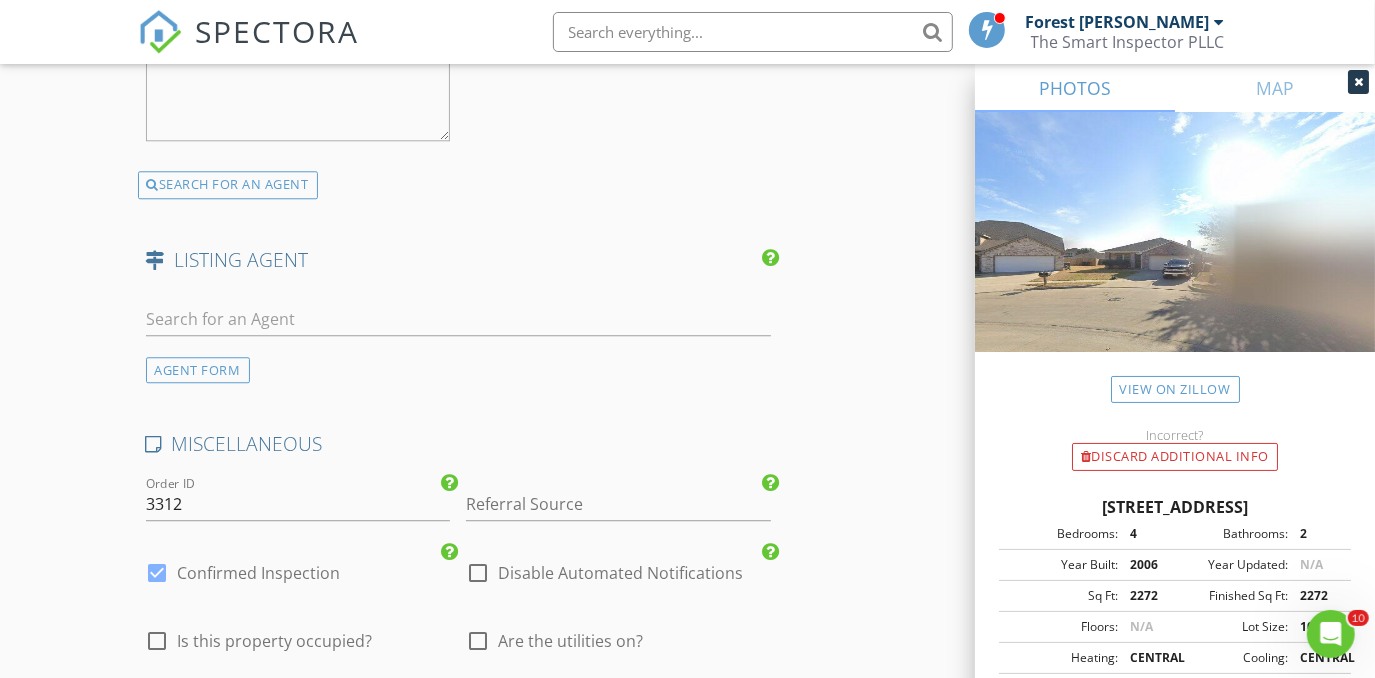 scroll, scrollTop: 3454, scrollLeft: 0, axis: vertical 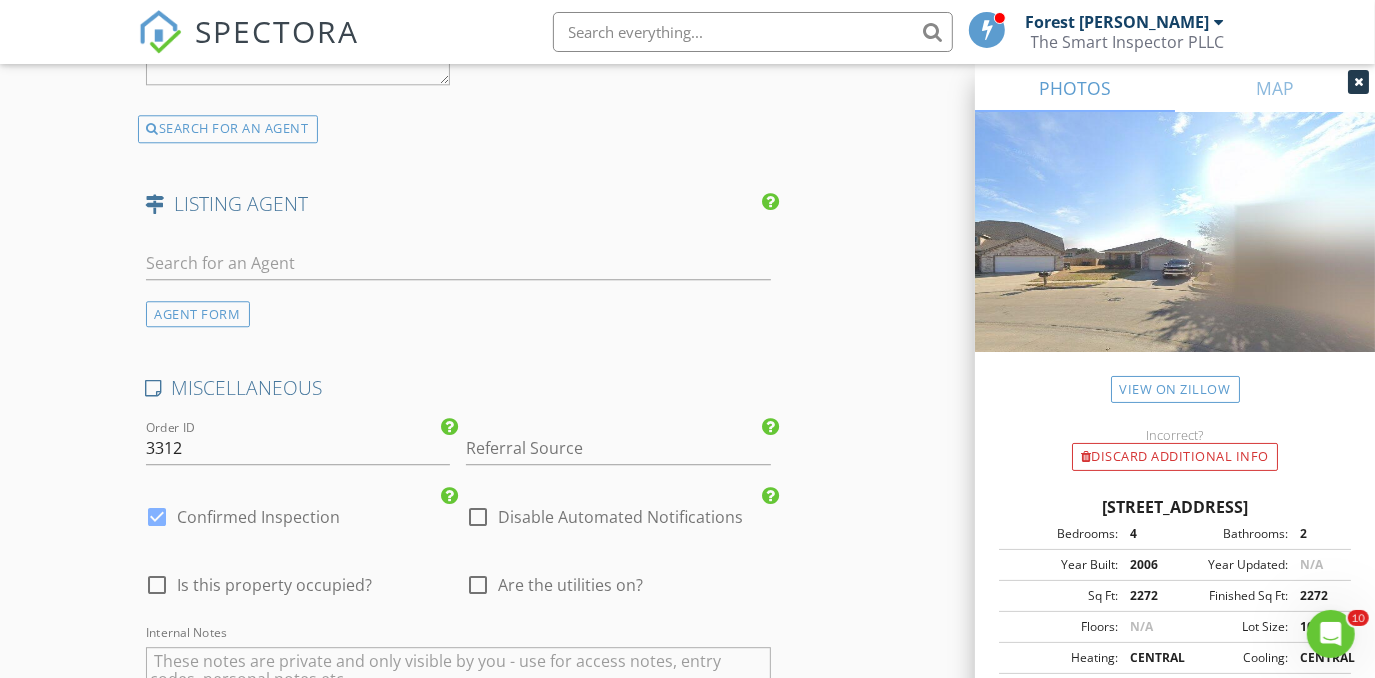 click on "Are the utilities on?" at bounding box center (570, 585) 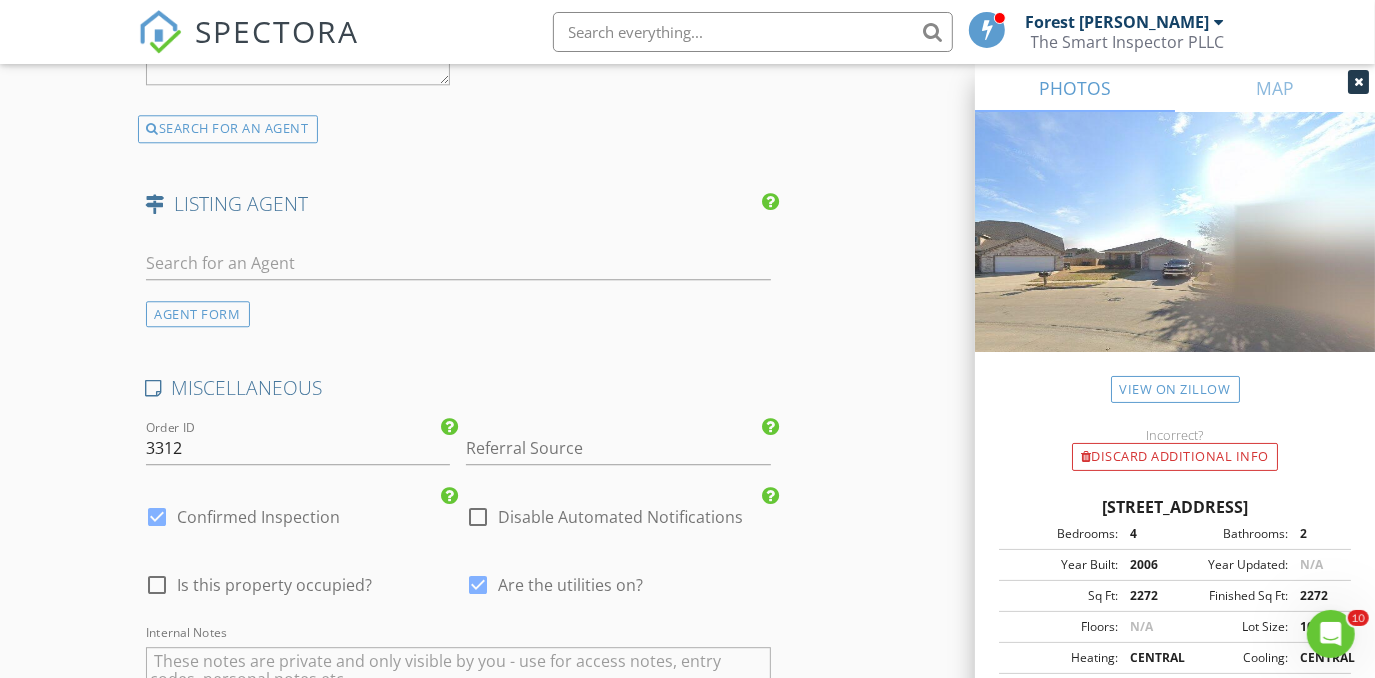 click on "Is this property occupied?" at bounding box center (275, 585) 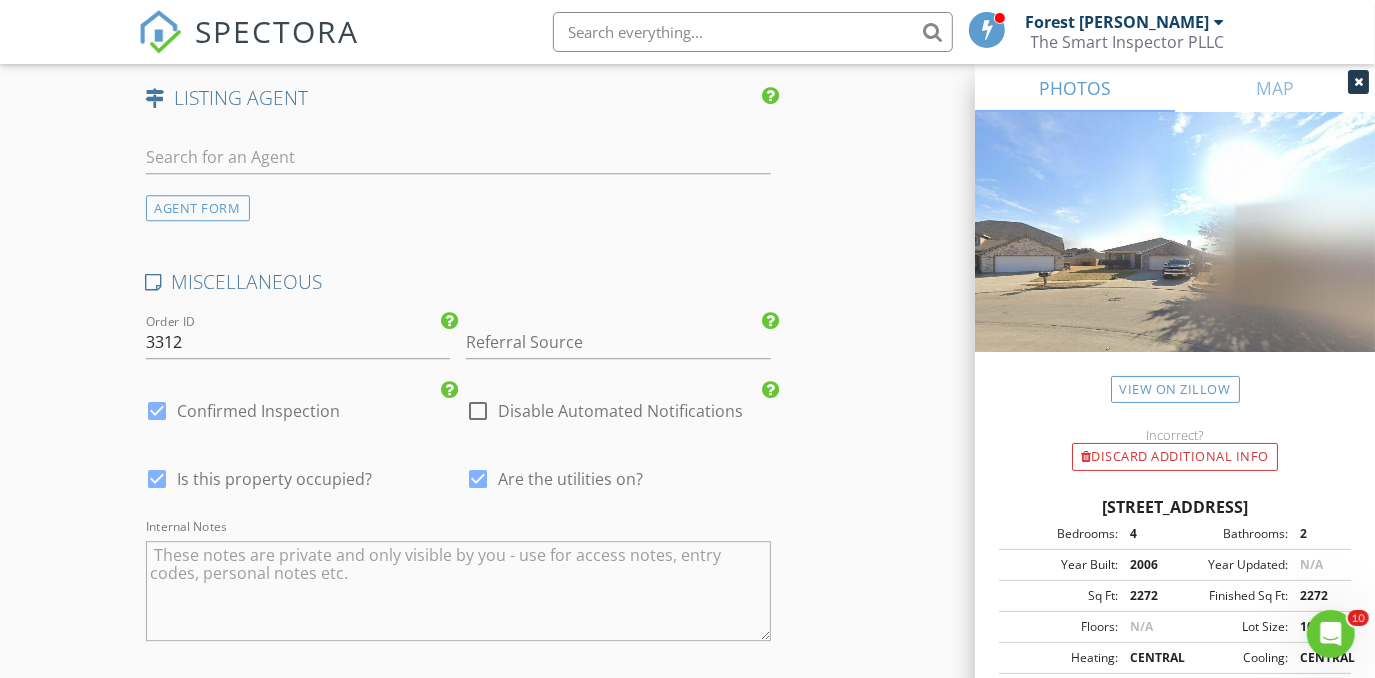 scroll, scrollTop: 3636, scrollLeft: 0, axis: vertical 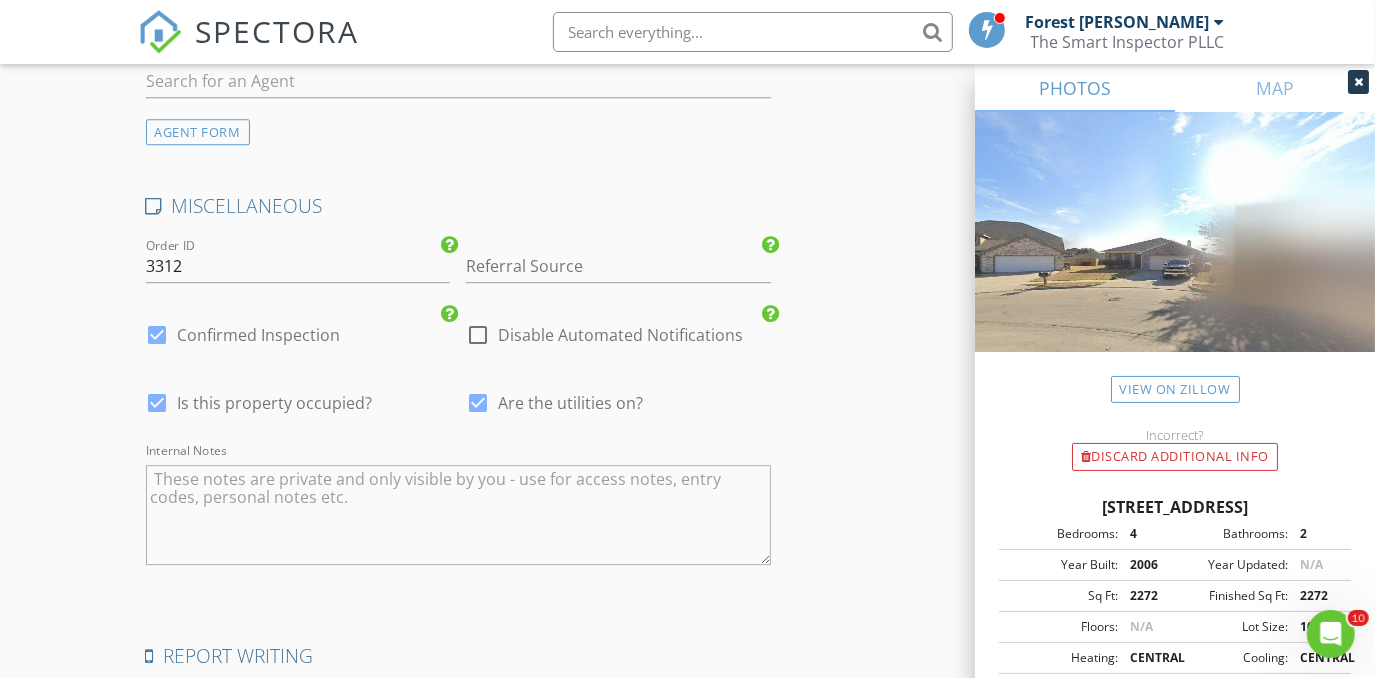 click at bounding box center (459, 515) 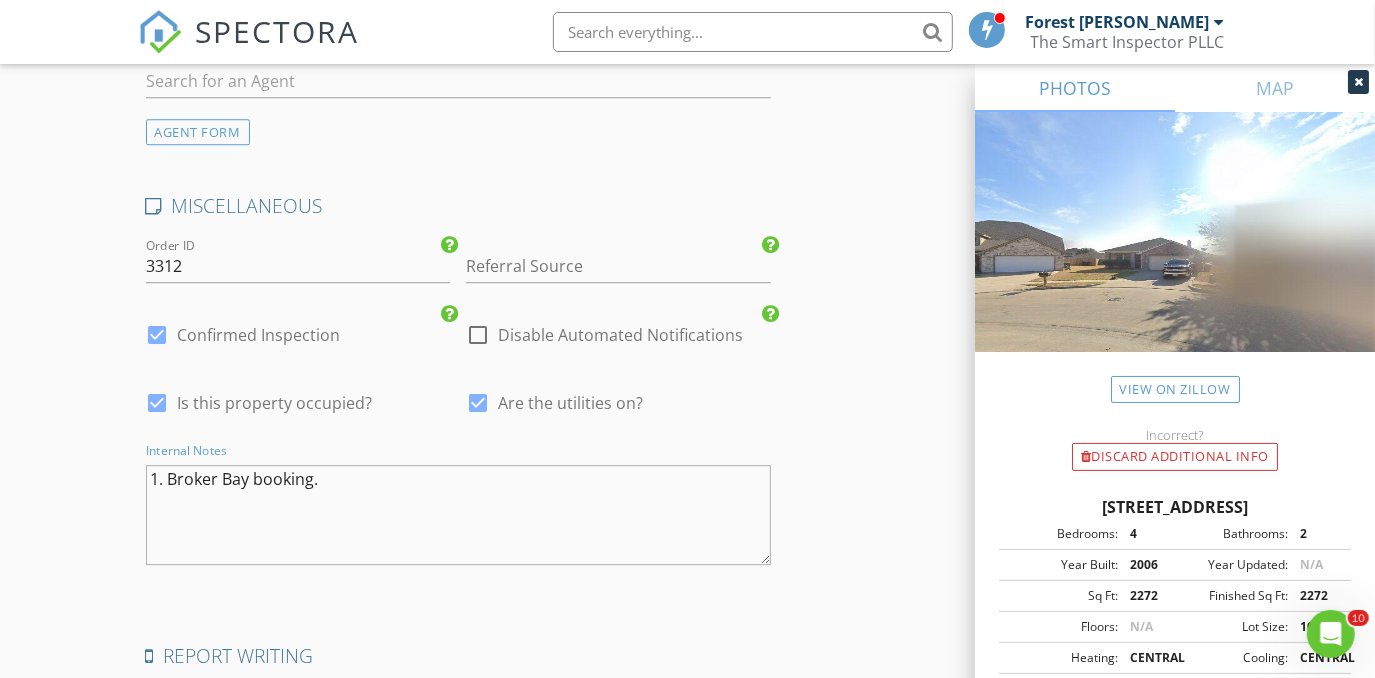 type on "1. Broker Bay booking." 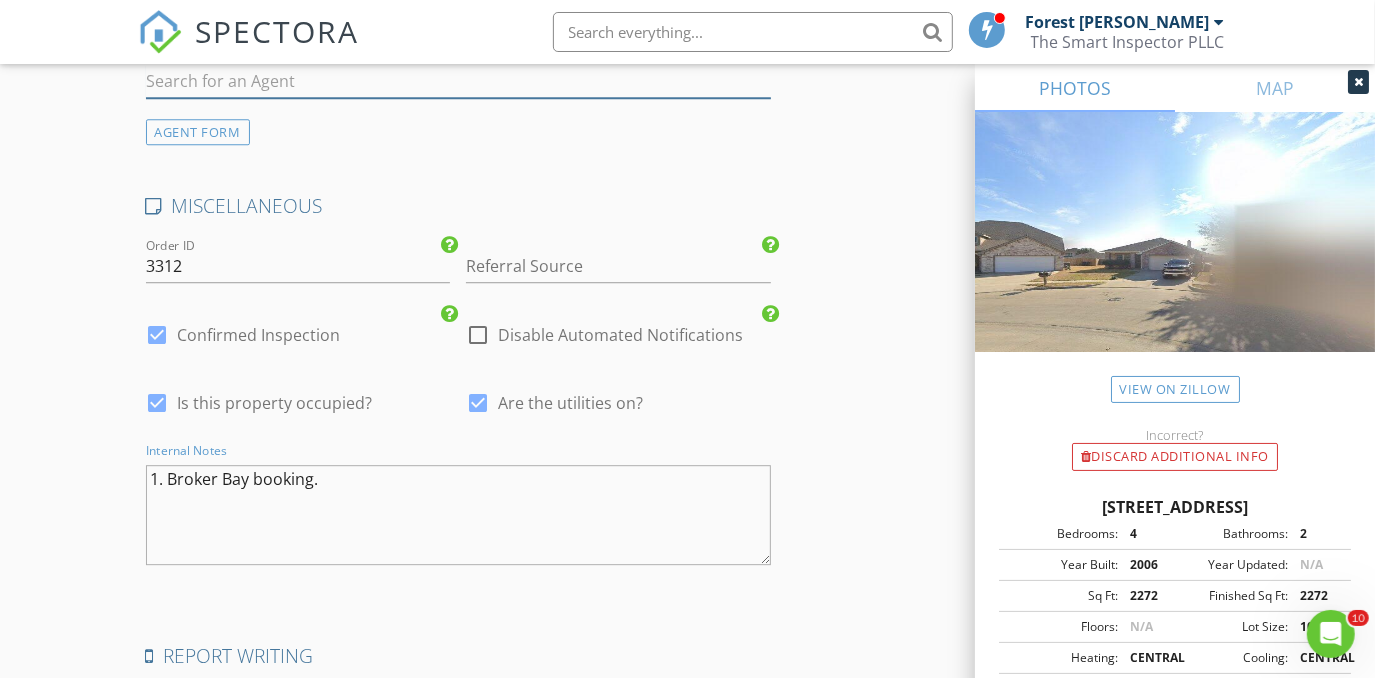 click at bounding box center (459, 81) 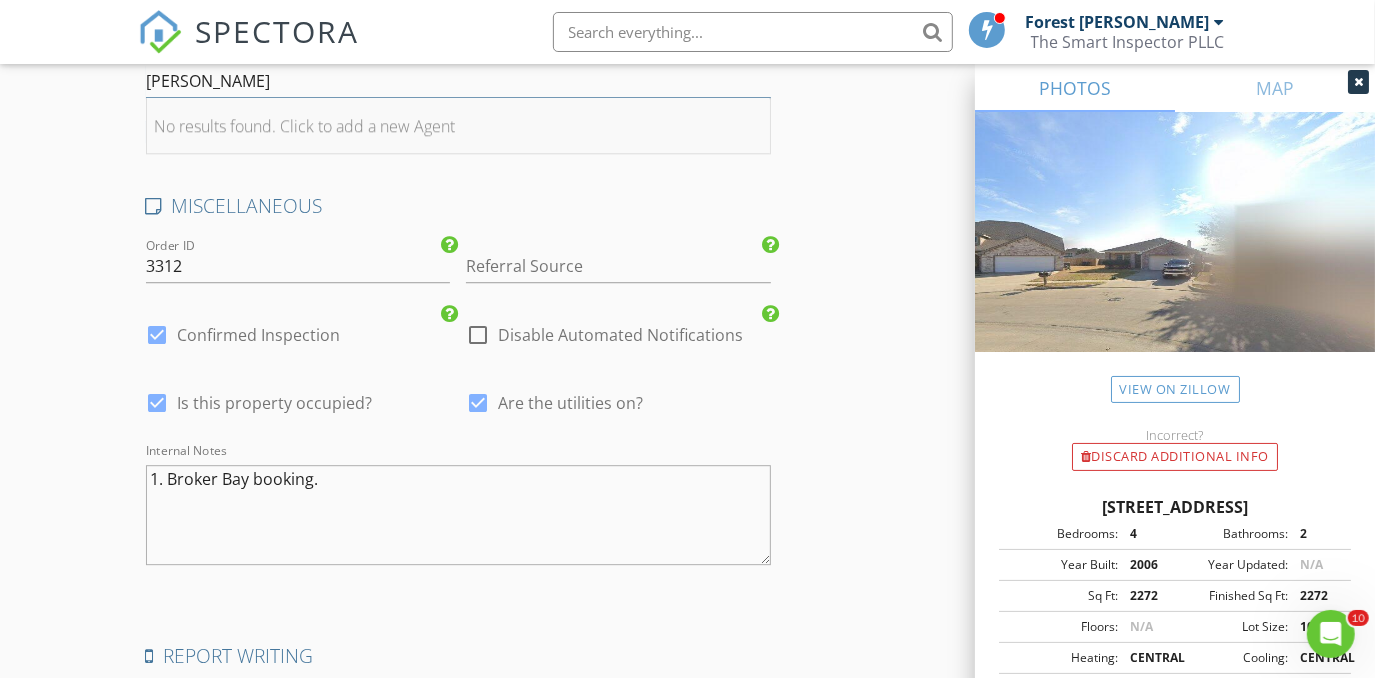 type on "Debose" 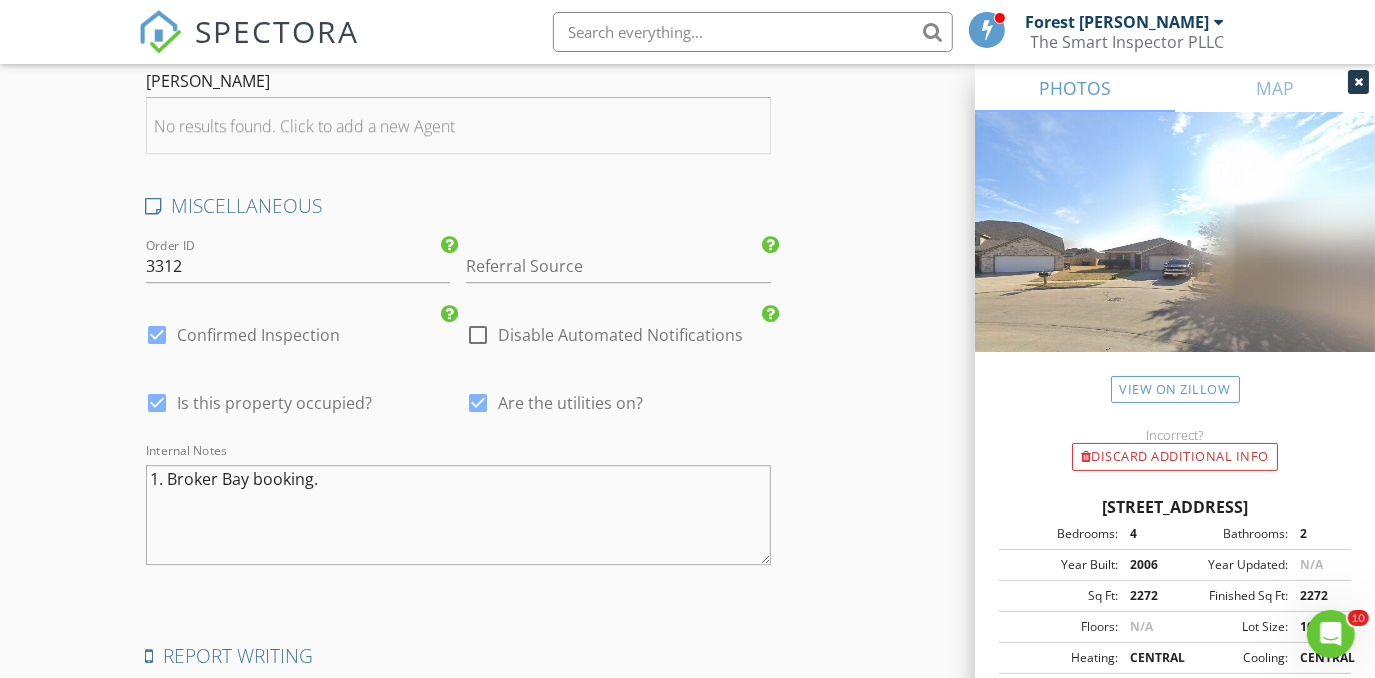 click on "No results found. Click to add a new Agent" at bounding box center (305, 126) 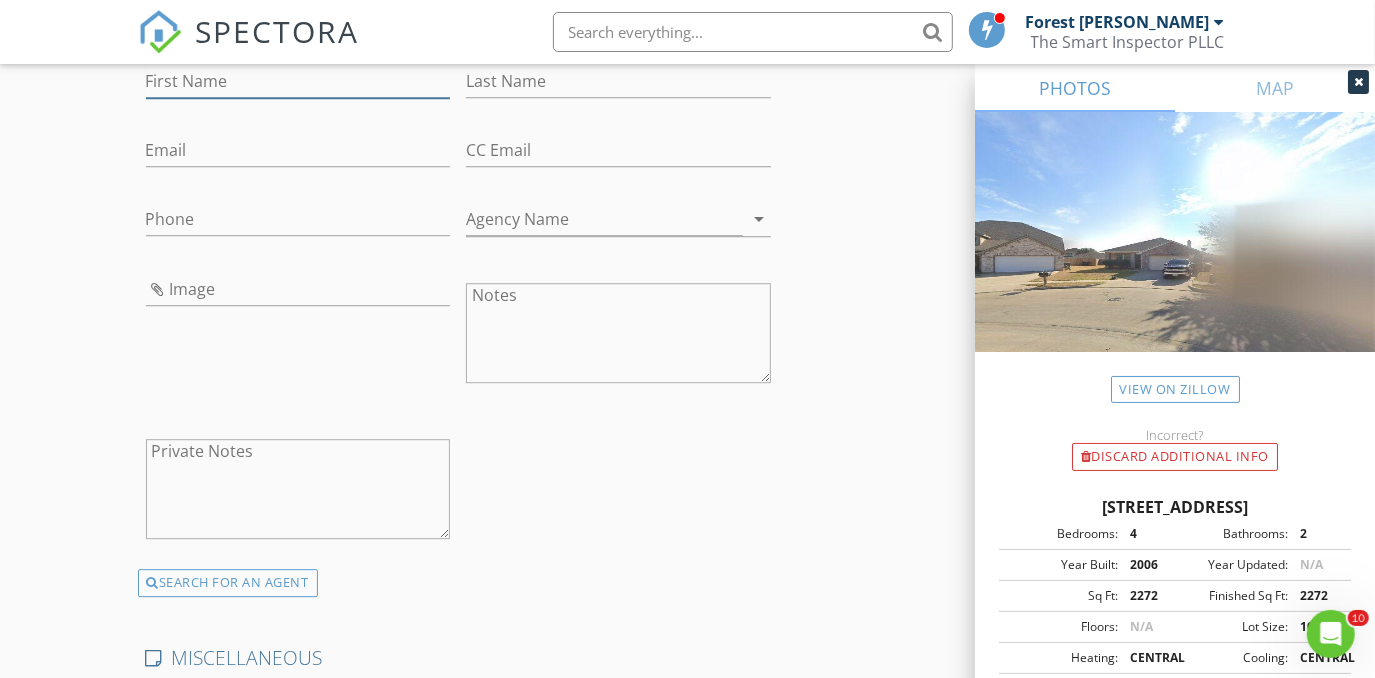click on "First Name" at bounding box center (298, 81) 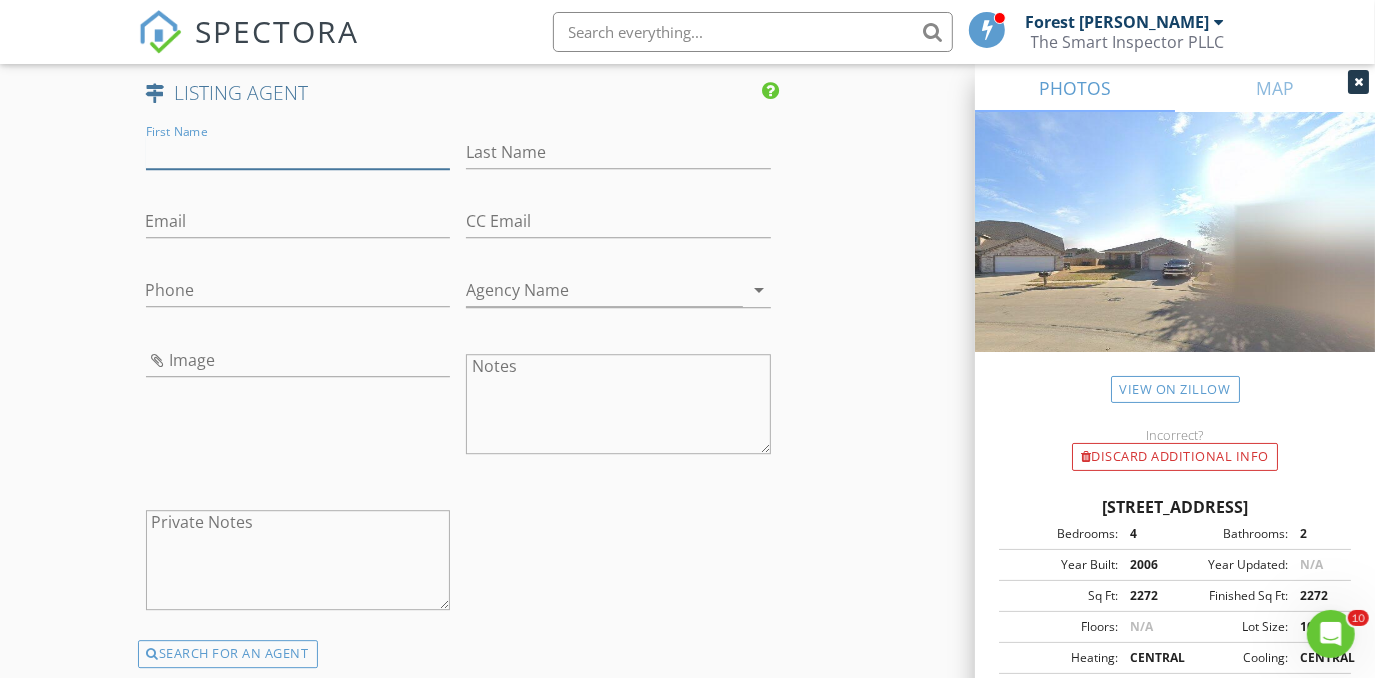 scroll, scrollTop: 3545, scrollLeft: 0, axis: vertical 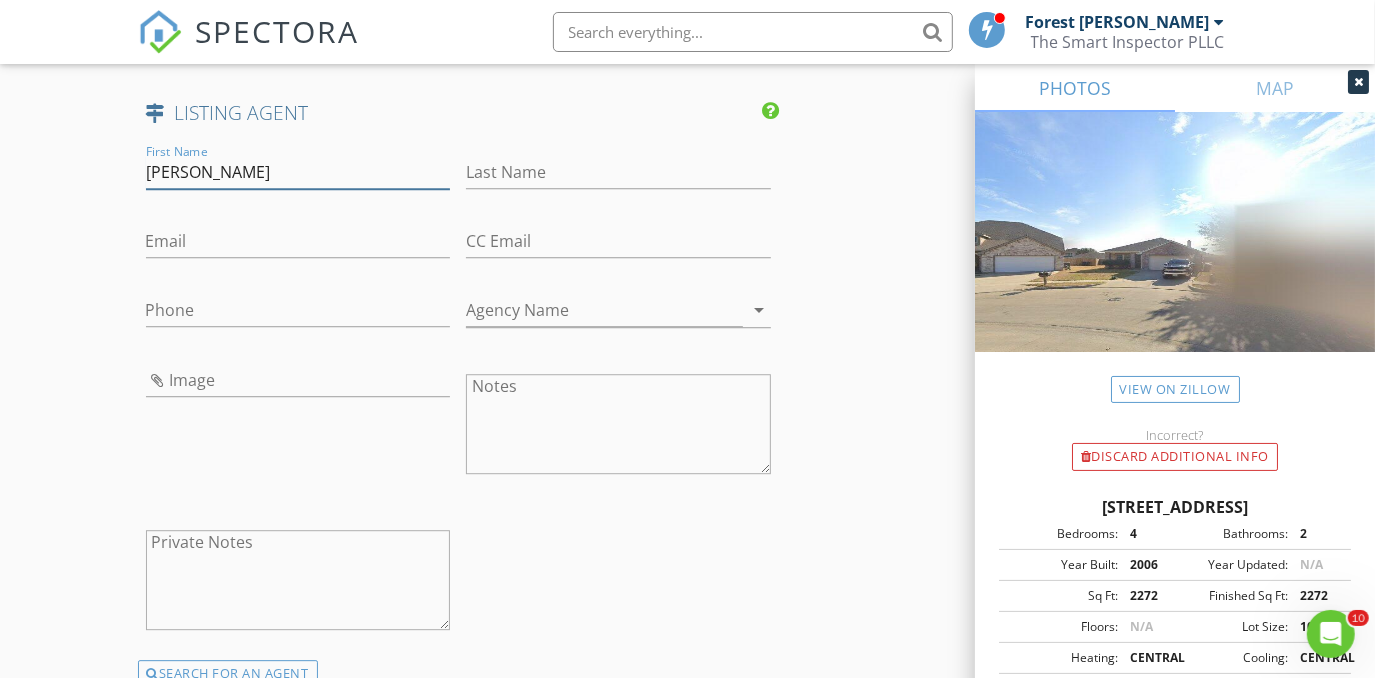 type on "Deanna" 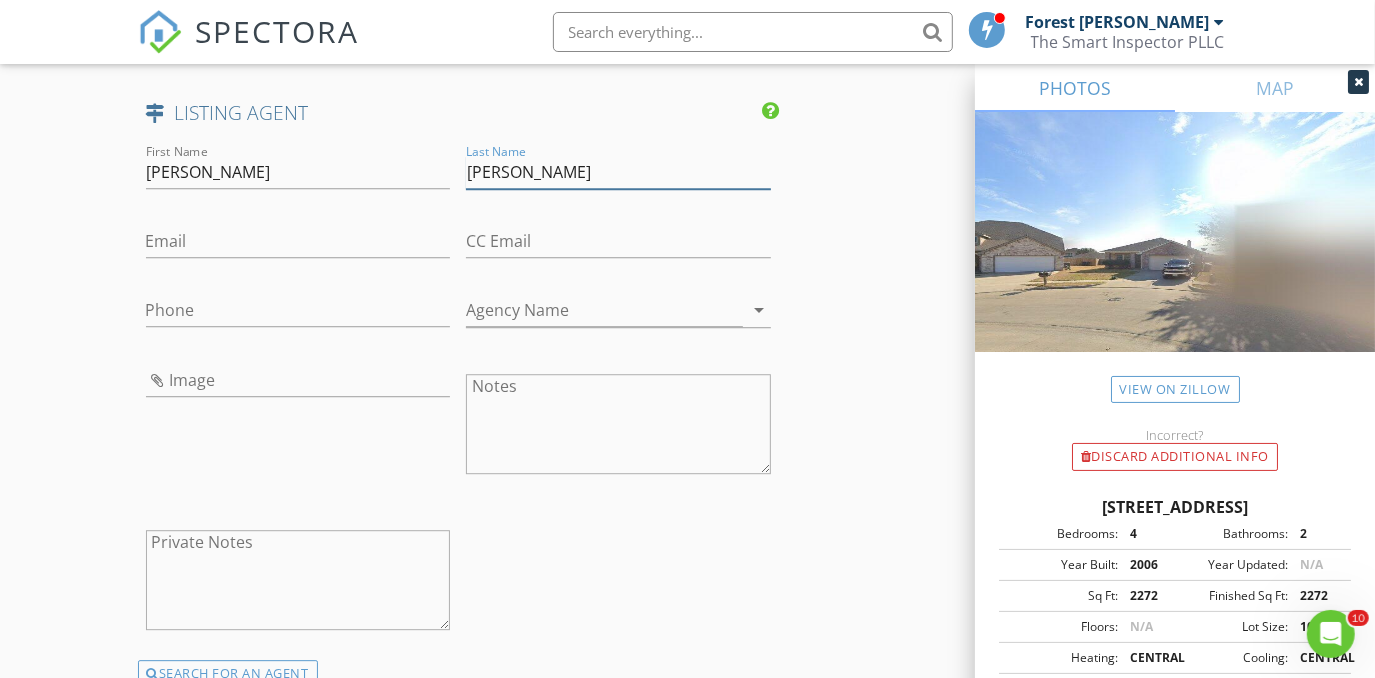 type on "Debose" 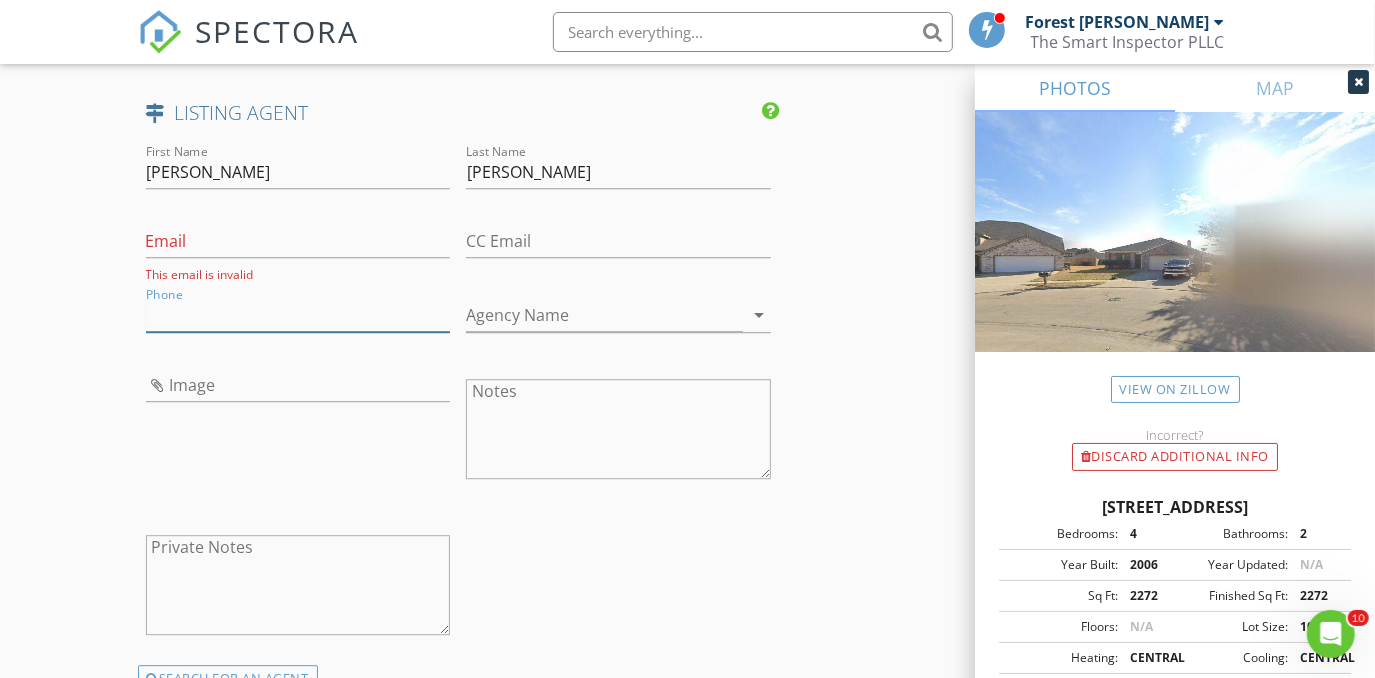paste on "972-372-0590" 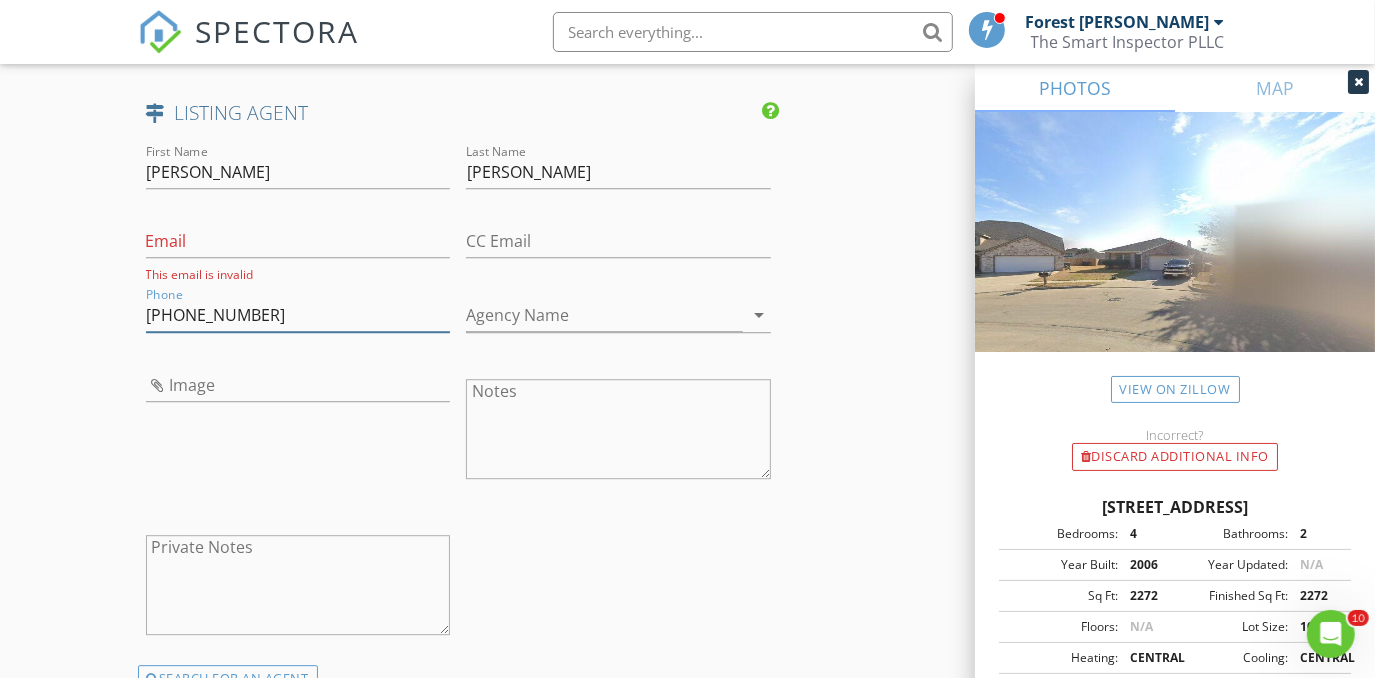 type on "972-372-0590" 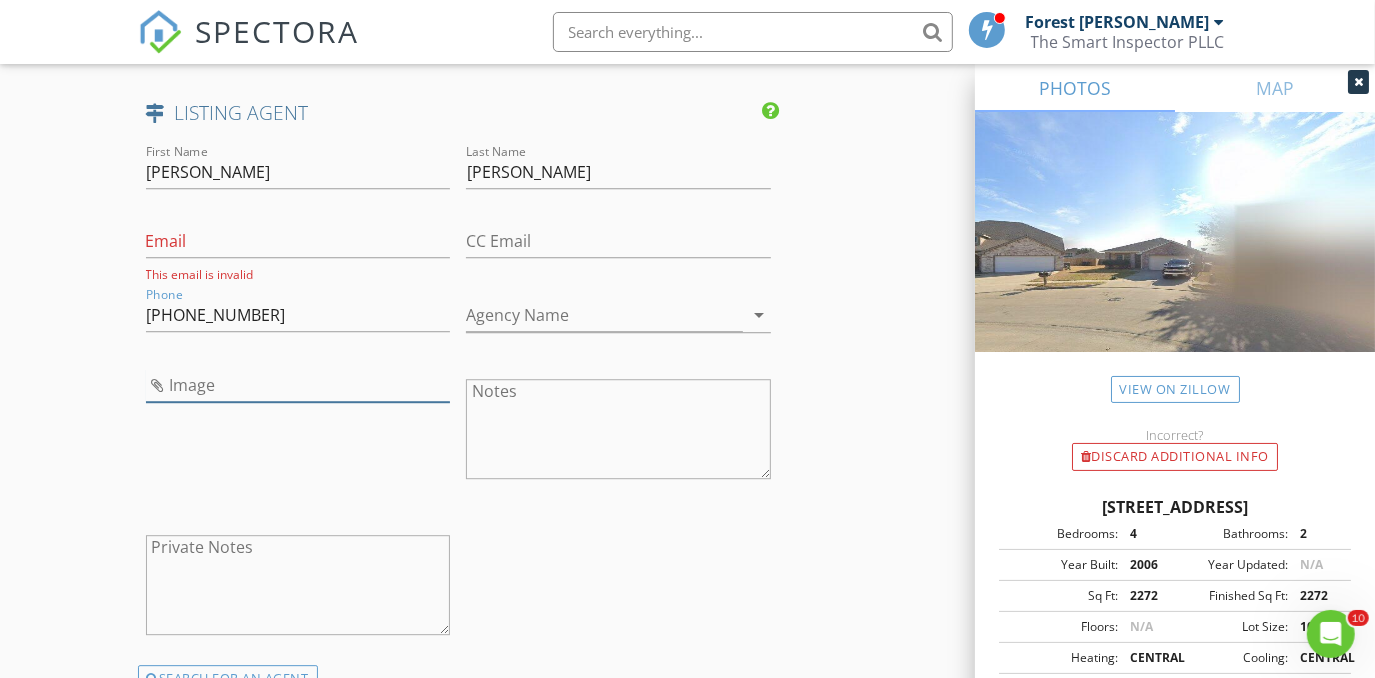 click at bounding box center [298, 385] 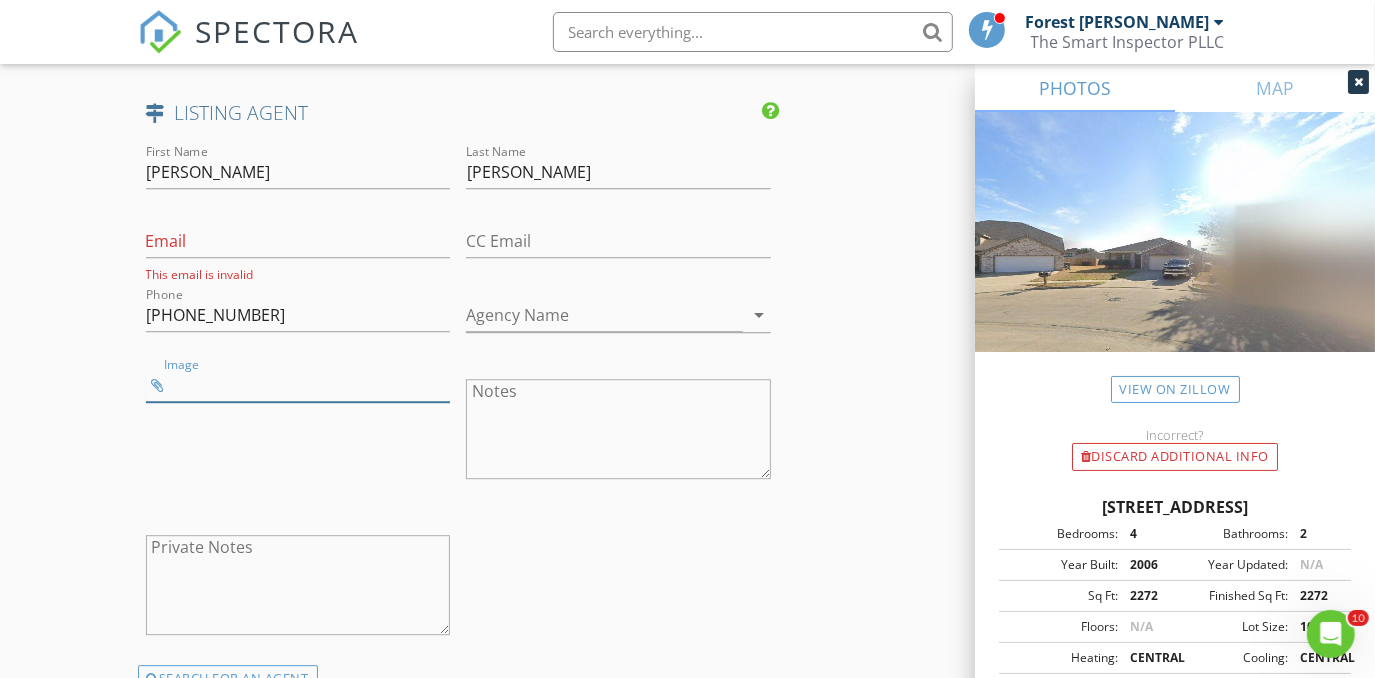 type on "deannadebose.jpg" 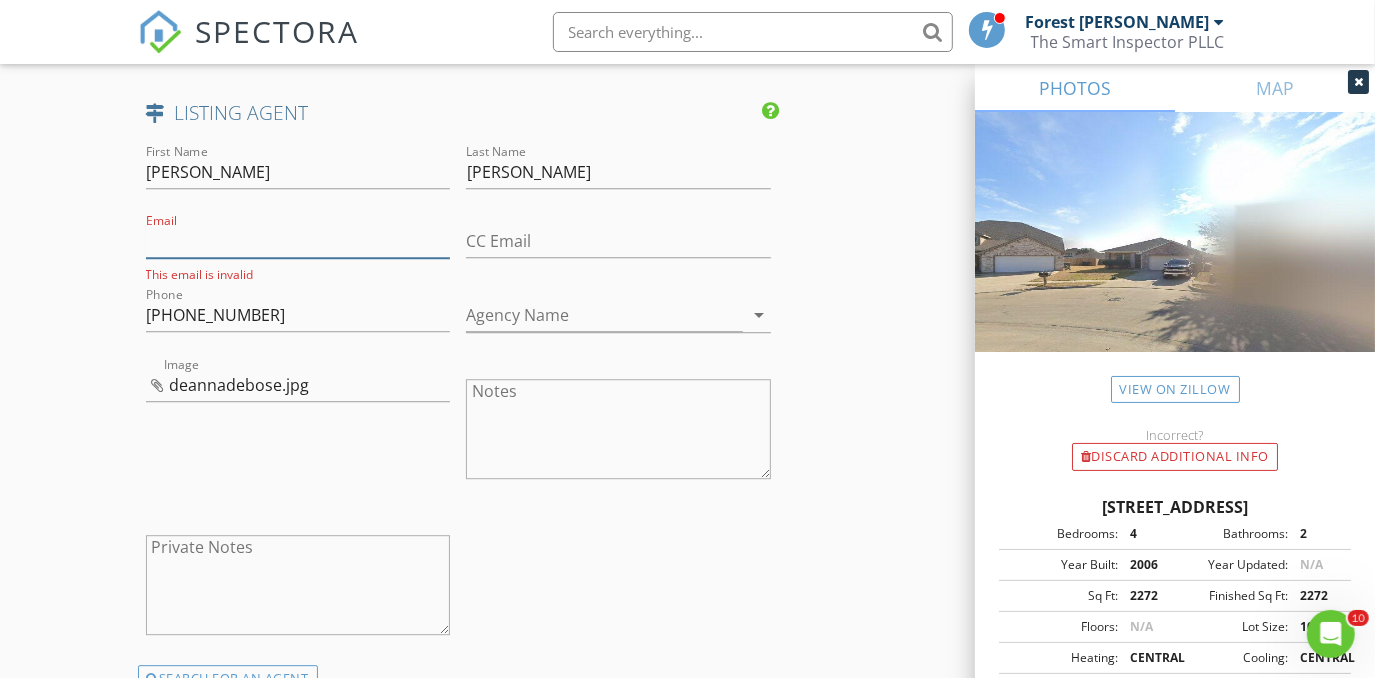 paste on "deannadebose@gmail.com" 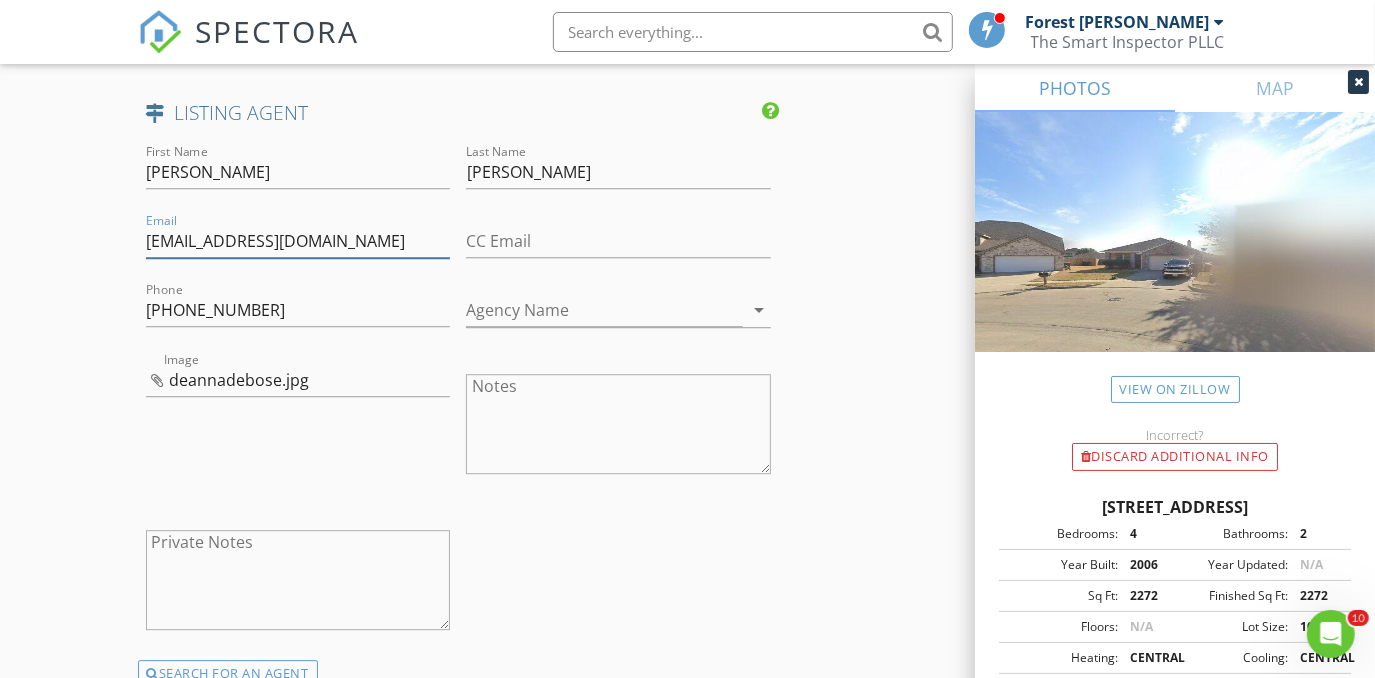 type on "deannadebose@gmail.com" 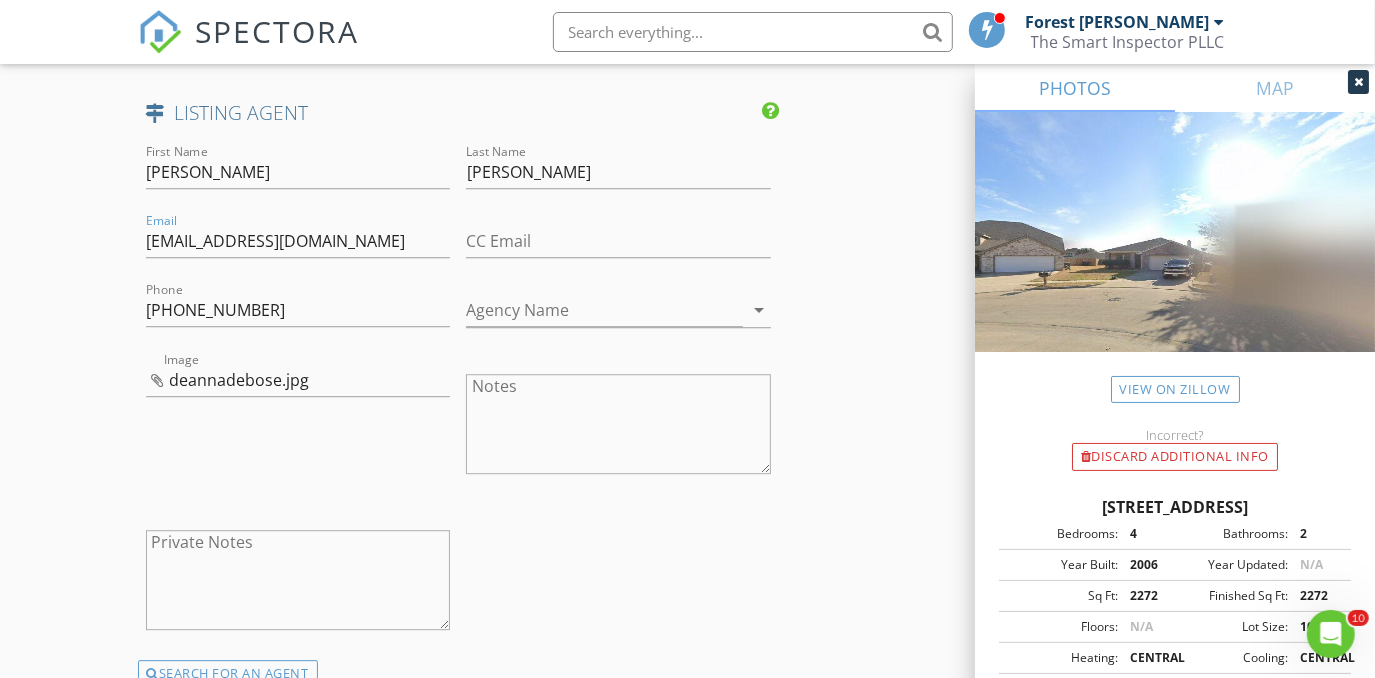 click on "New Inspection
Click here to use the New Order Form
INSPECTOR(S)
check_box_outline_blank   Forest Ivey     check_box   Brian Cain   PRIMARY   check_box_outline_blank   Christopher Hudson     check_box_outline_blank   Christopher Sarris     check_box_outline_blank   Antoine "Tony" Razzouk     Brian Cain arrow_drop_down   check_box_outline_blank Brian Cain specifically requested
Date/Time
07/14/2025 8:00 AM
Location
Address Search       Address 2401 Forest Creek Dr   Unit   City Fort Worth   State TX   Zip 76123   County Tarrant     Square Feet 2272   Year Built 2006   Foundation Slab arrow_drop_down     Brian Cain     26.7 miles     (34 minutes)
client
check_box Enable Client CC email for this inspection   Client Search     check_box_outline_blank Client is a Company/Organization     First Name Patricia   Last Name Fulks   Email   CC Email" at bounding box center (687, -965) 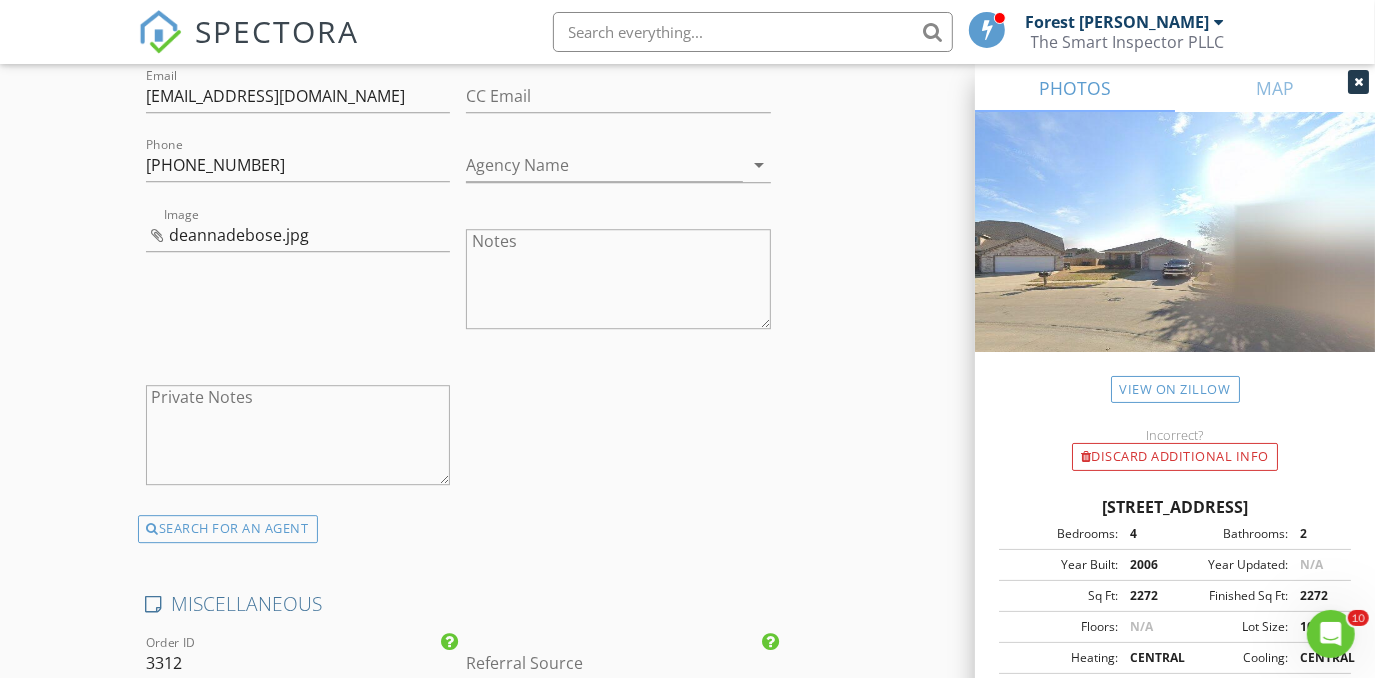 scroll, scrollTop: 3636, scrollLeft: 0, axis: vertical 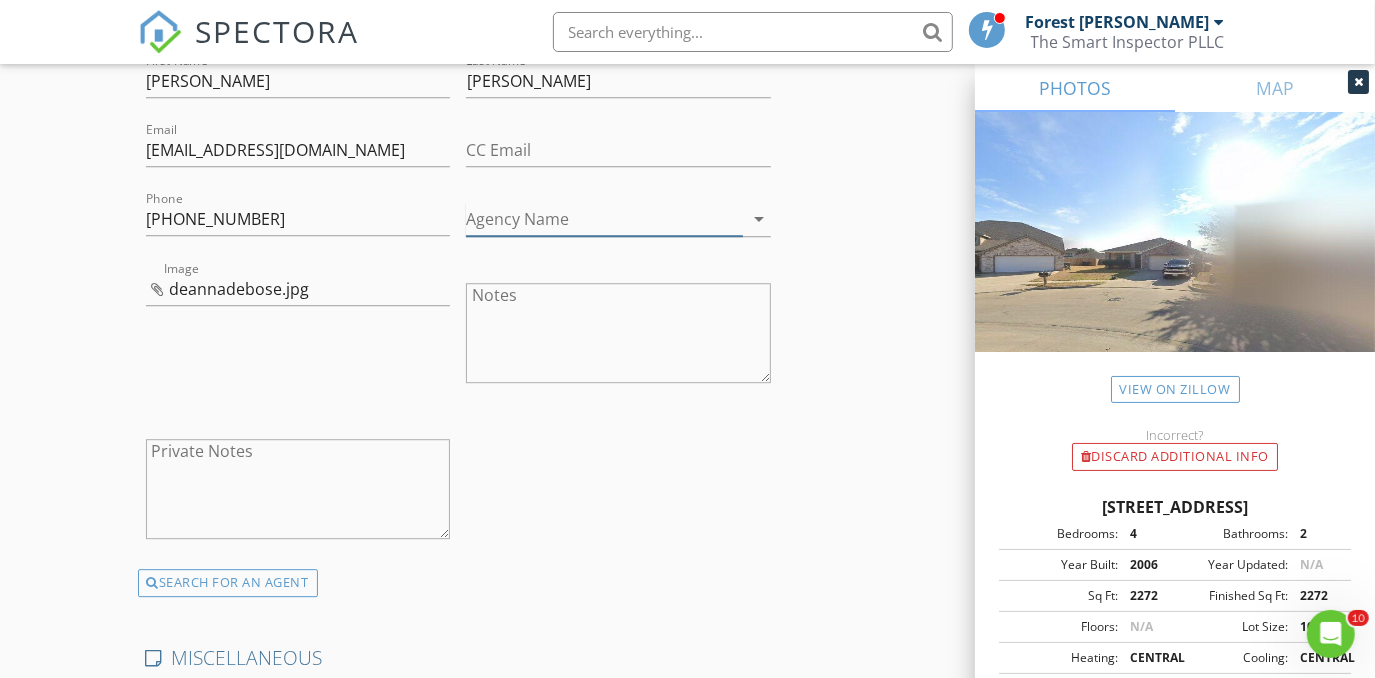 drag, startPoint x: 538, startPoint y: 212, endPoint x: 539, endPoint y: 190, distance: 22.022715 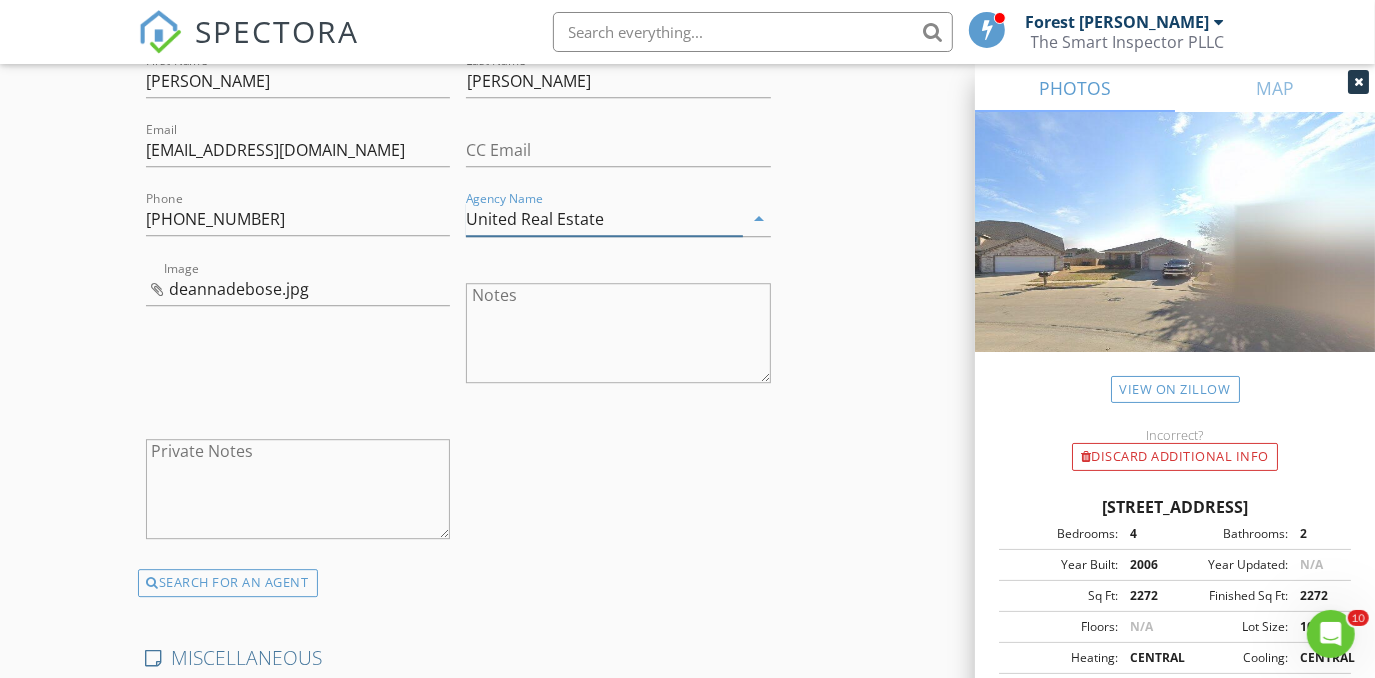 type on "United Real Estate" 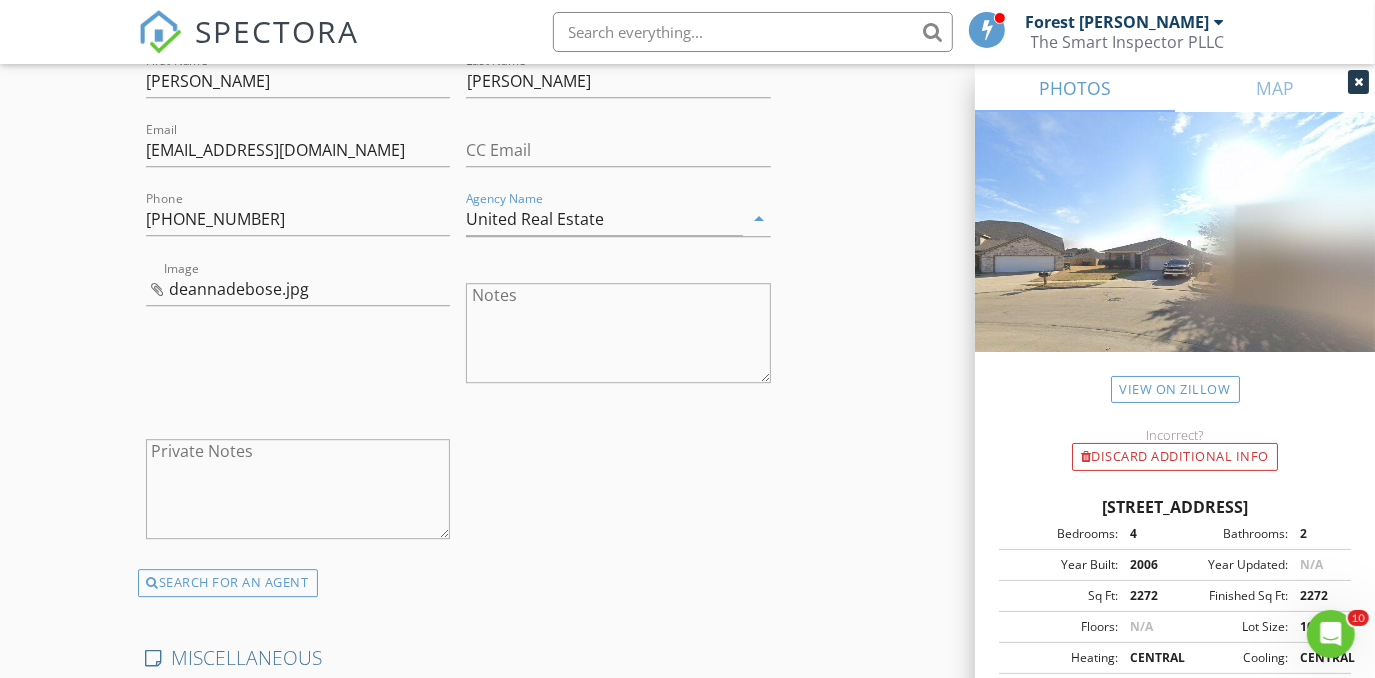 click on "New Inspection
Click here to use the New Order Form
INSPECTOR(S)
check_box_outline_blank   Forest Ivey     check_box   Brian Cain   PRIMARY   check_box_outline_blank   Christopher Hudson     check_box_outline_blank   Christopher Sarris     check_box_outline_blank   Antoine "Tony" Razzouk     Brian Cain arrow_drop_down   check_box_outline_blank Brian Cain specifically requested
Date/Time
07/14/2025 8:00 AM
Location
Address Search       Address 2401 Forest Creek Dr   Unit   City Fort Worth   State TX   Zip 76123   County Tarrant     Square Feet 2272   Year Built 2006   Foundation Slab arrow_drop_down     Brian Cain     26.7 miles     (34 minutes)
client
check_box Enable Client CC email for this inspection   Client Search     check_box_outline_blank Client is a Company/Organization     First Name Patricia   Last Name Fulks   Email   CC Email" at bounding box center (687, -1056) 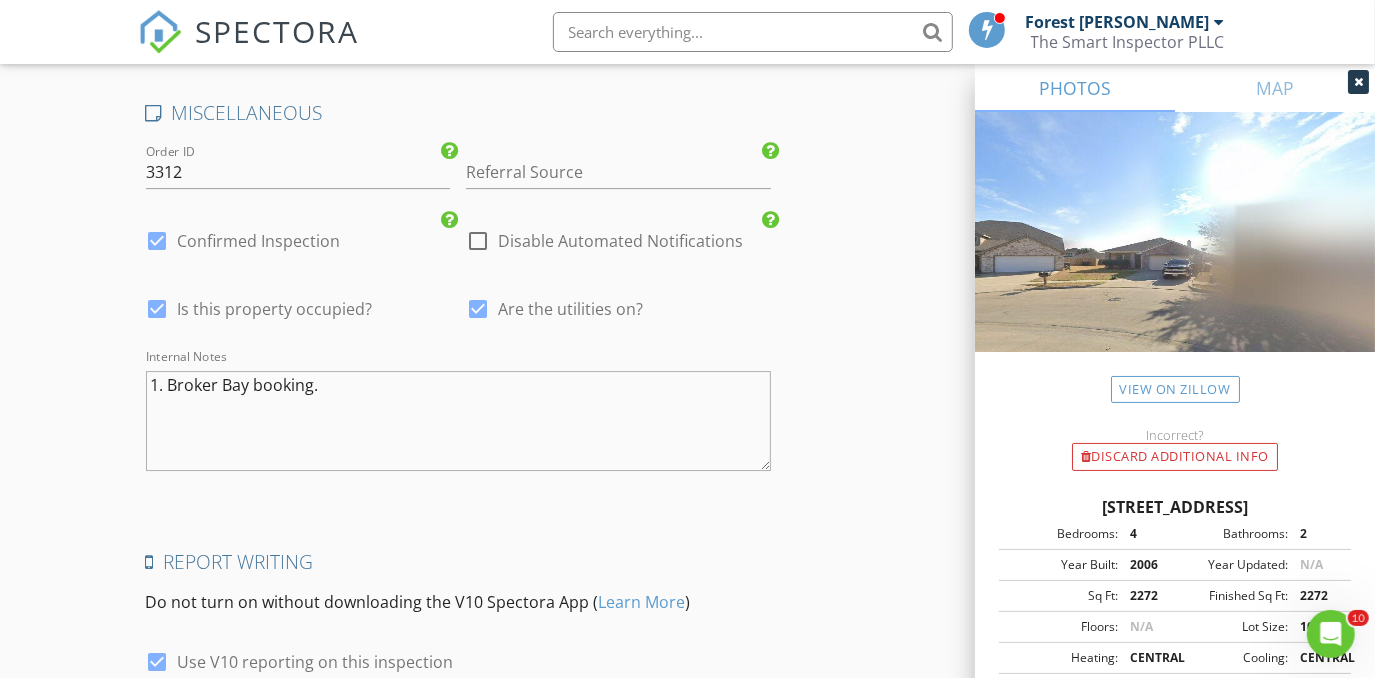 scroll, scrollTop: 4357, scrollLeft: 0, axis: vertical 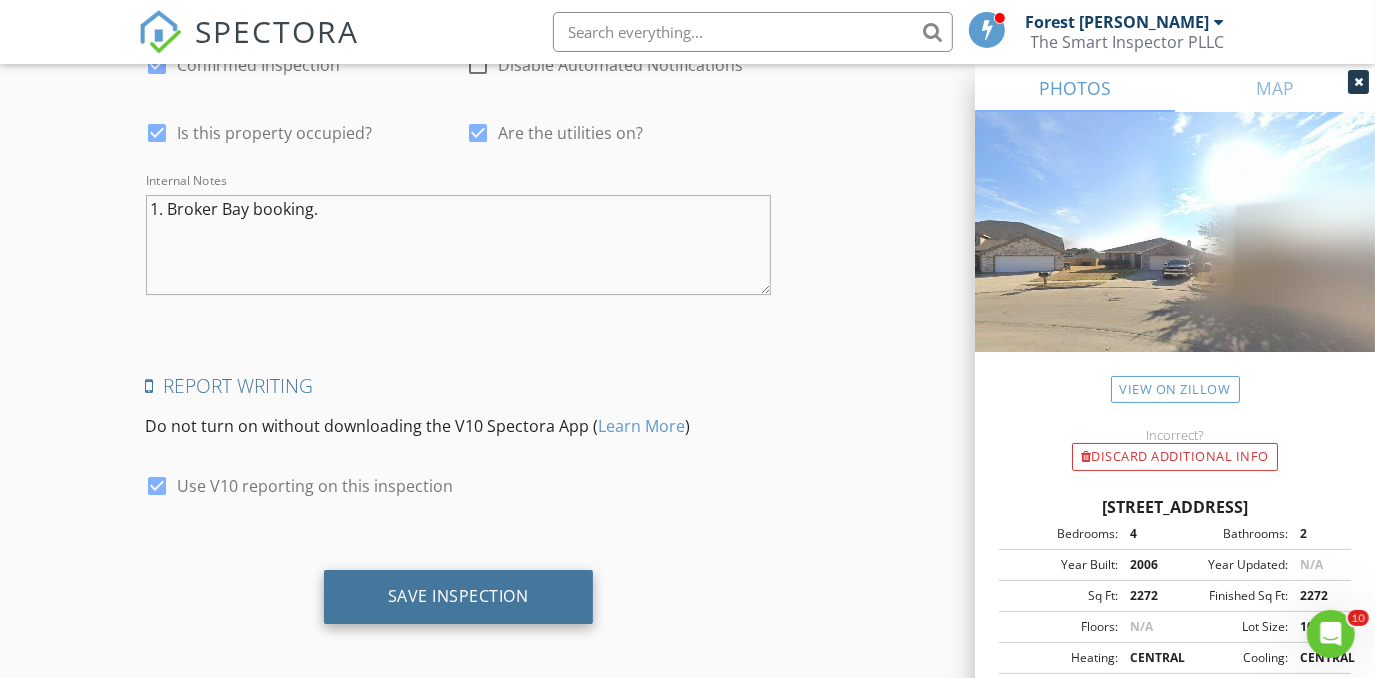 click on "Save Inspection" at bounding box center [458, 597] 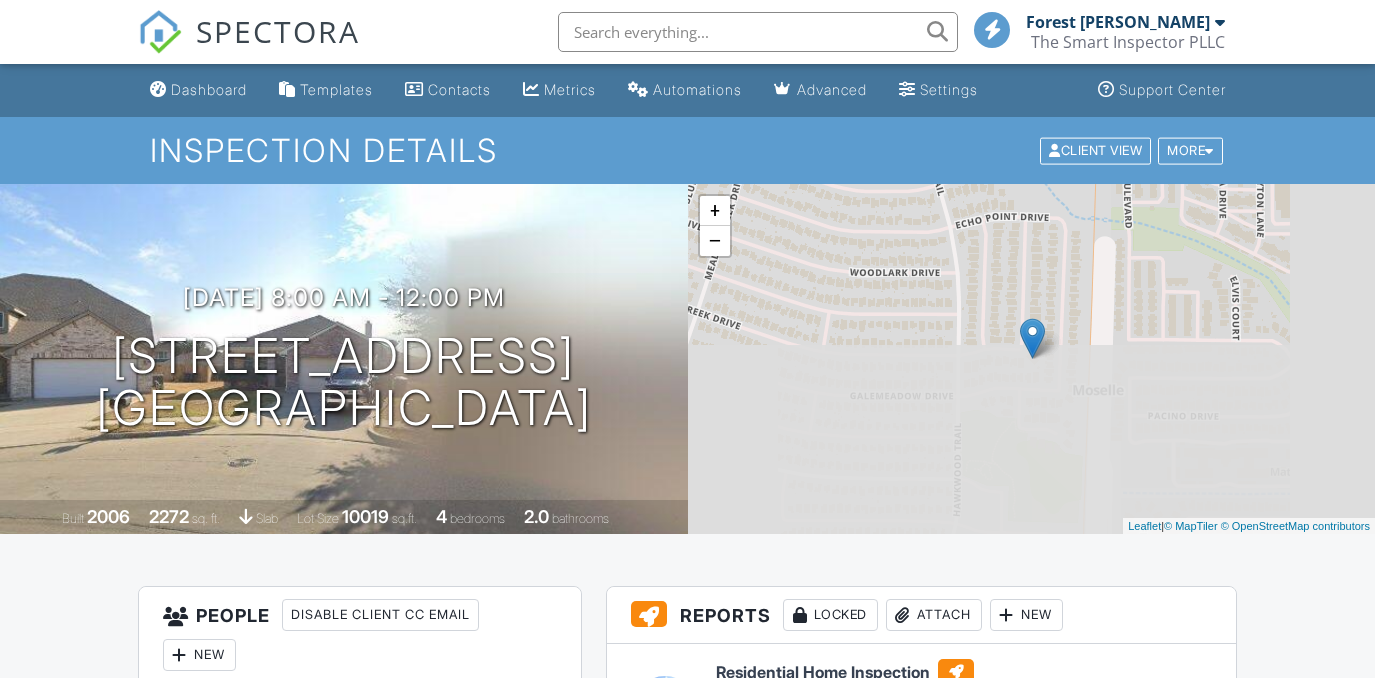 scroll, scrollTop: 0, scrollLeft: 0, axis: both 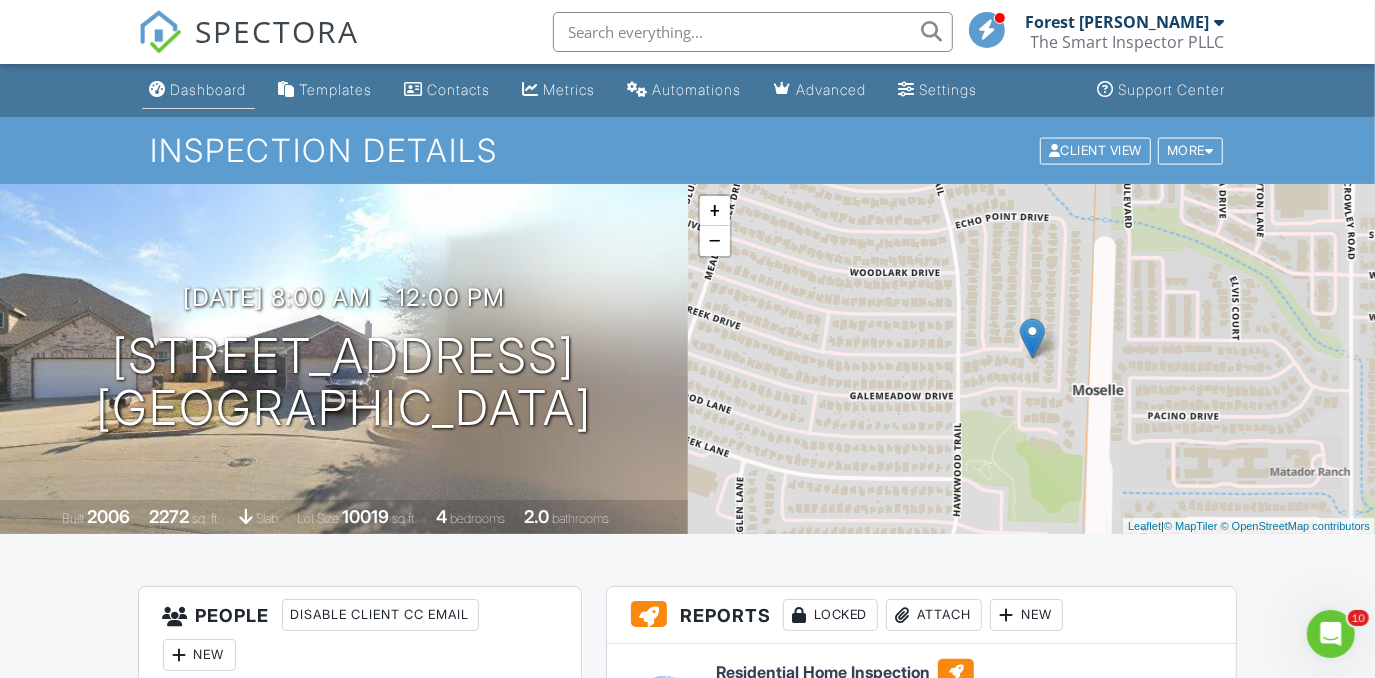 click on "Dashboard" at bounding box center [209, 89] 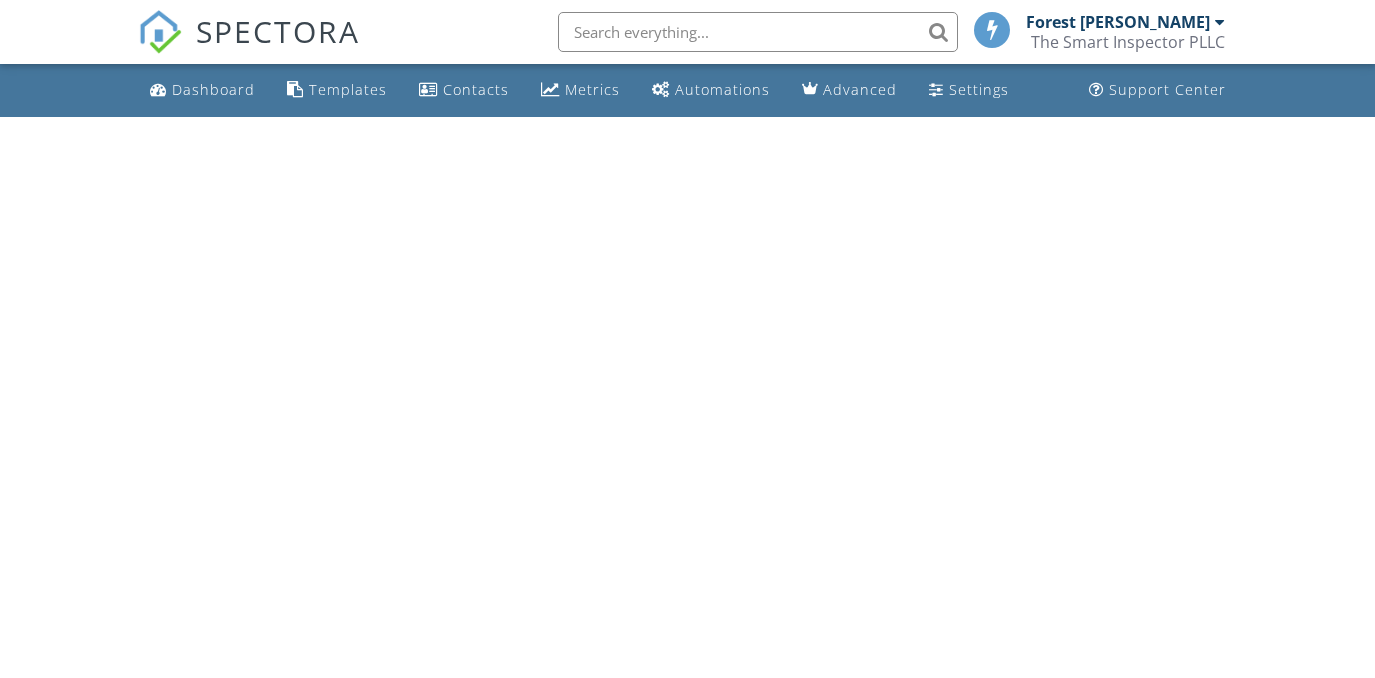 scroll, scrollTop: 0, scrollLeft: 0, axis: both 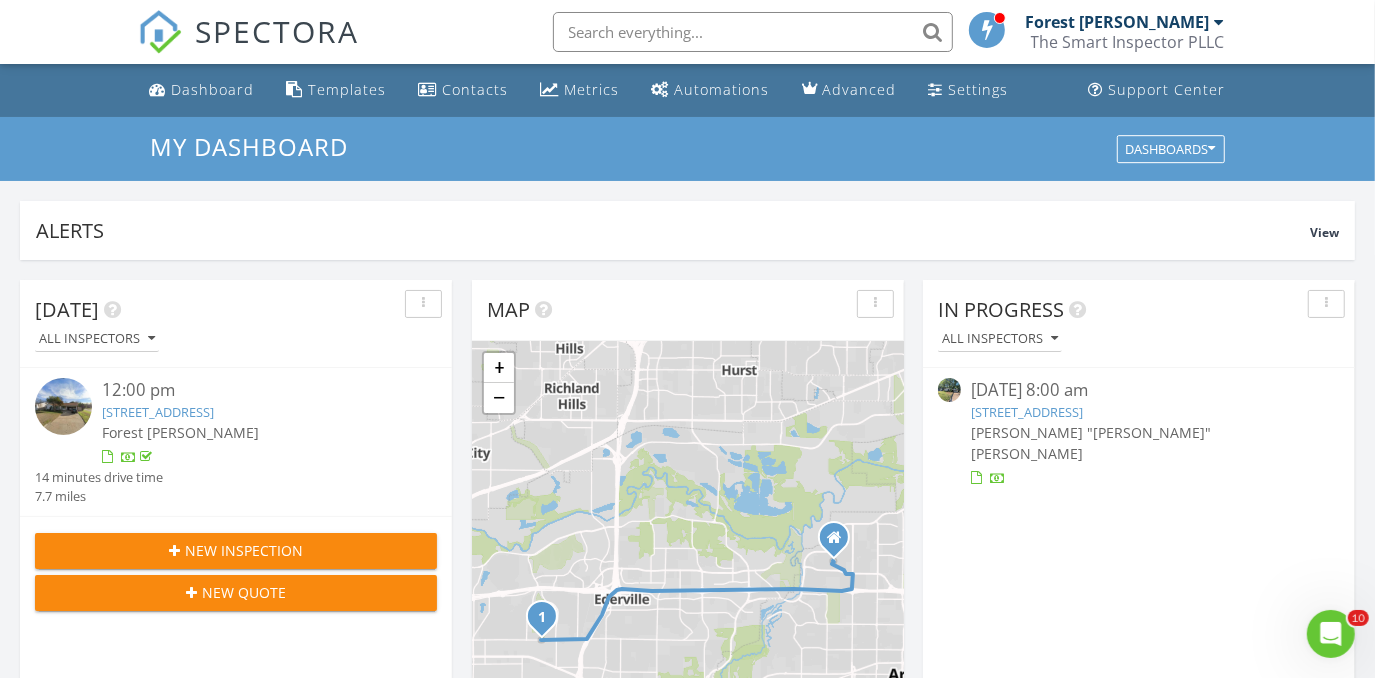 click on "The Smart Inspector PLLC" at bounding box center (1128, 42) 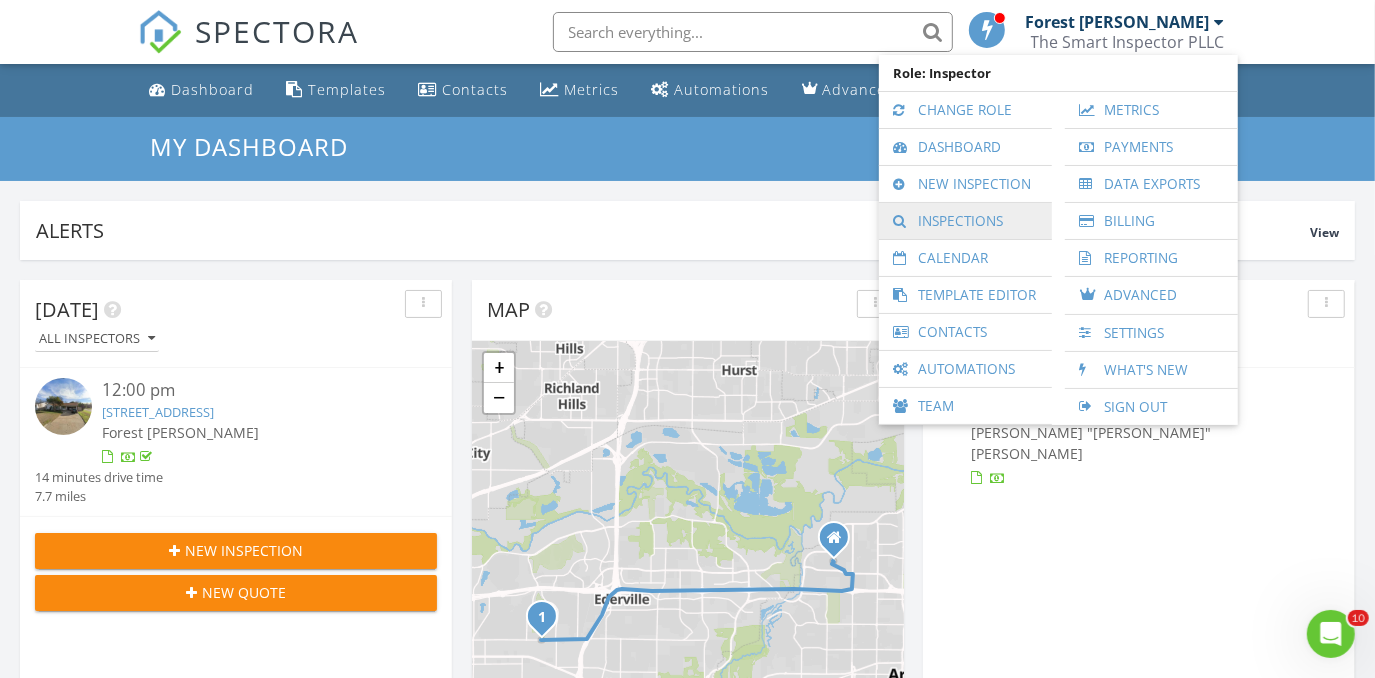 click on "Inspections" at bounding box center (965, 221) 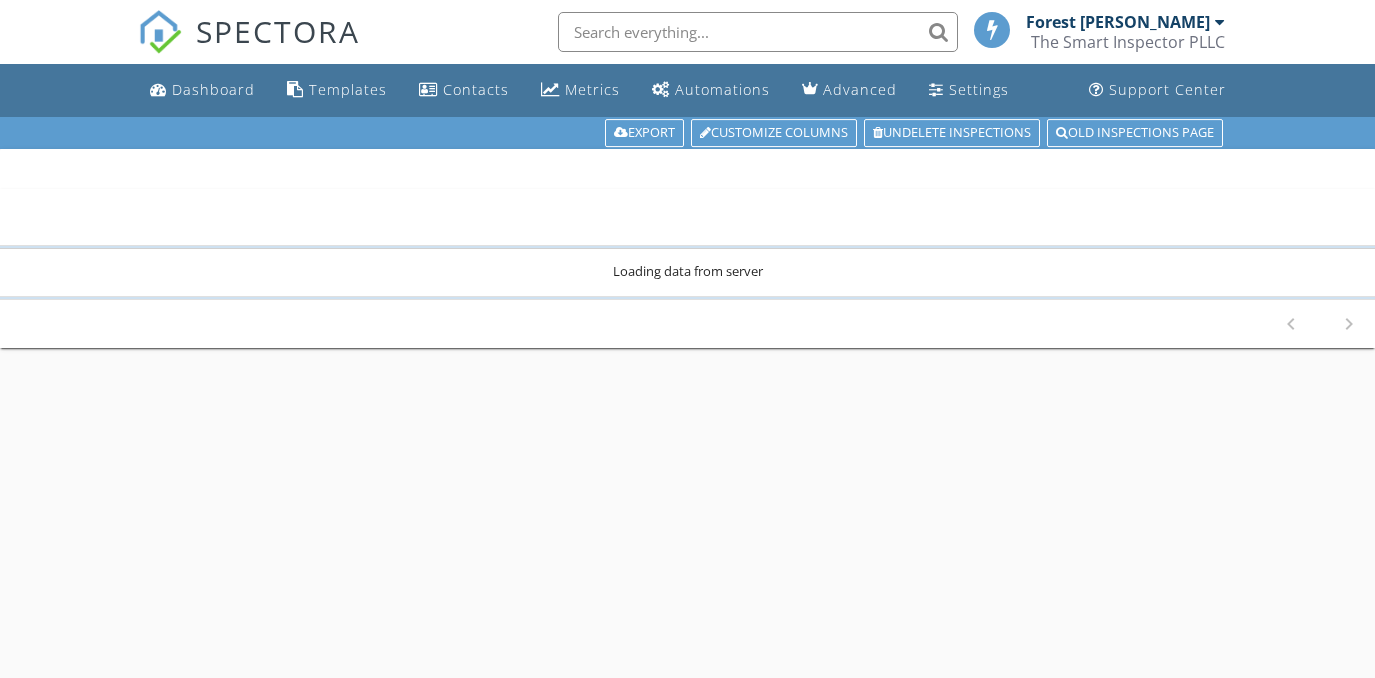 scroll, scrollTop: 0, scrollLeft: 0, axis: both 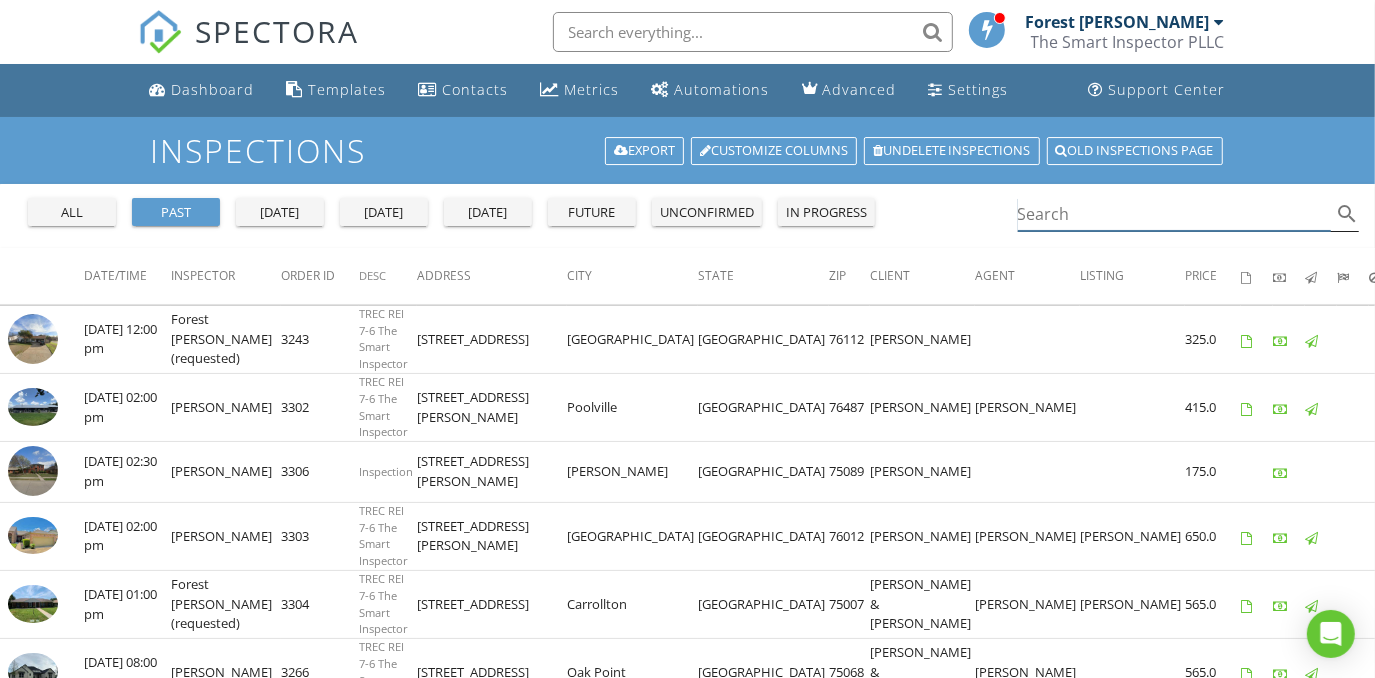 click at bounding box center [1175, 214] 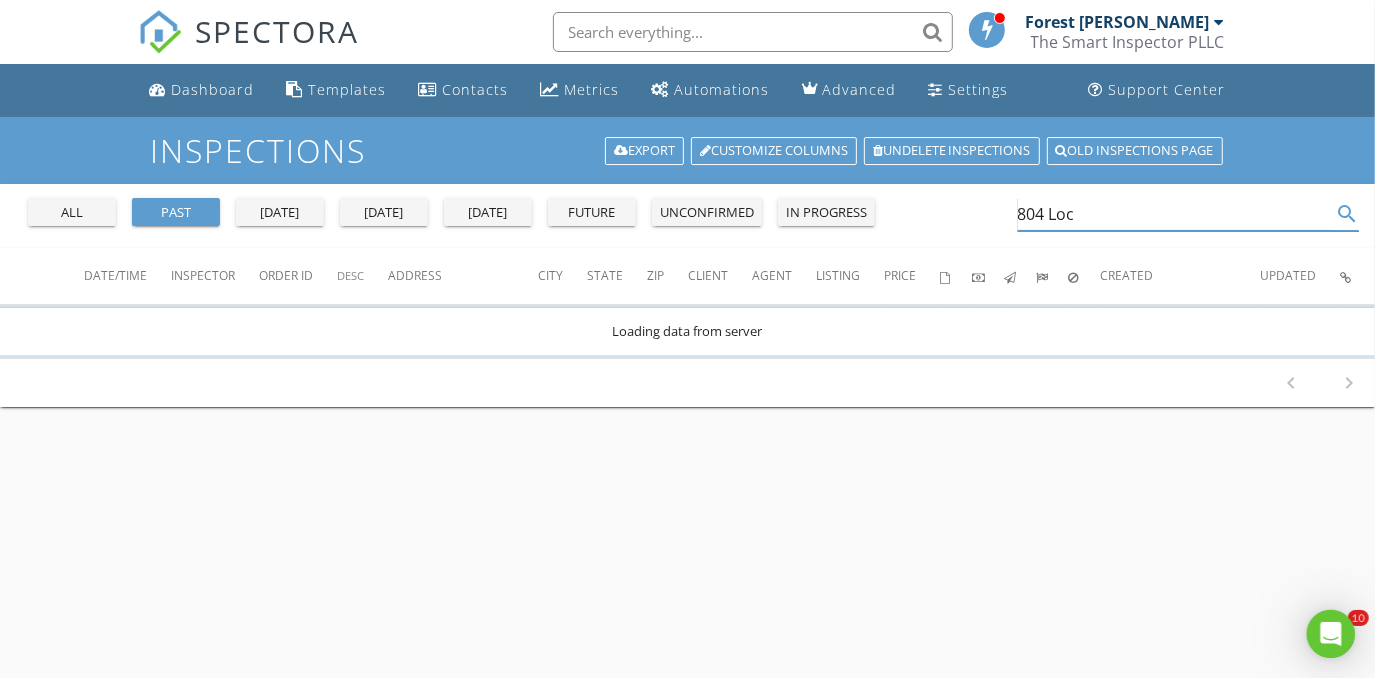 scroll, scrollTop: 0, scrollLeft: 0, axis: both 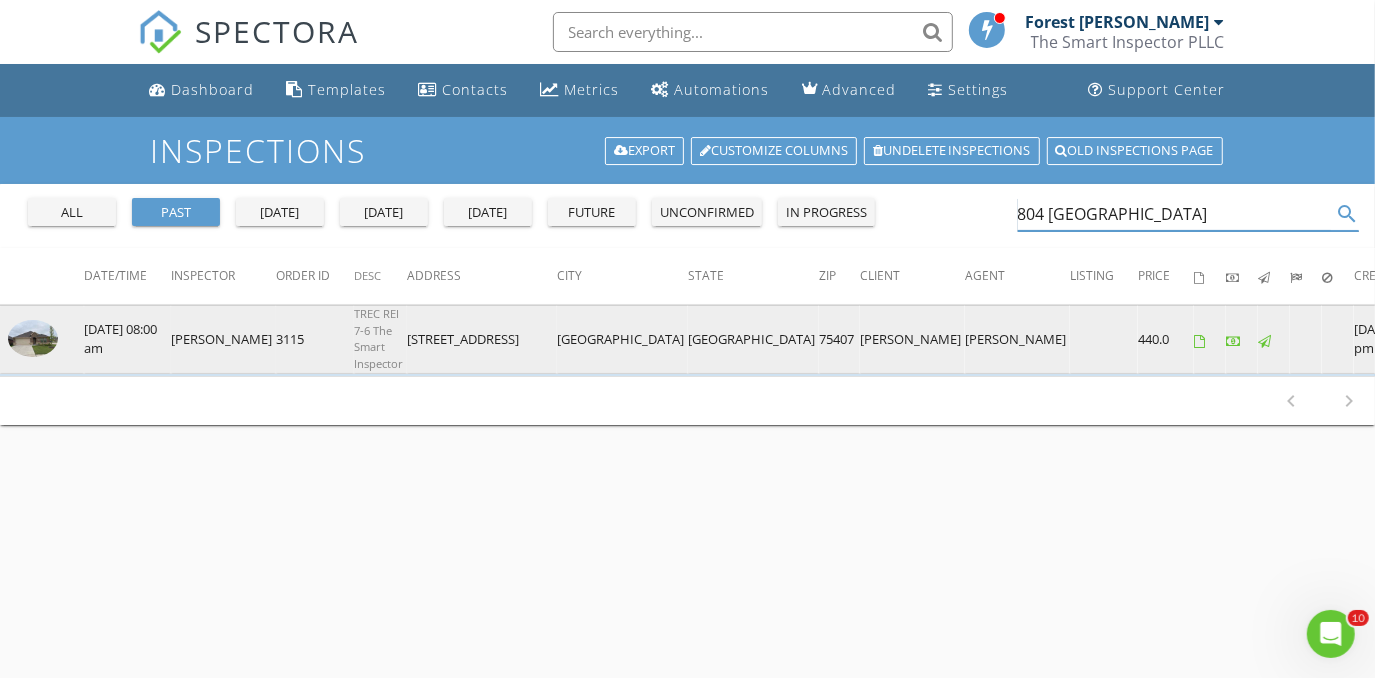 type on "804 [GEOGRAPHIC_DATA]" 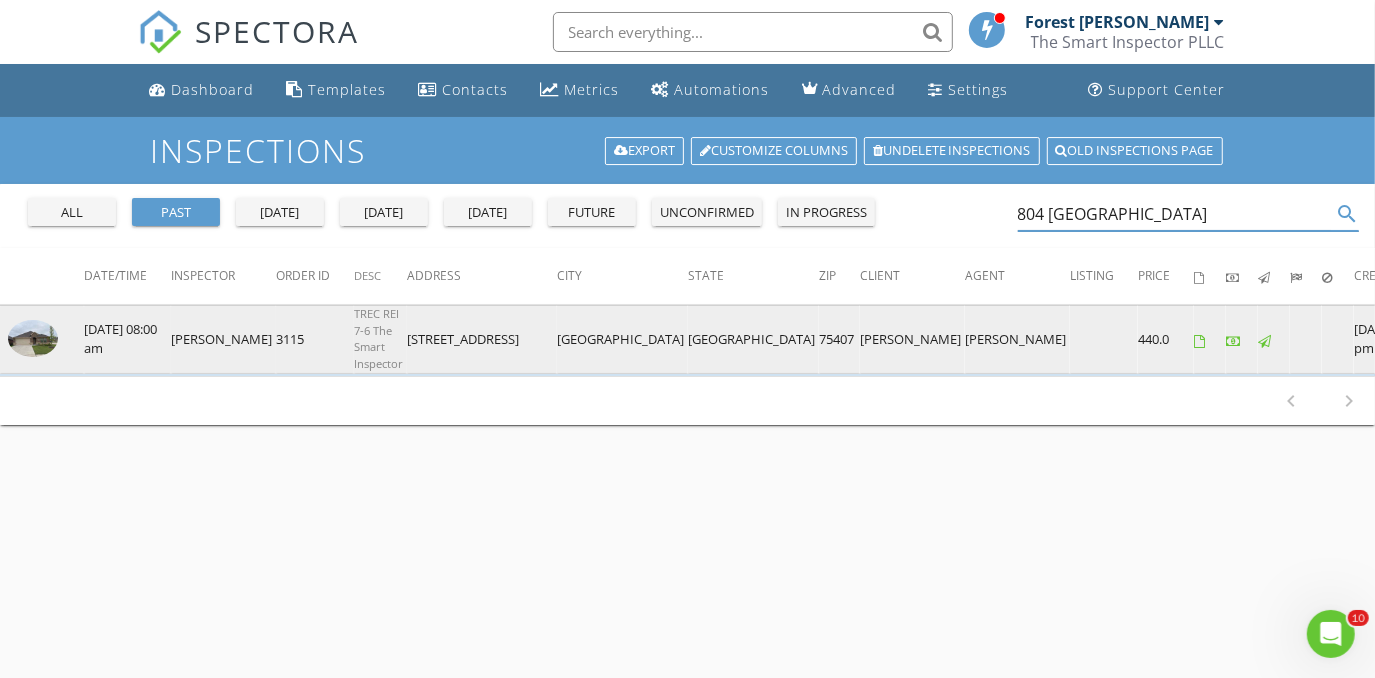 click at bounding box center (33, 338) 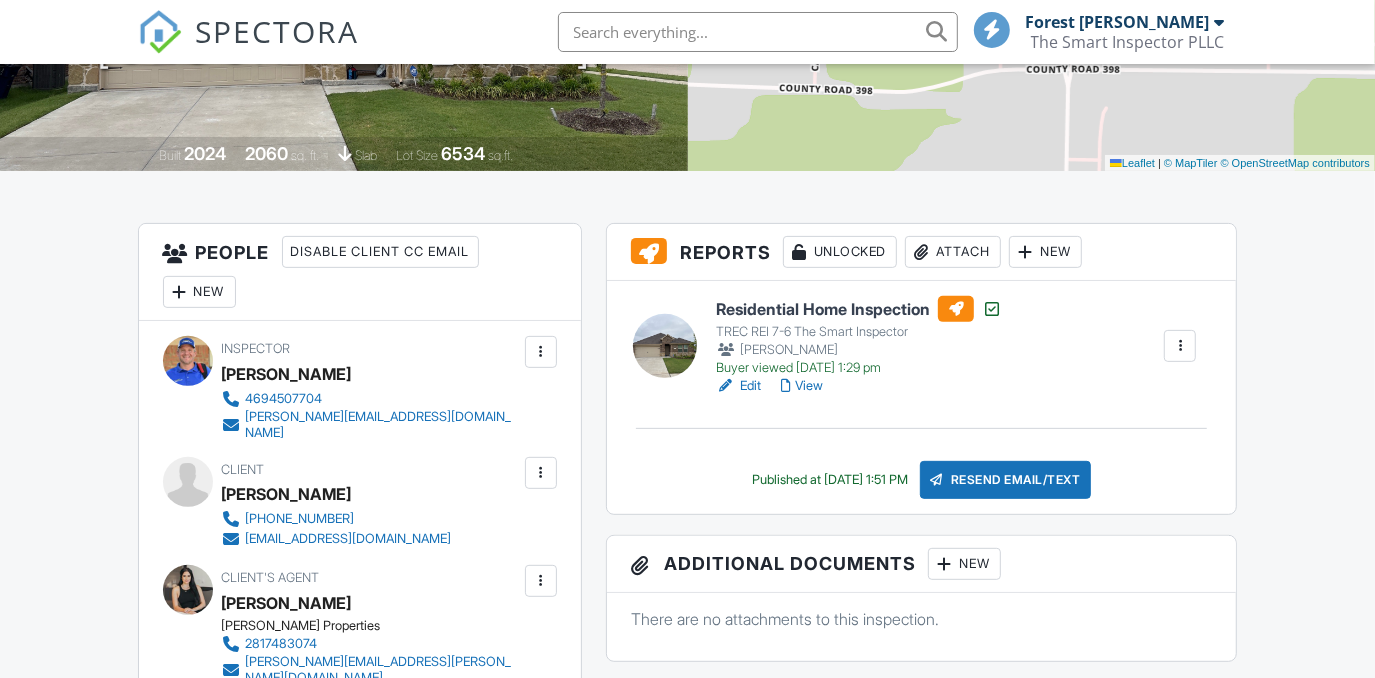 scroll, scrollTop: 363, scrollLeft: 0, axis: vertical 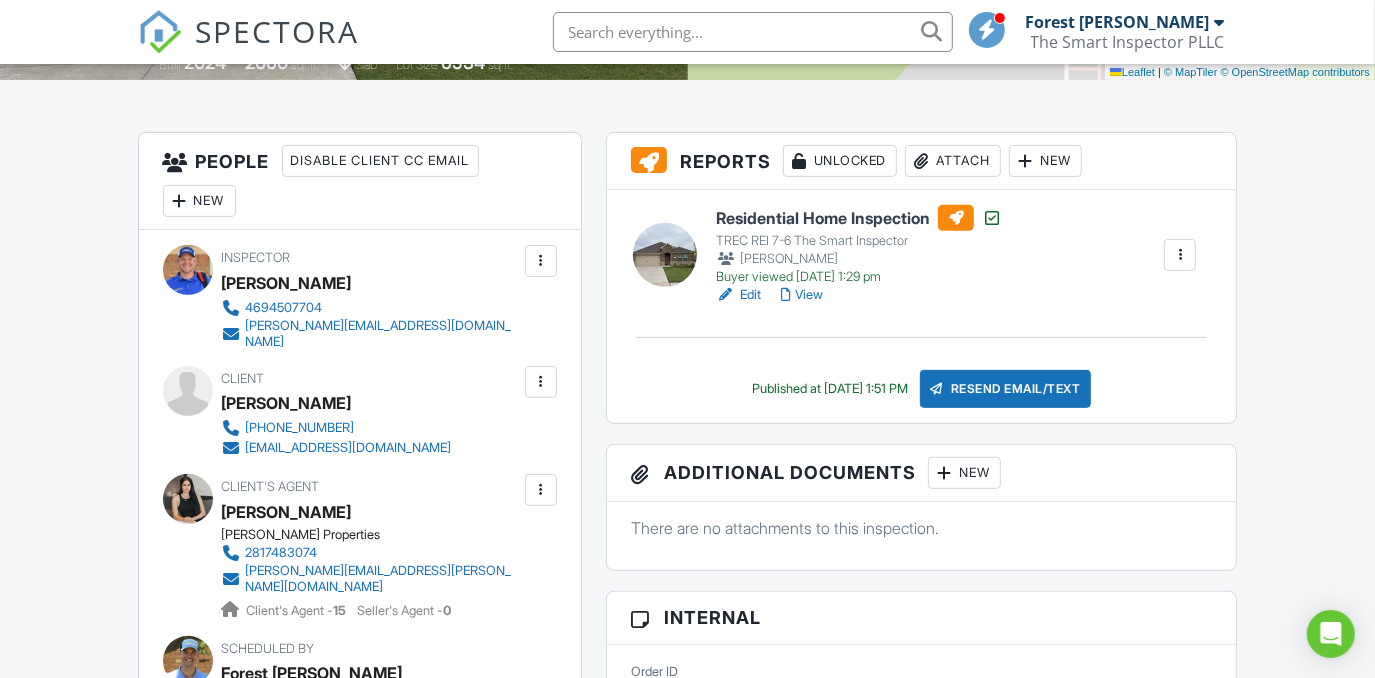 click at bounding box center [541, 382] 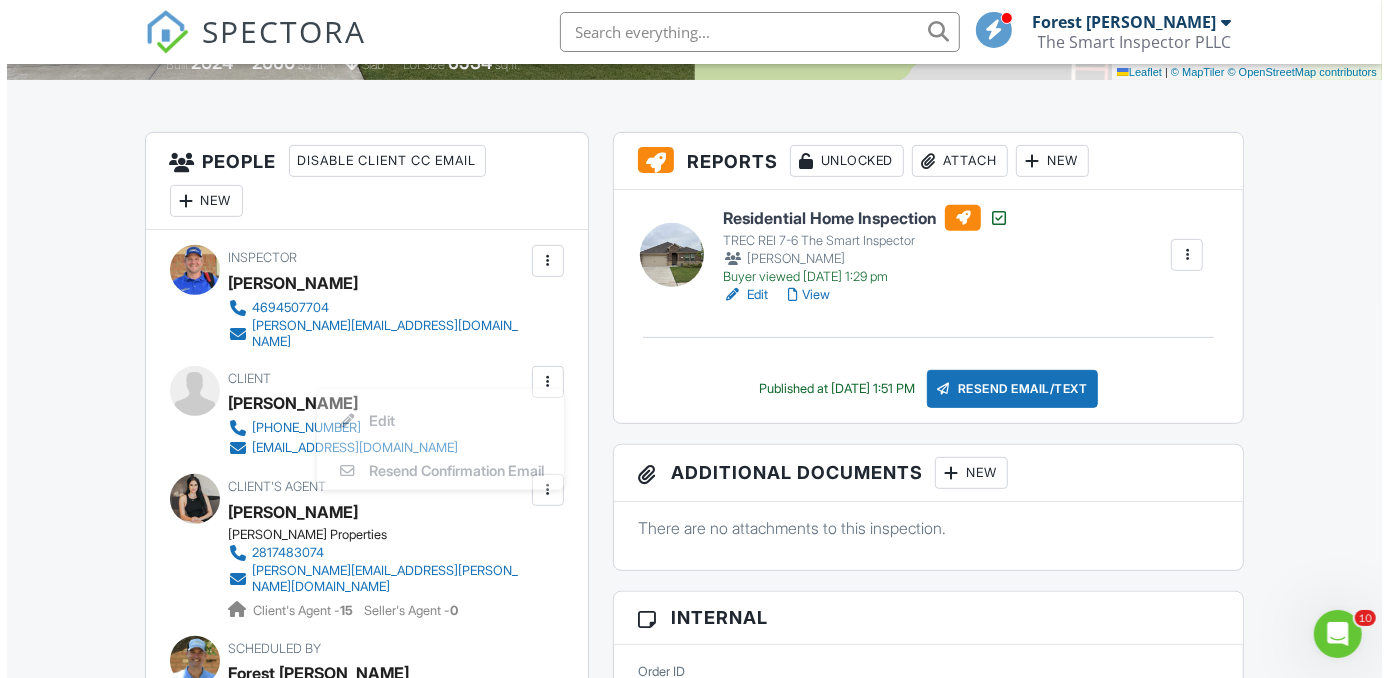 scroll, scrollTop: 0, scrollLeft: 0, axis: both 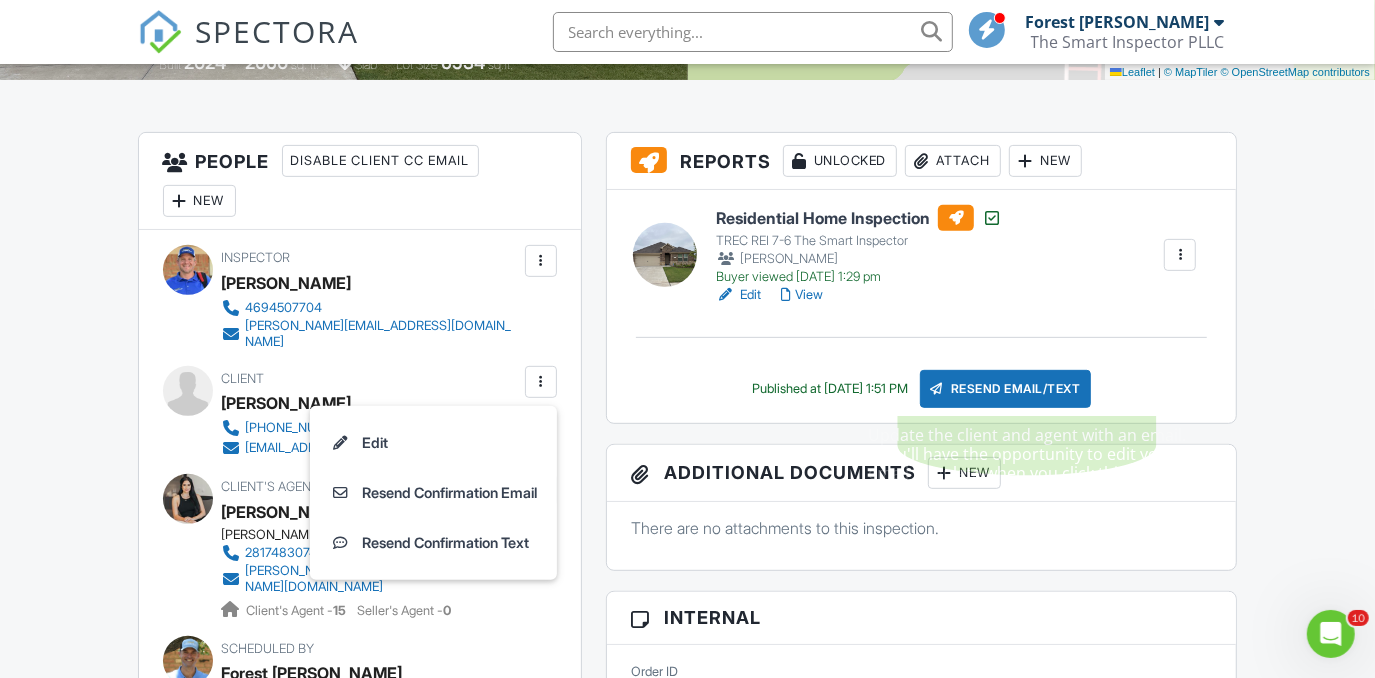 click on "Resend Email/Text" at bounding box center (1006, 389) 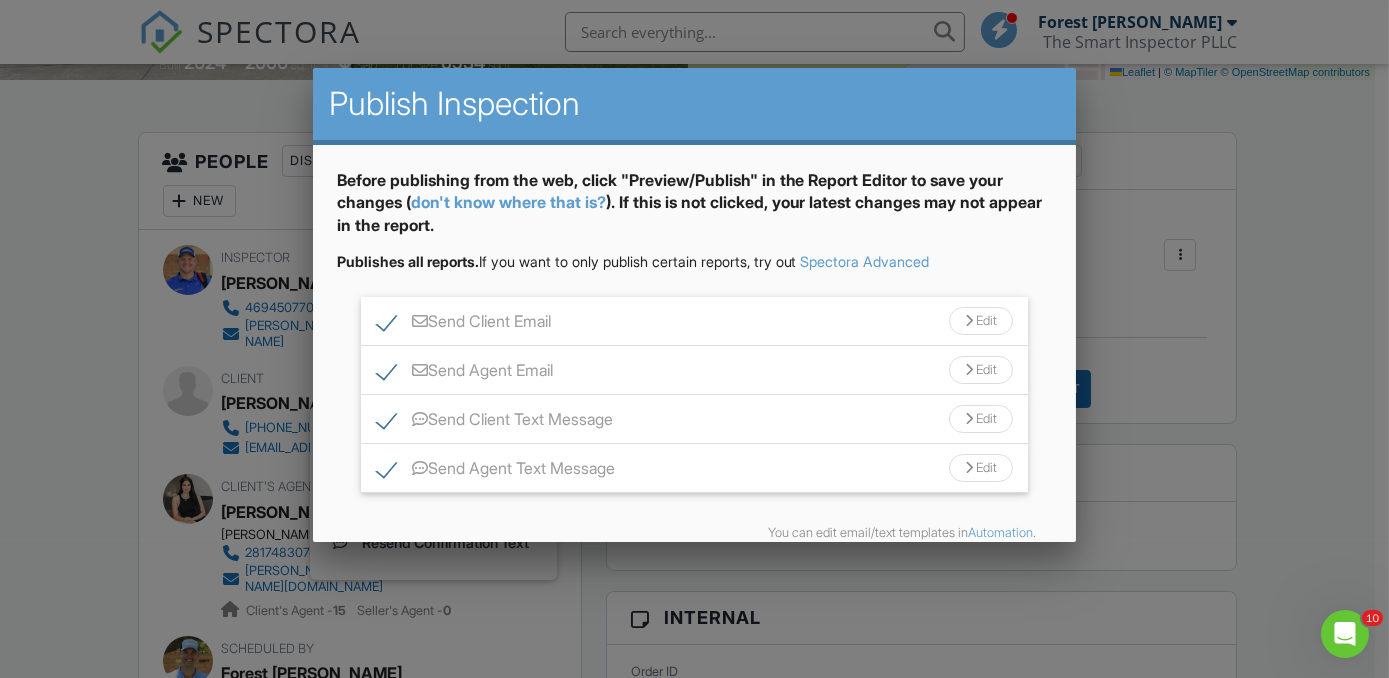 click on "Send Agent Email" at bounding box center (465, 373) 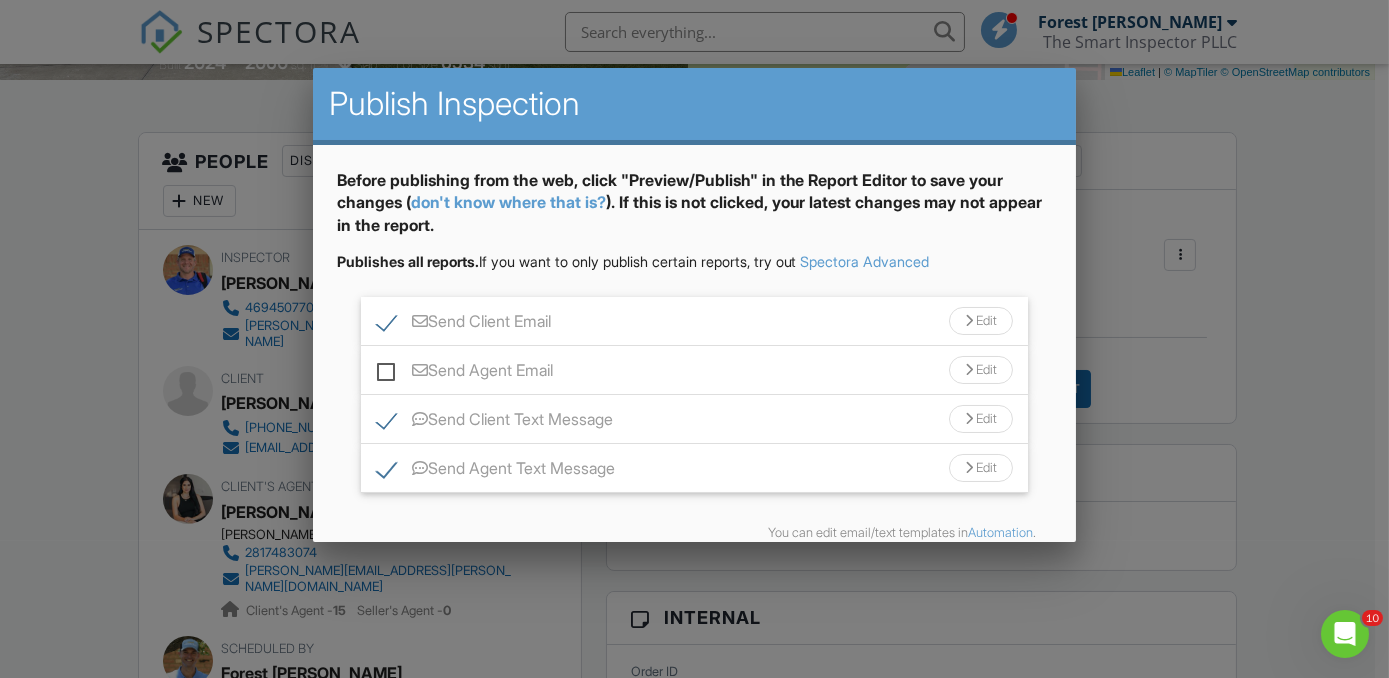 click on "Send Agent Text Message" at bounding box center [496, 471] 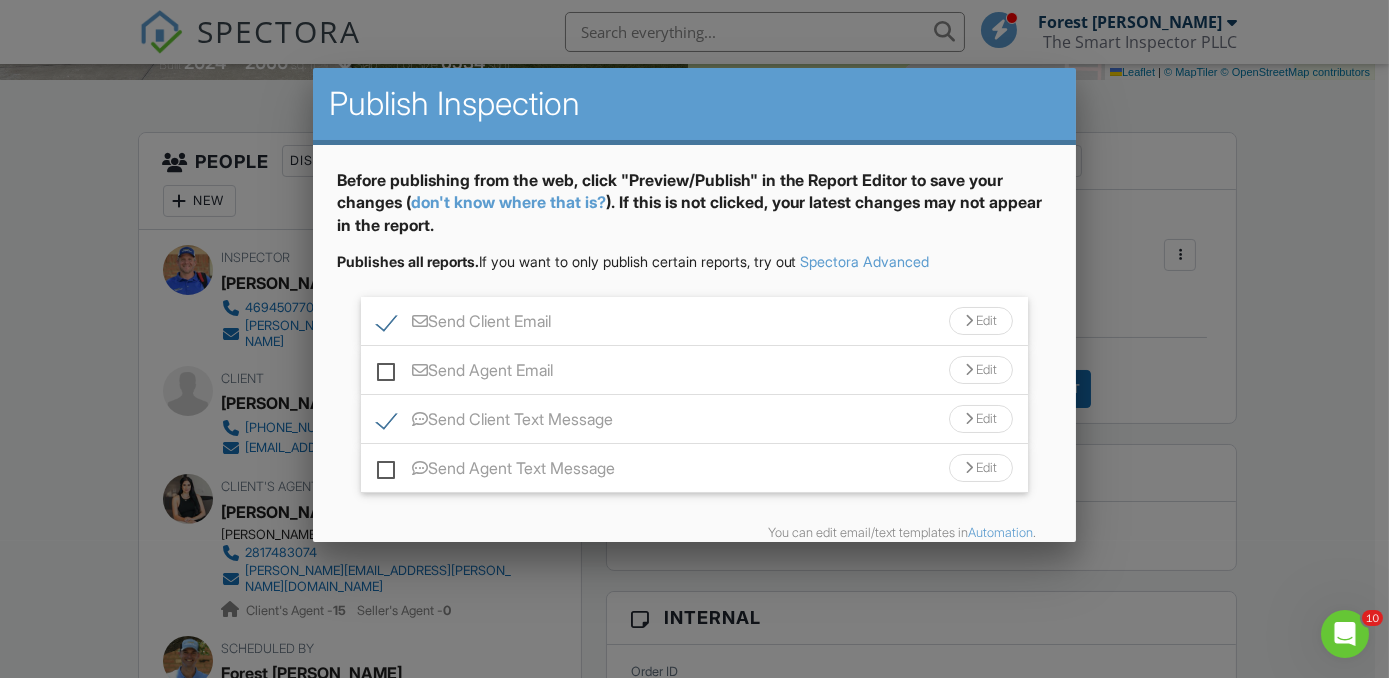scroll, scrollTop: 92, scrollLeft: 0, axis: vertical 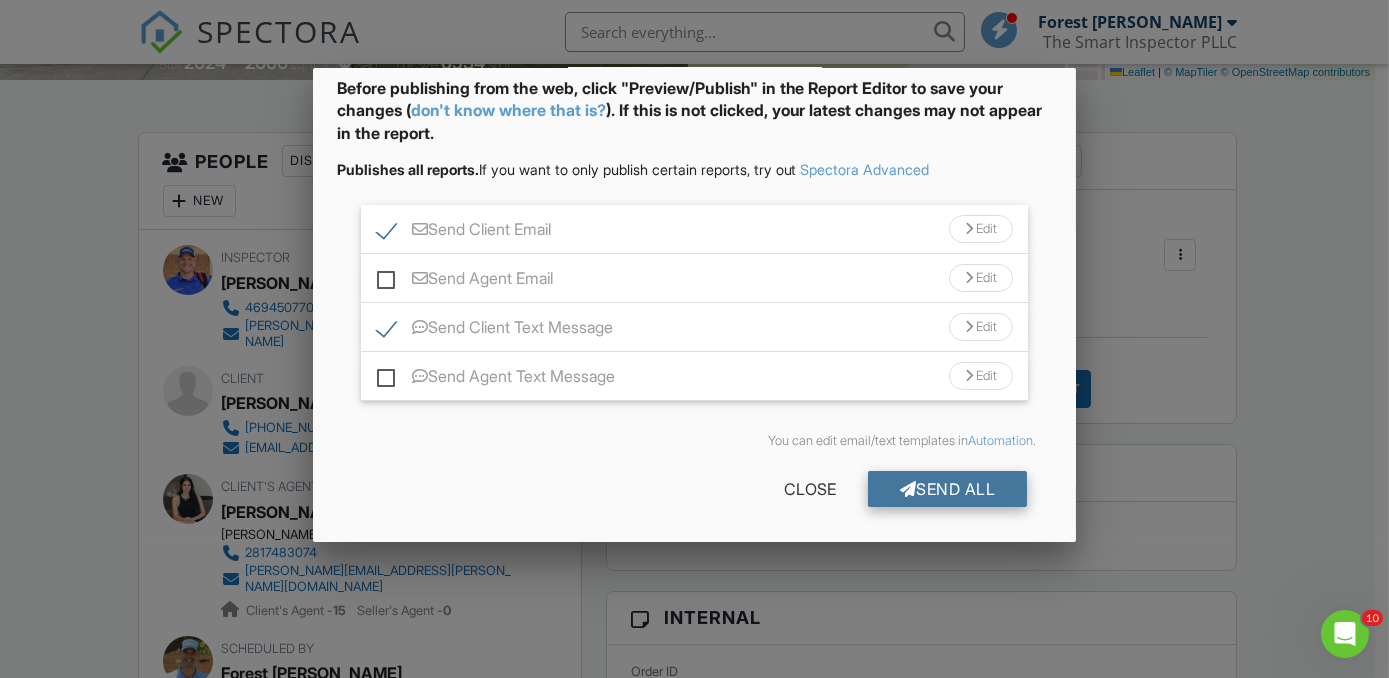 click on "Send All" at bounding box center [948, 489] 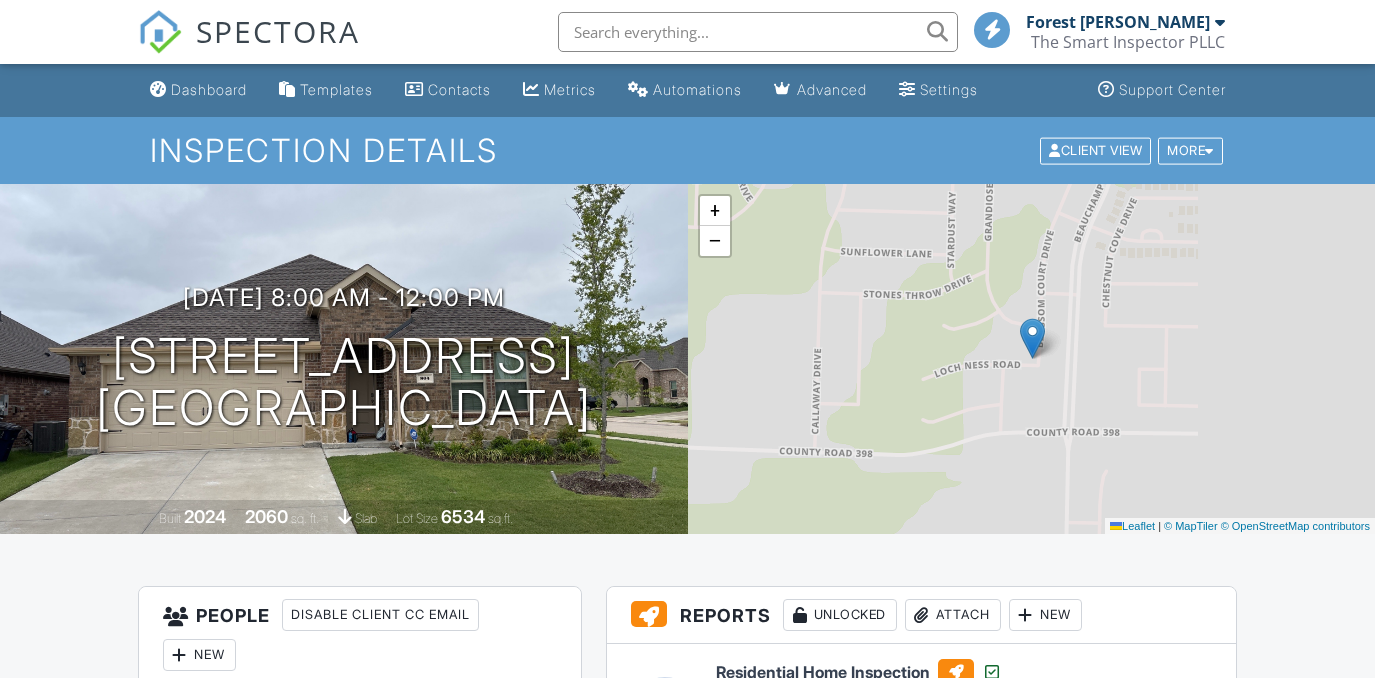 scroll, scrollTop: 454, scrollLeft: 0, axis: vertical 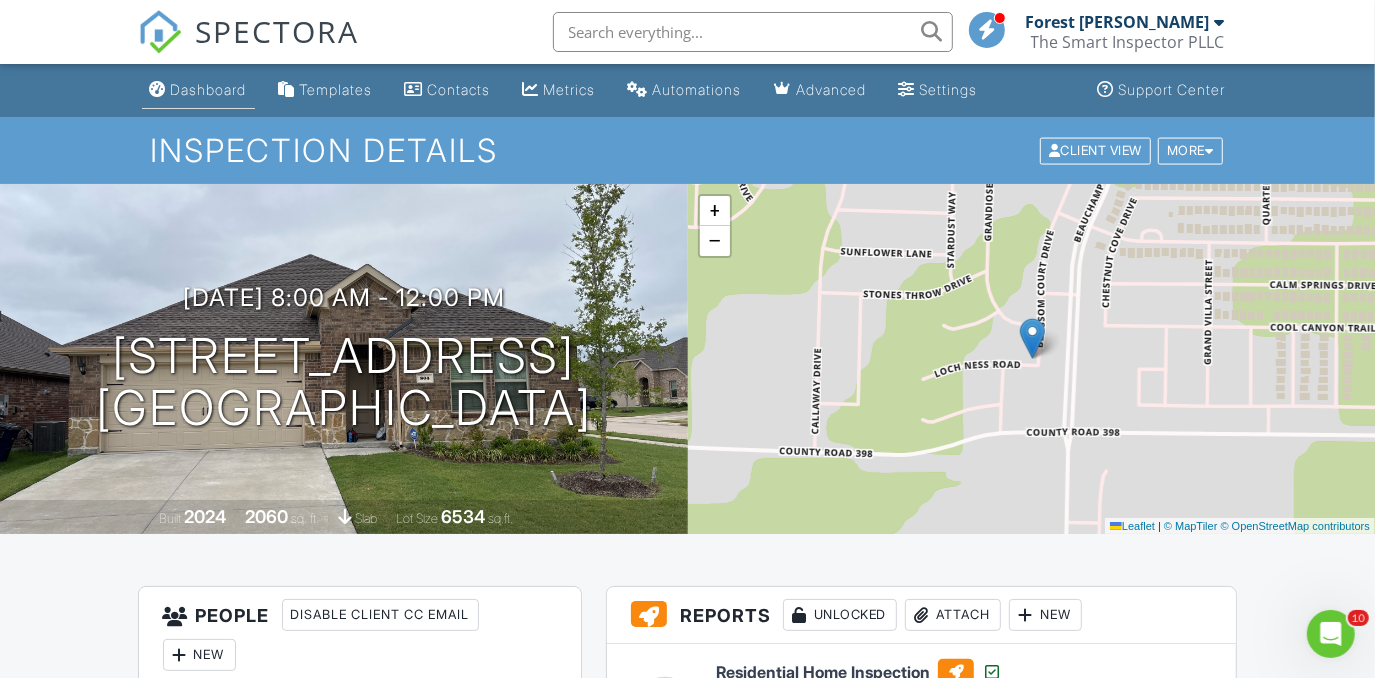 click on "Dashboard" at bounding box center [209, 89] 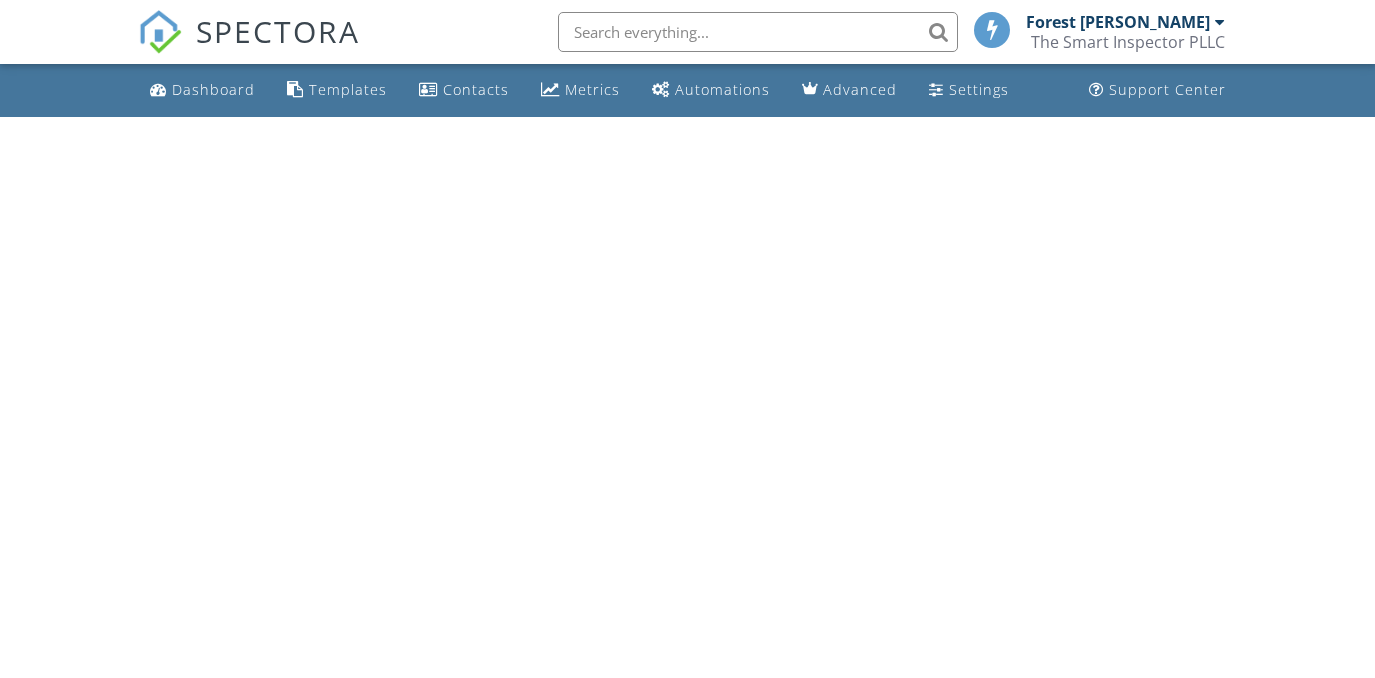 scroll, scrollTop: 0, scrollLeft: 0, axis: both 